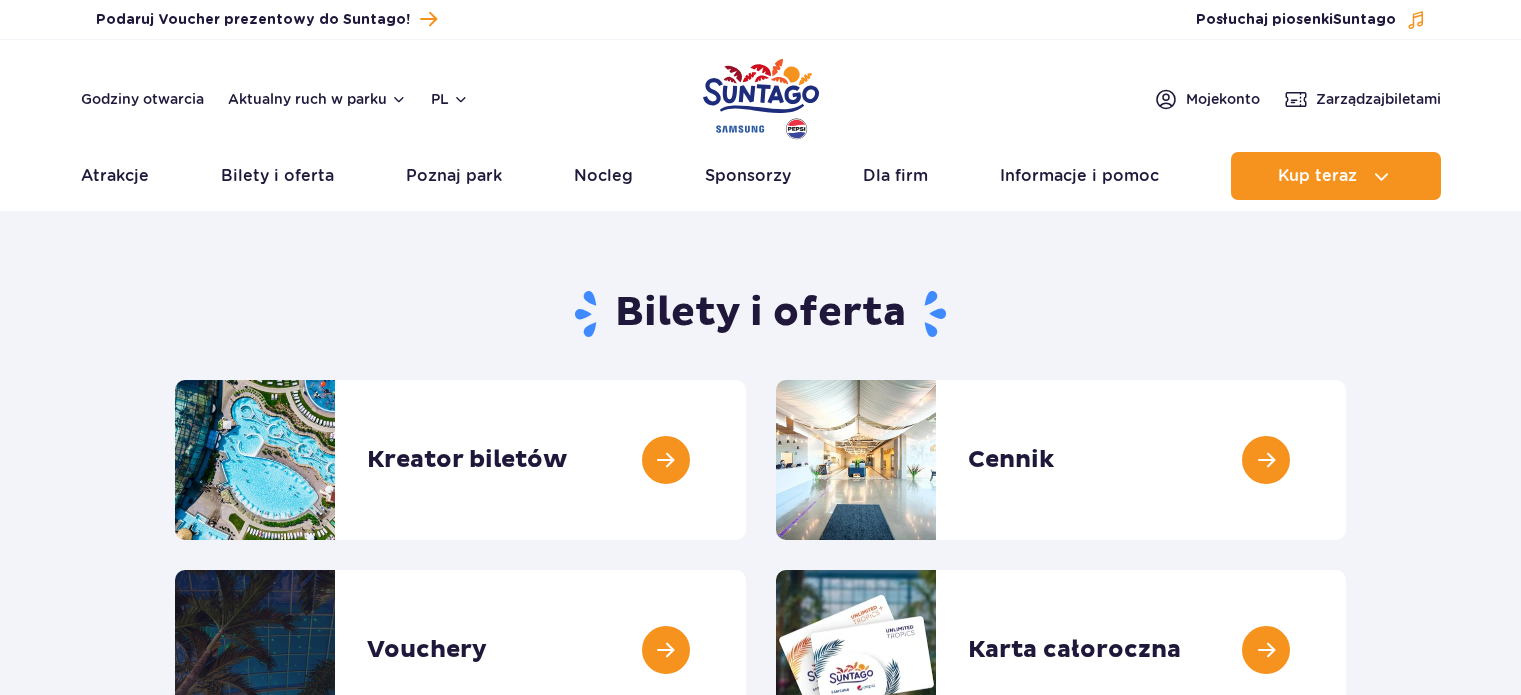 scroll, scrollTop: 0, scrollLeft: 0, axis: both 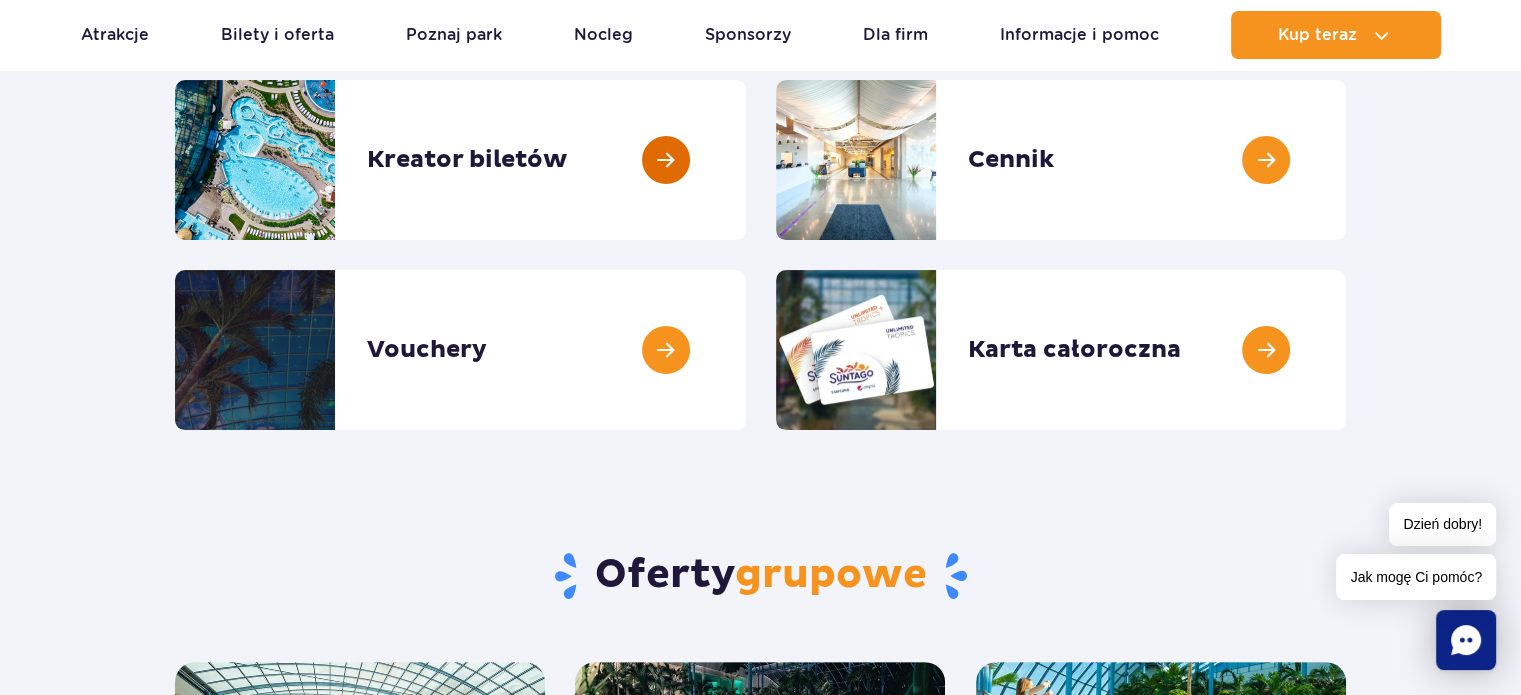 click at bounding box center [746, 160] 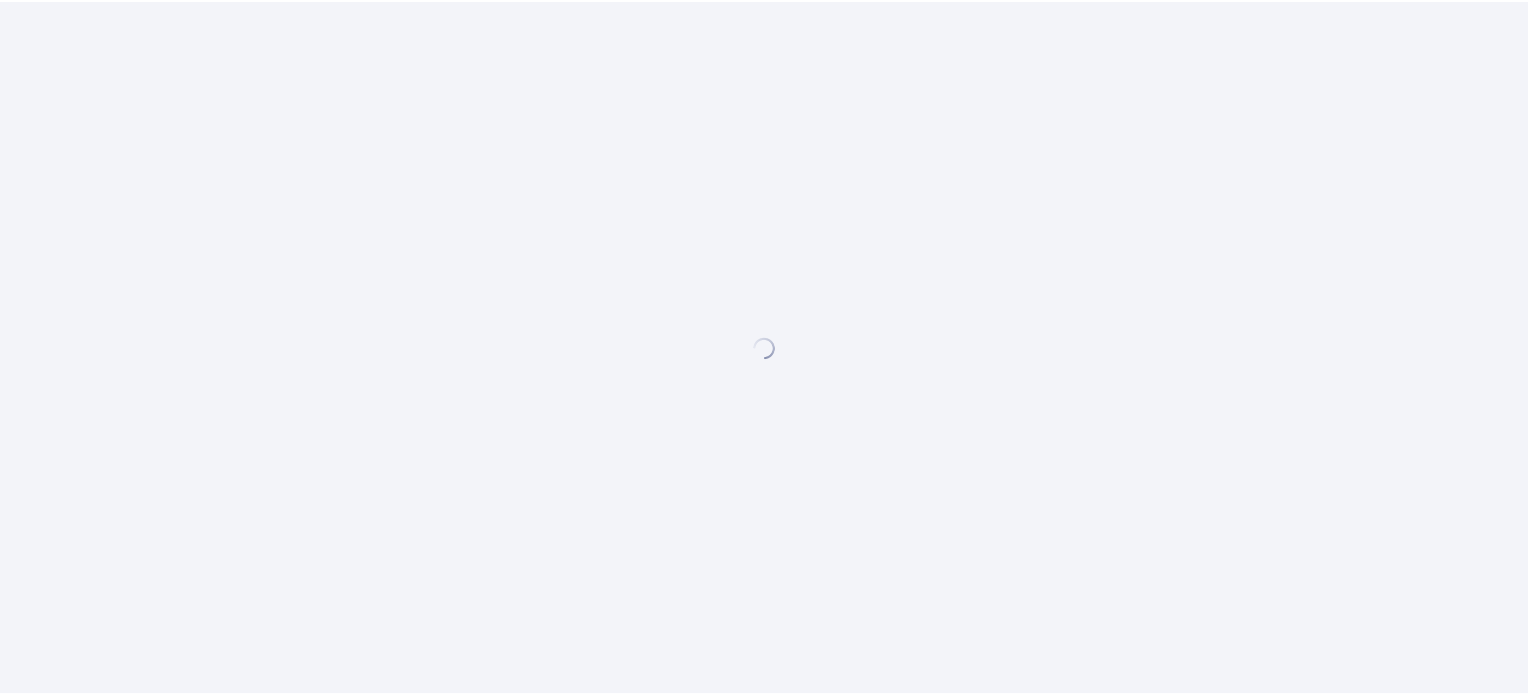 scroll, scrollTop: 0, scrollLeft: 0, axis: both 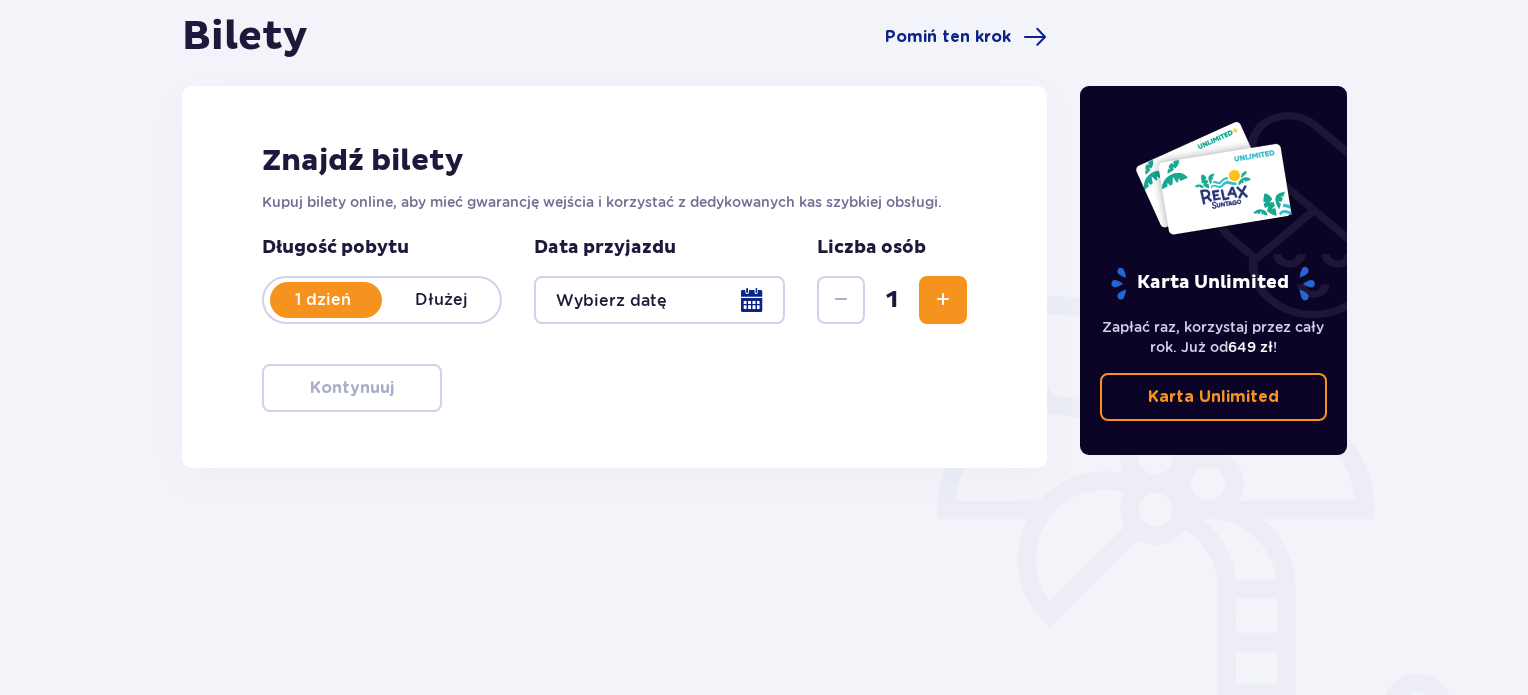 click at bounding box center (659, 300) 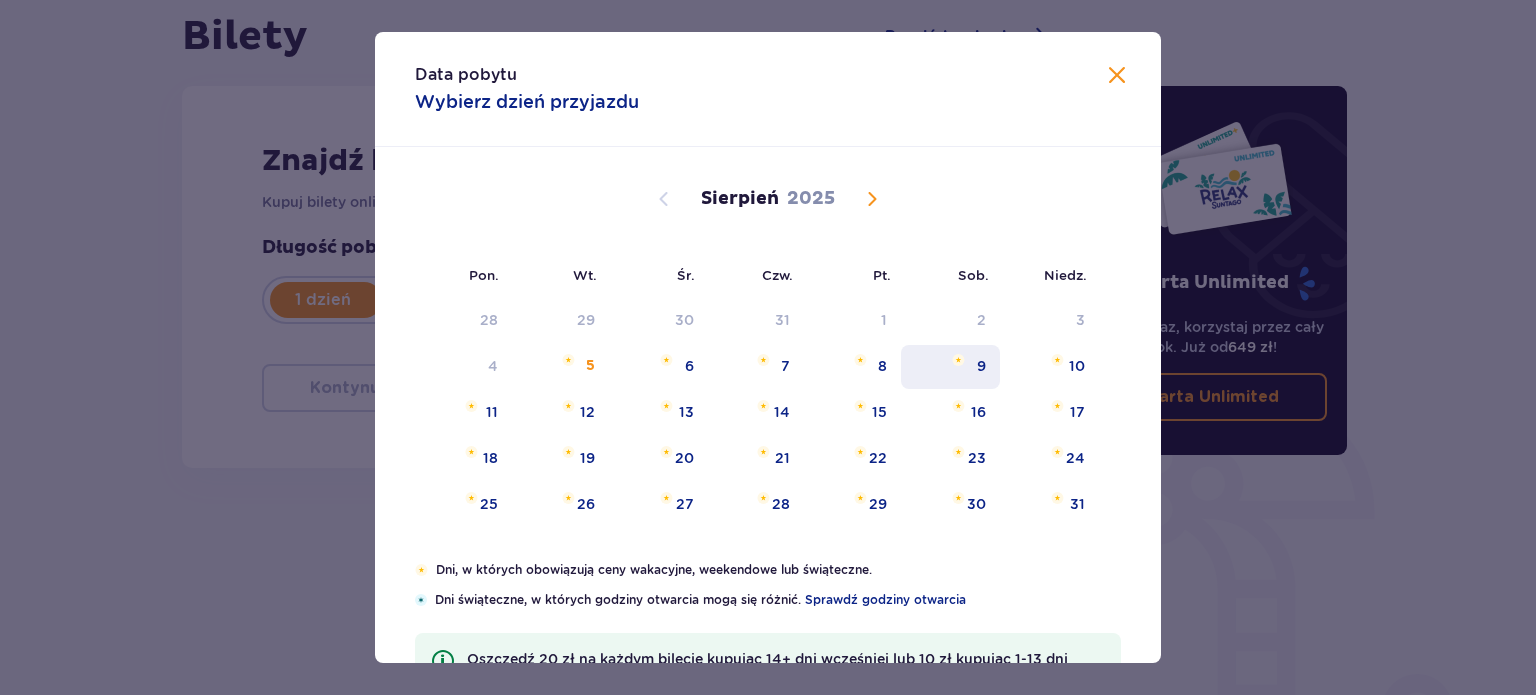 click on "9" at bounding box center (950, 367) 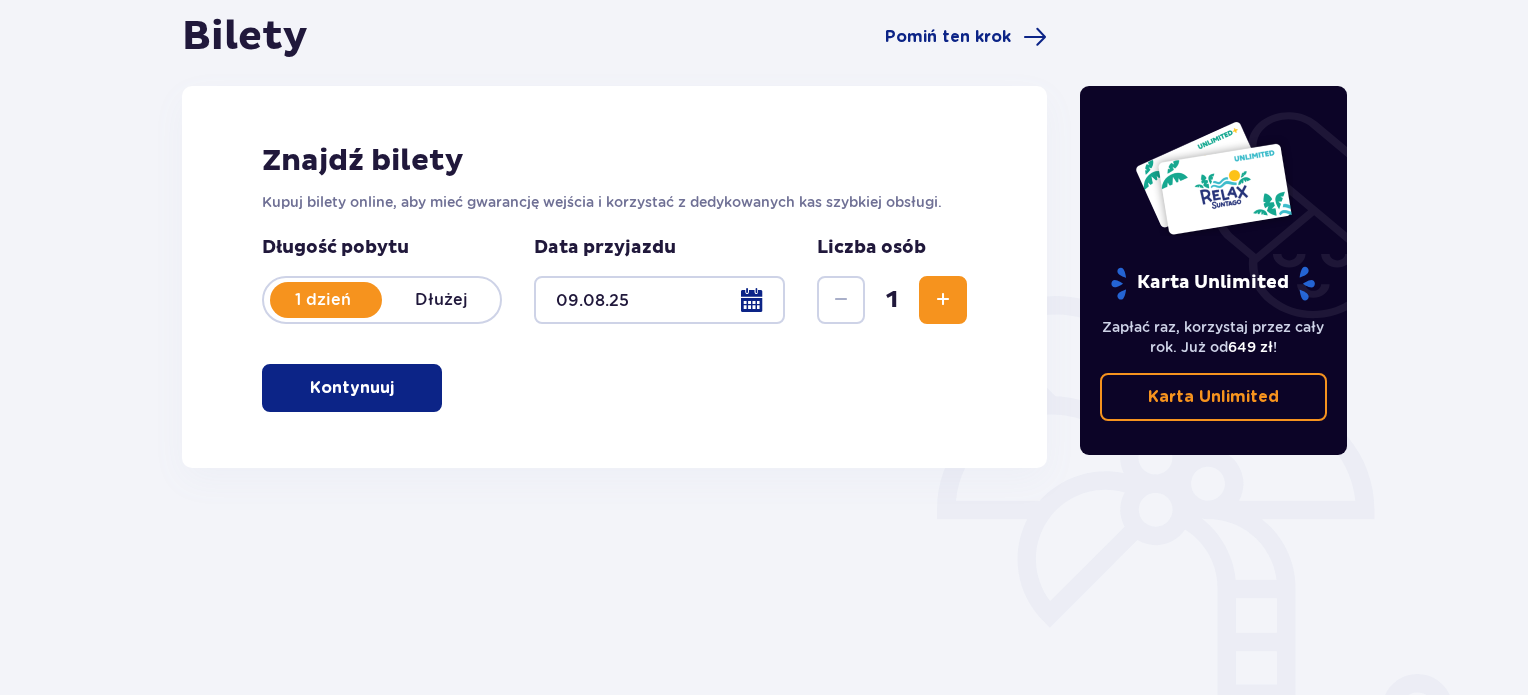 click at bounding box center (943, 300) 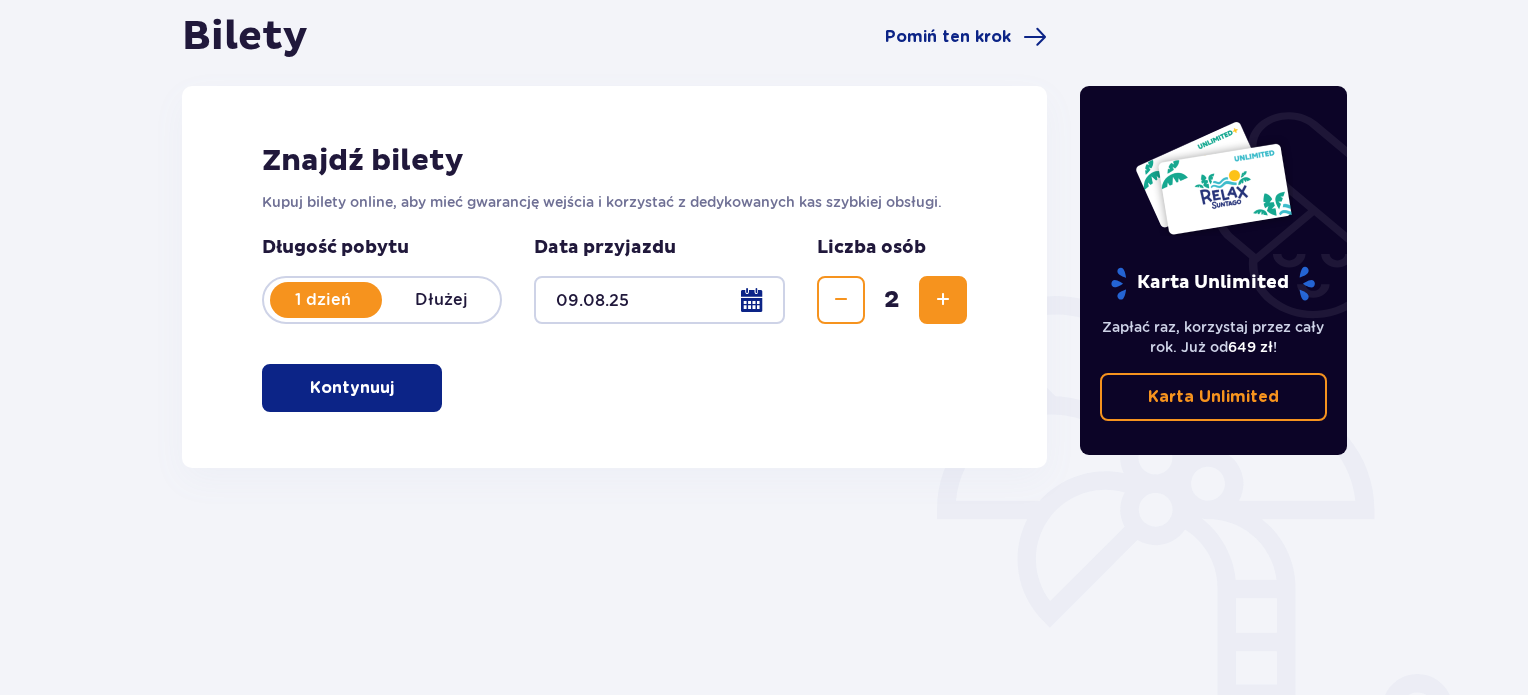 click at bounding box center [943, 300] 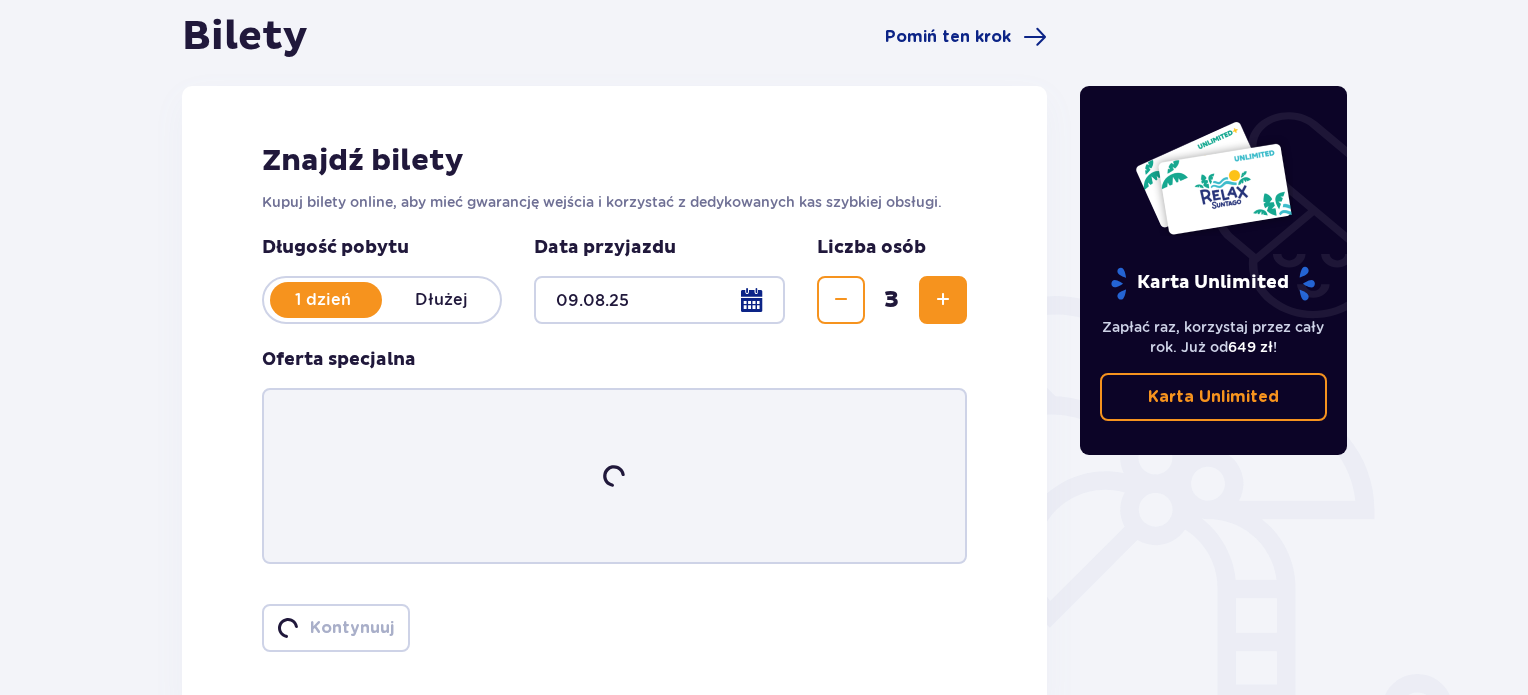 click at bounding box center [943, 300] 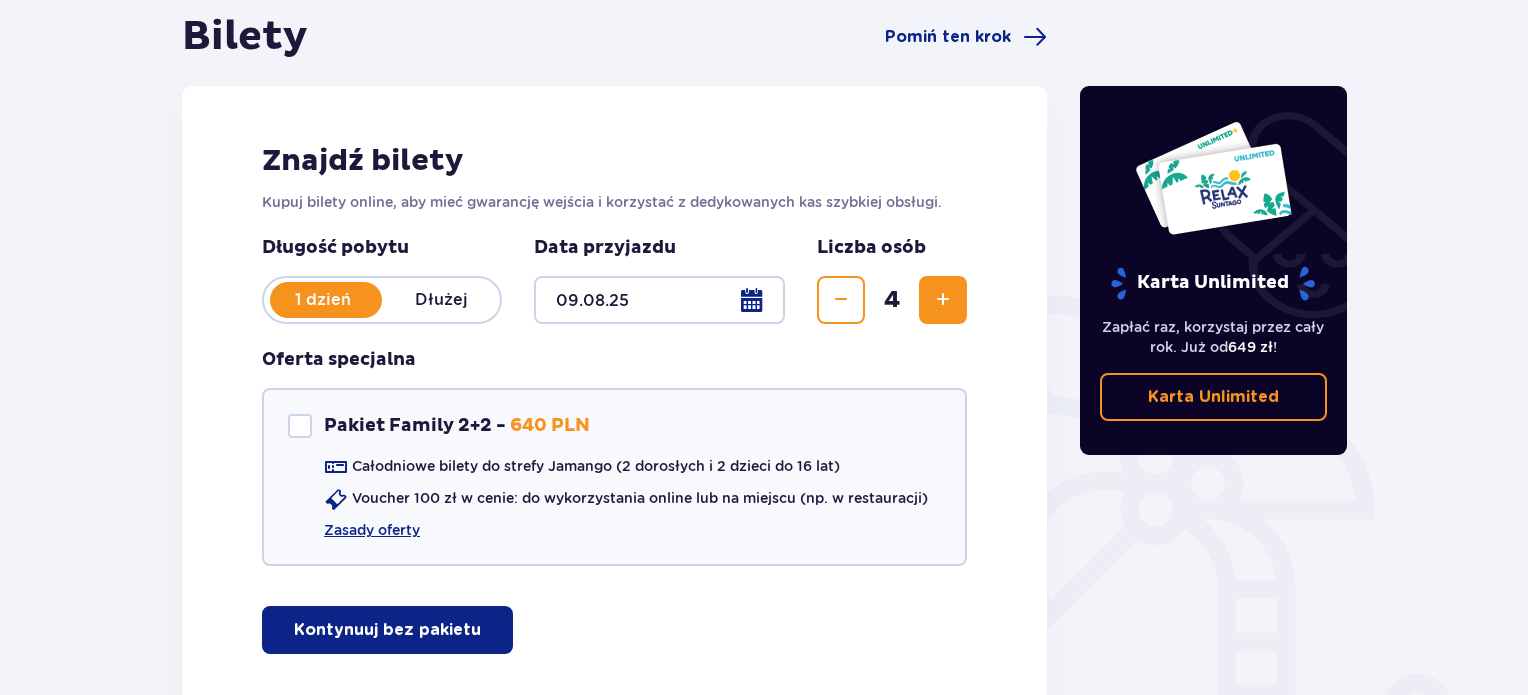 click at bounding box center (943, 300) 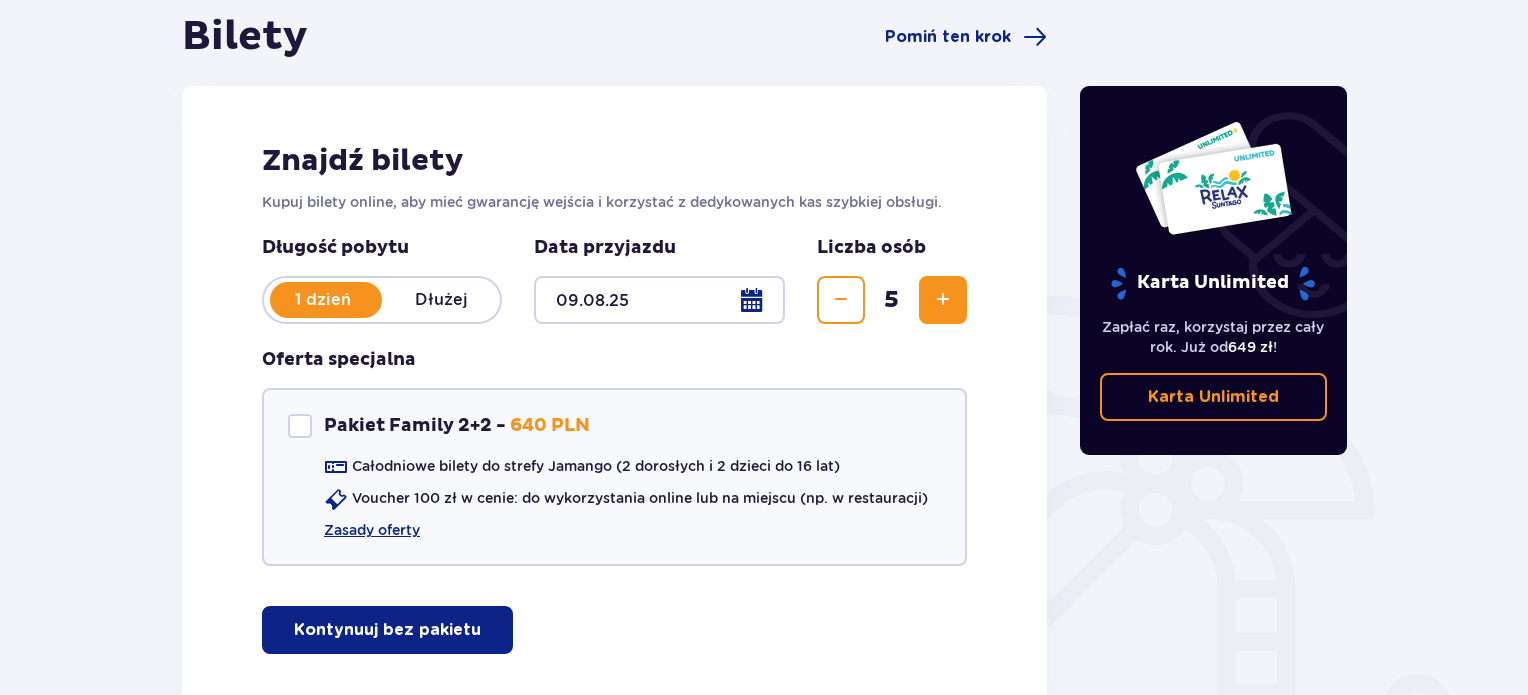 click at bounding box center [943, 300] 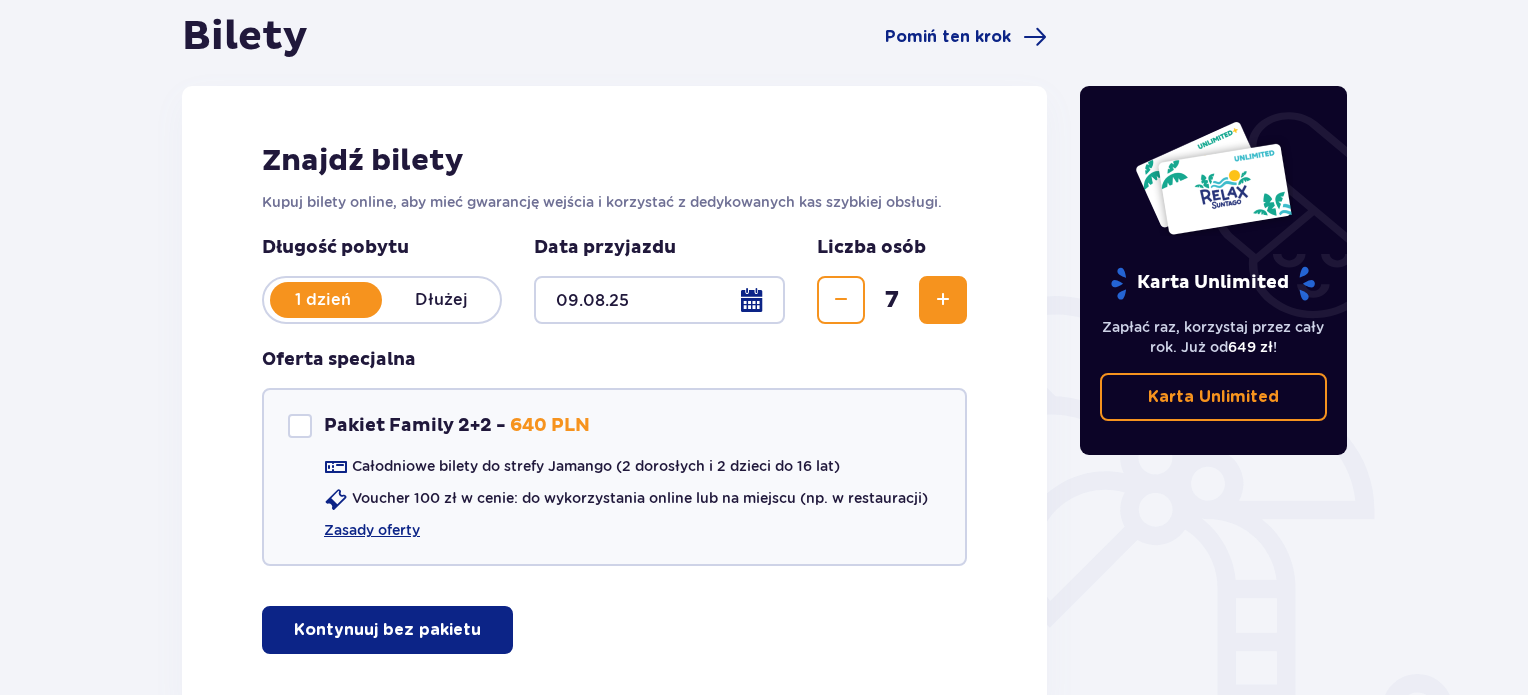 click at bounding box center (943, 300) 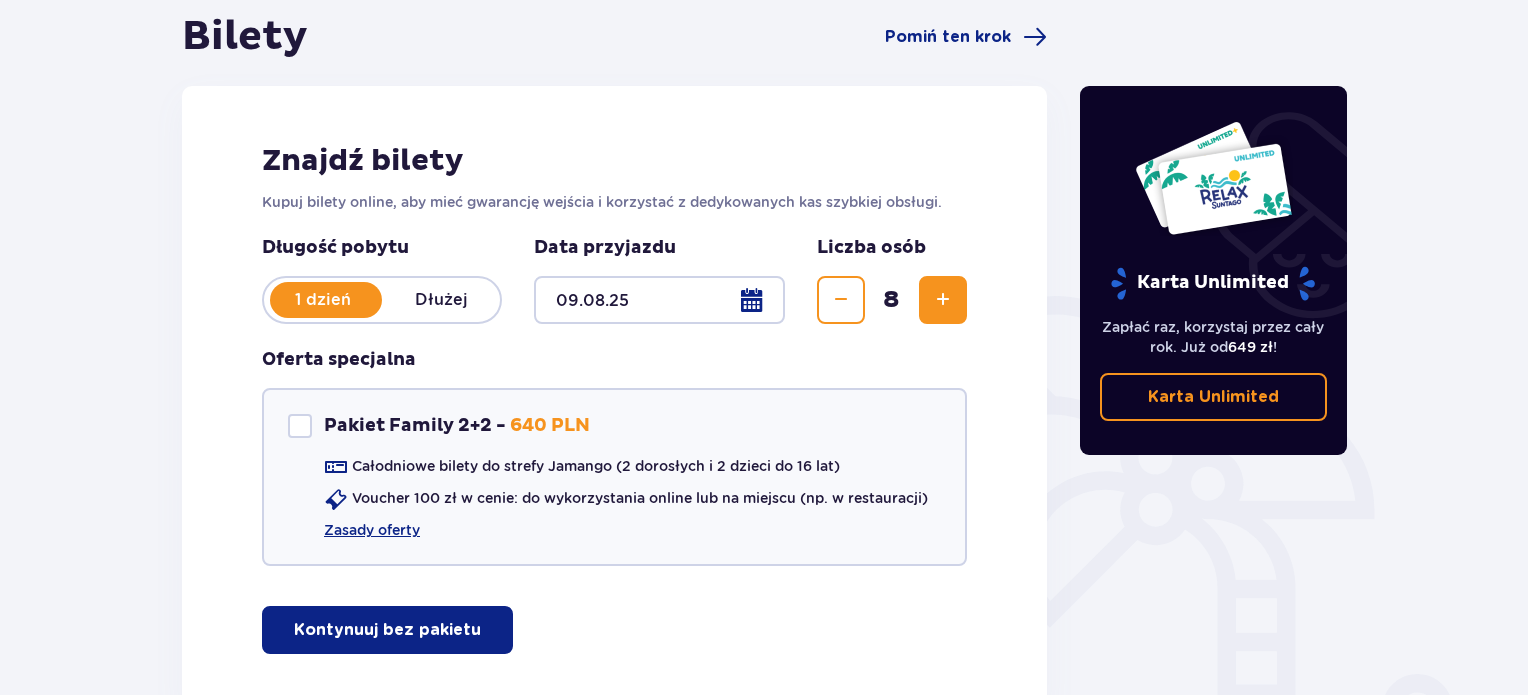 click at bounding box center [943, 300] 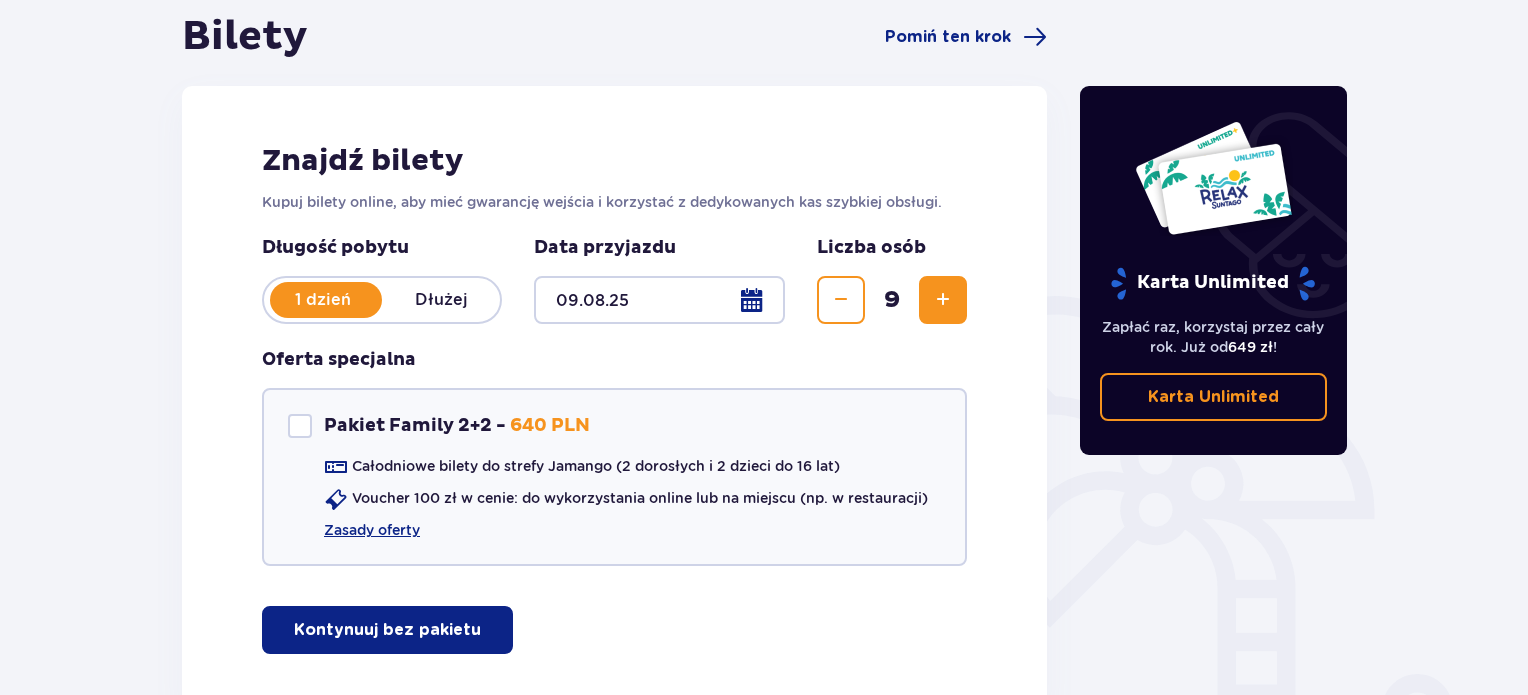 click at bounding box center (943, 300) 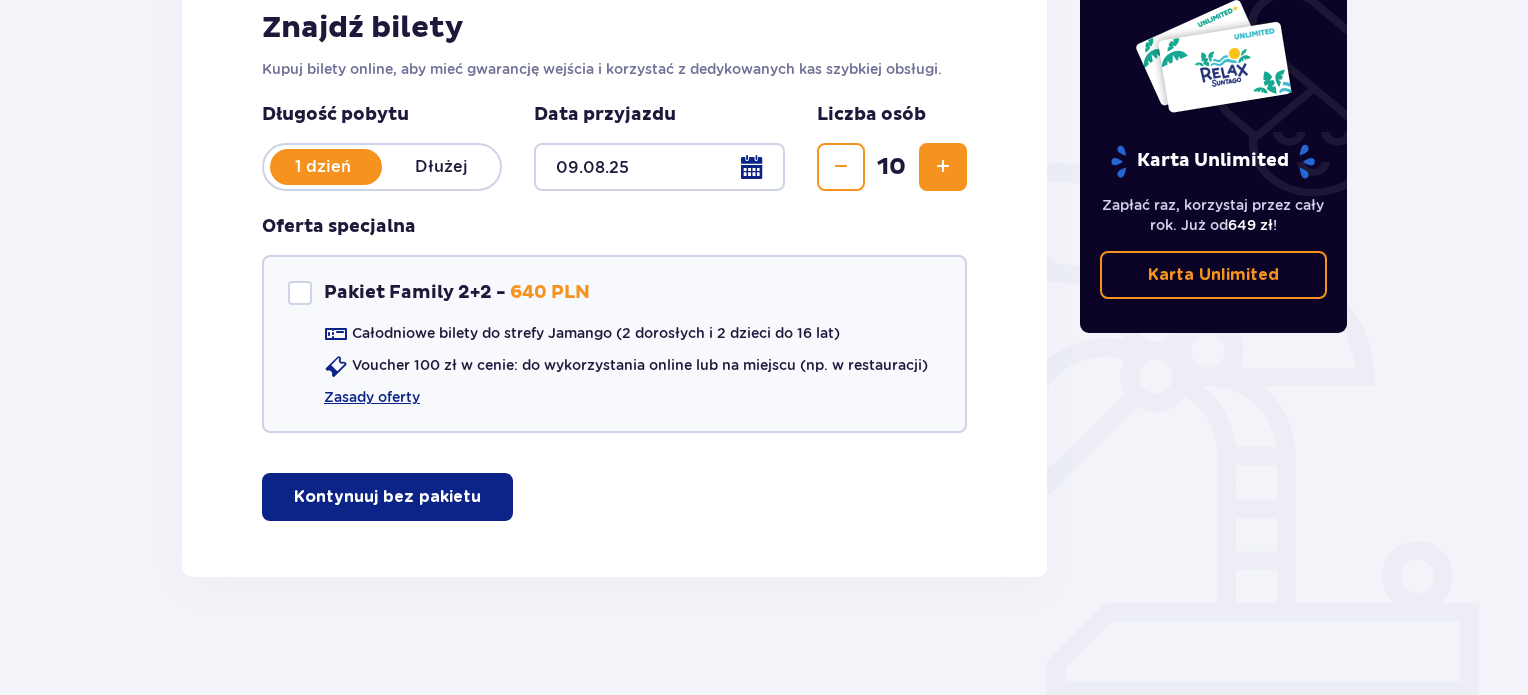 scroll, scrollTop: 334, scrollLeft: 0, axis: vertical 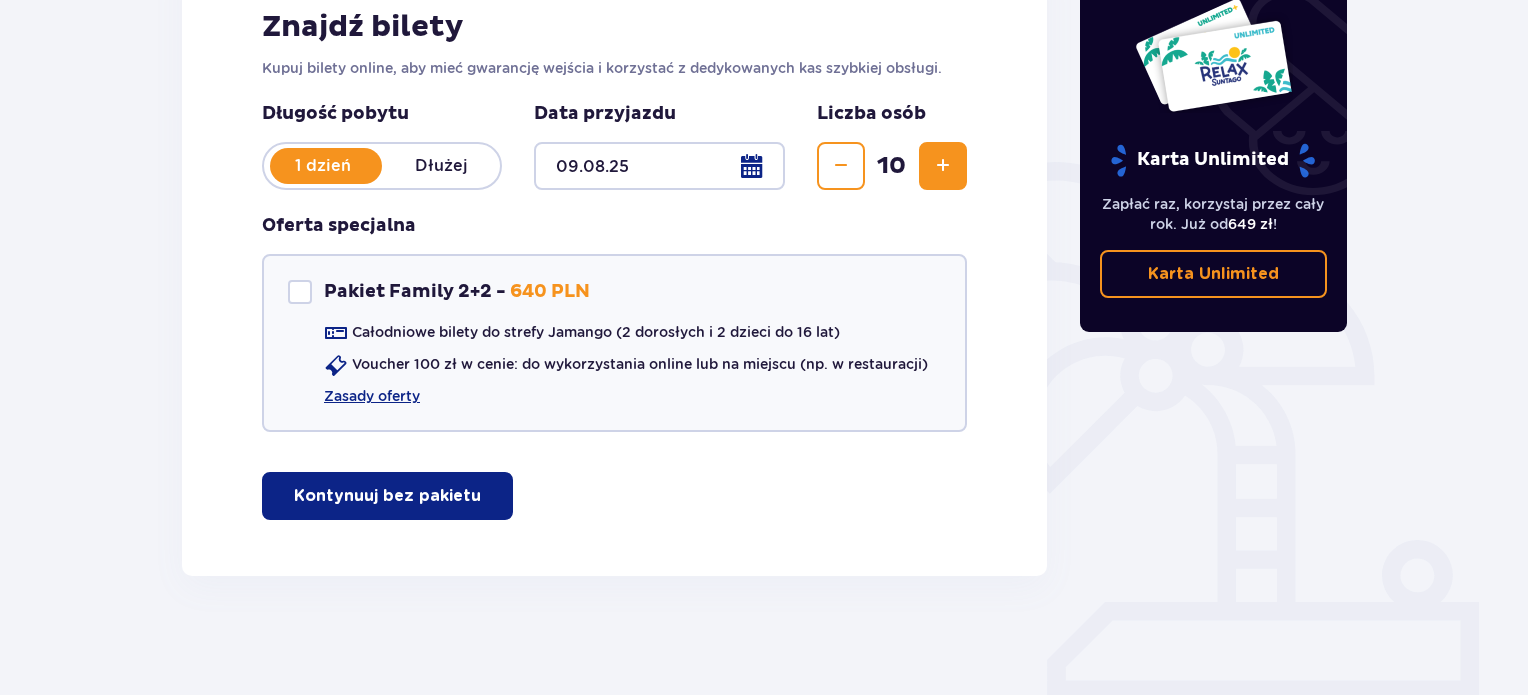 click on "Kontynuuj bez pakietu" at bounding box center (387, 496) 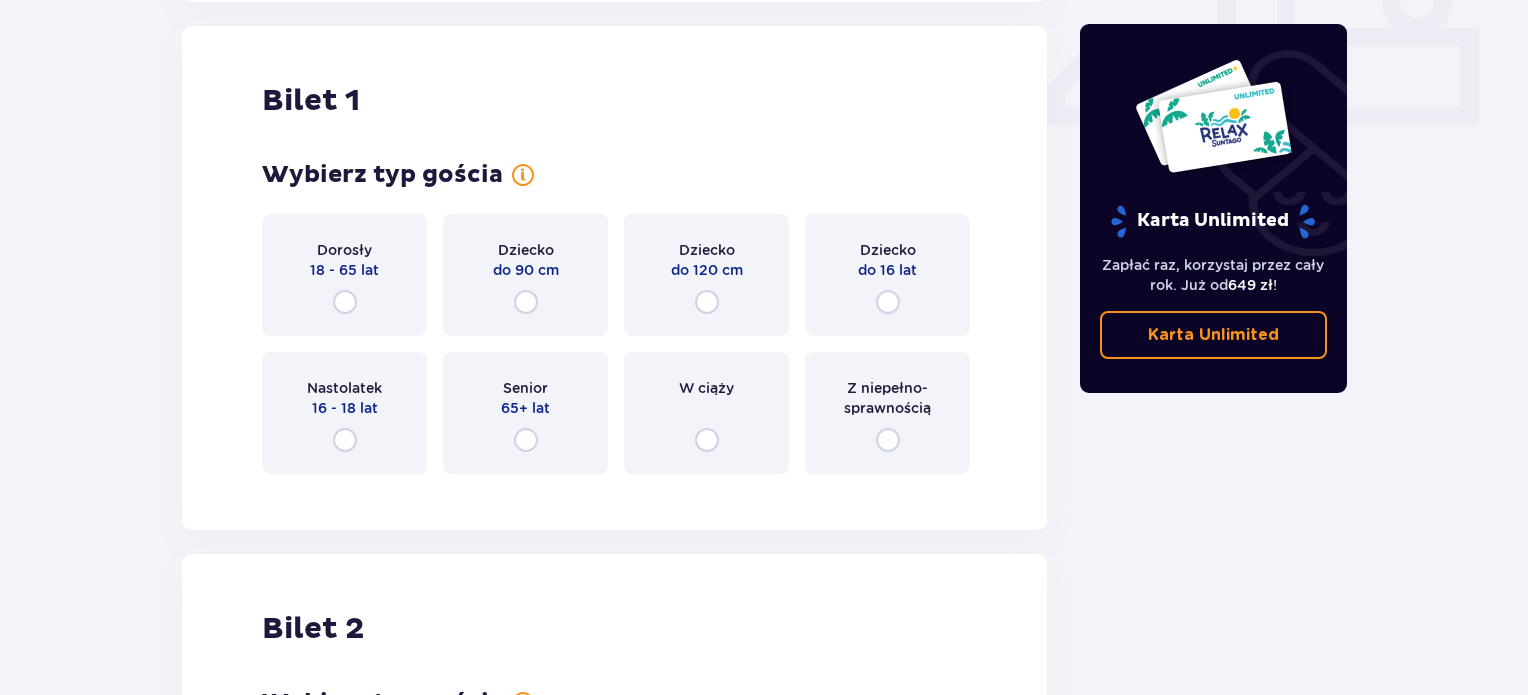 scroll, scrollTop: 909, scrollLeft: 0, axis: vertical 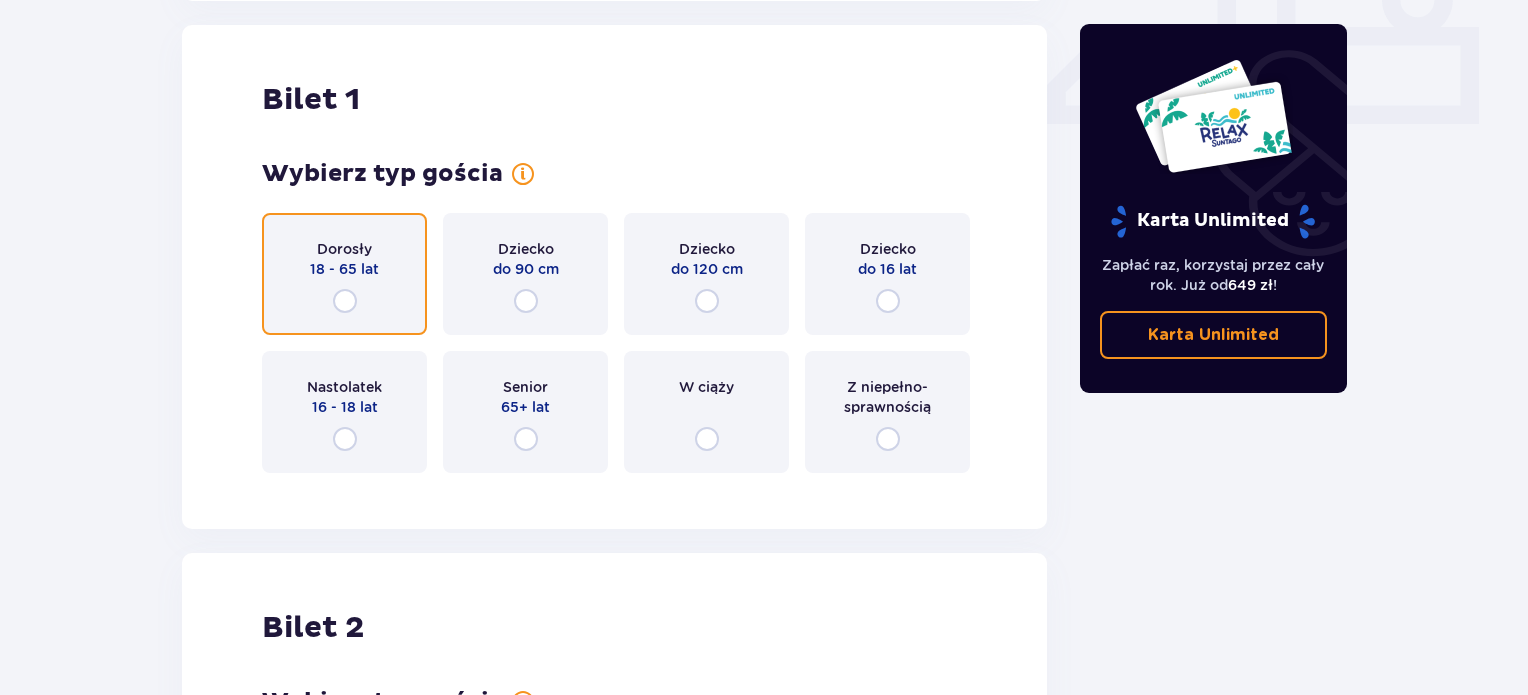 click at bounding box center [345, 301] 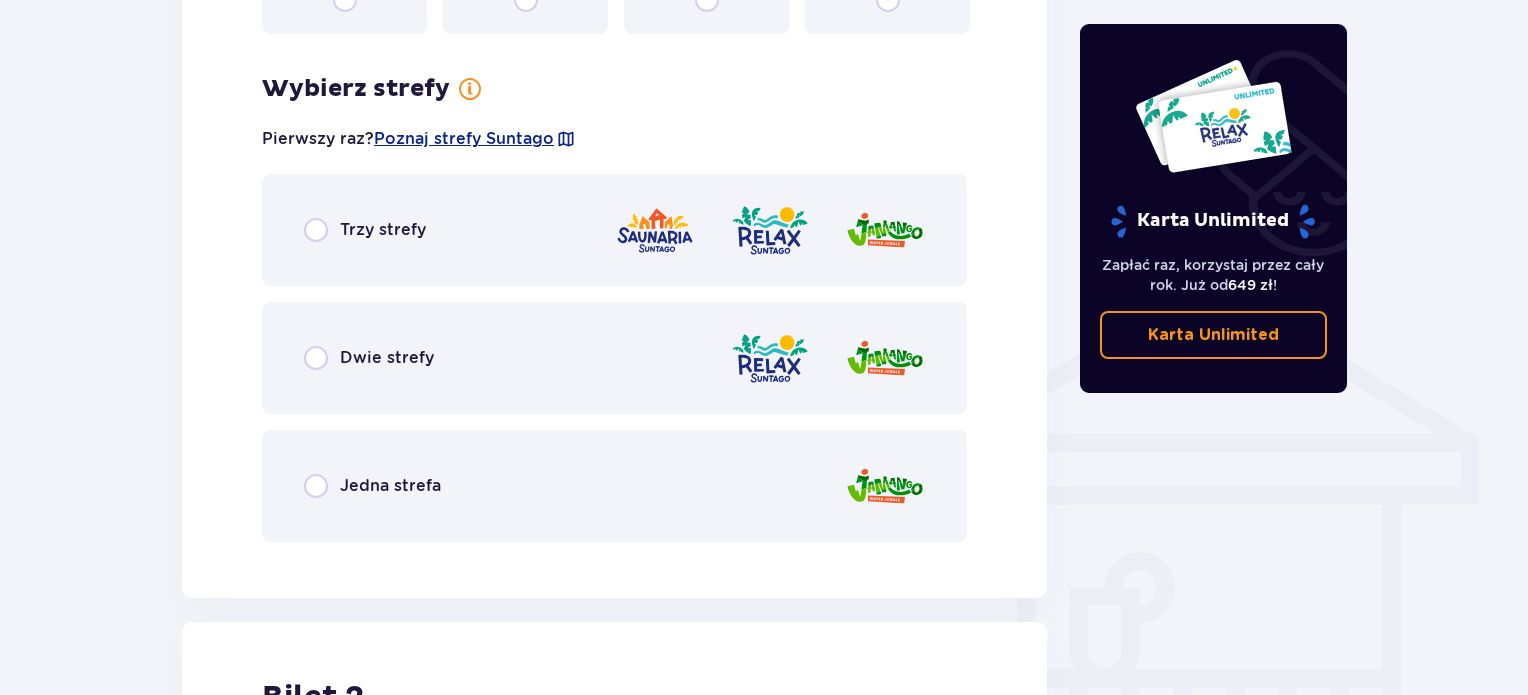scroll, scrollTop: 1397, scrollLeft: 0, axis: vertical 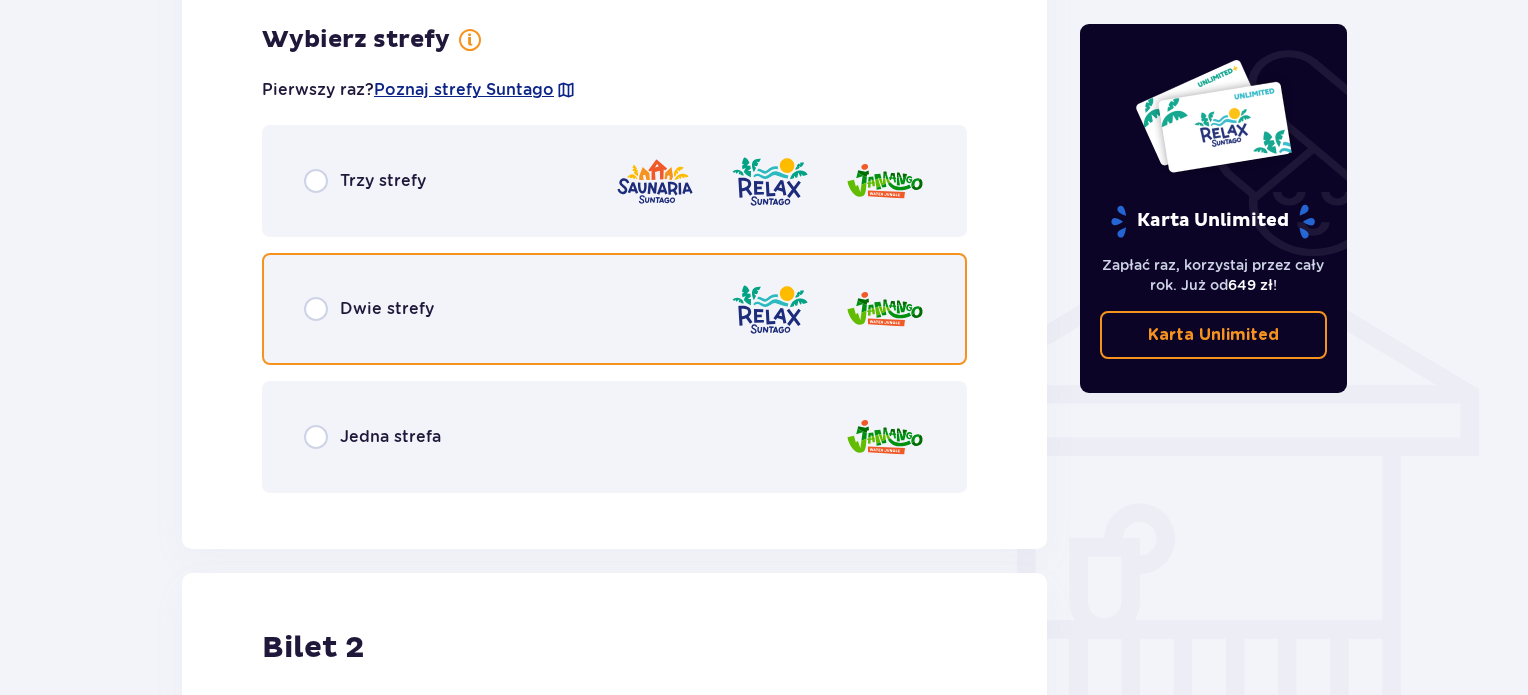 click at bounding box center (316, 309) 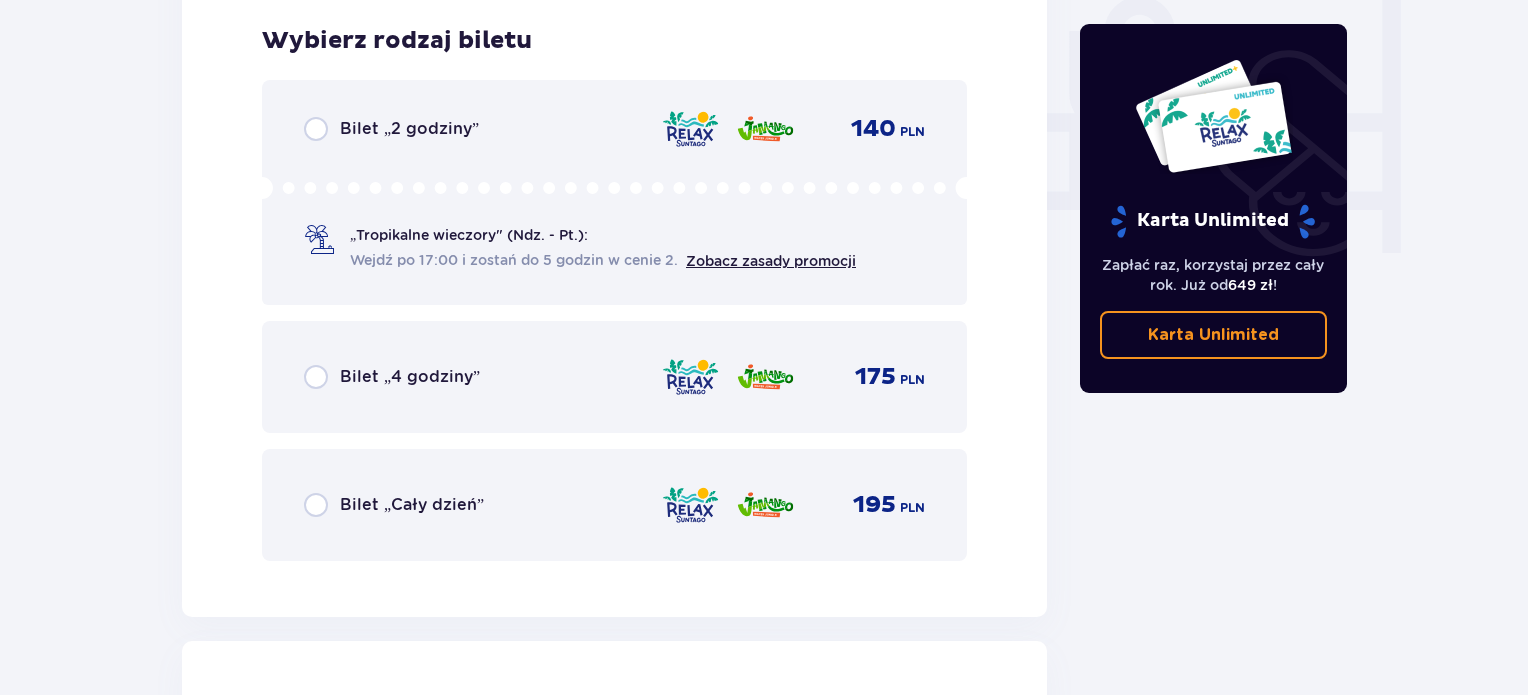 scroll, scrollTop: 1905, scrollLeft: 0, axis: vertical 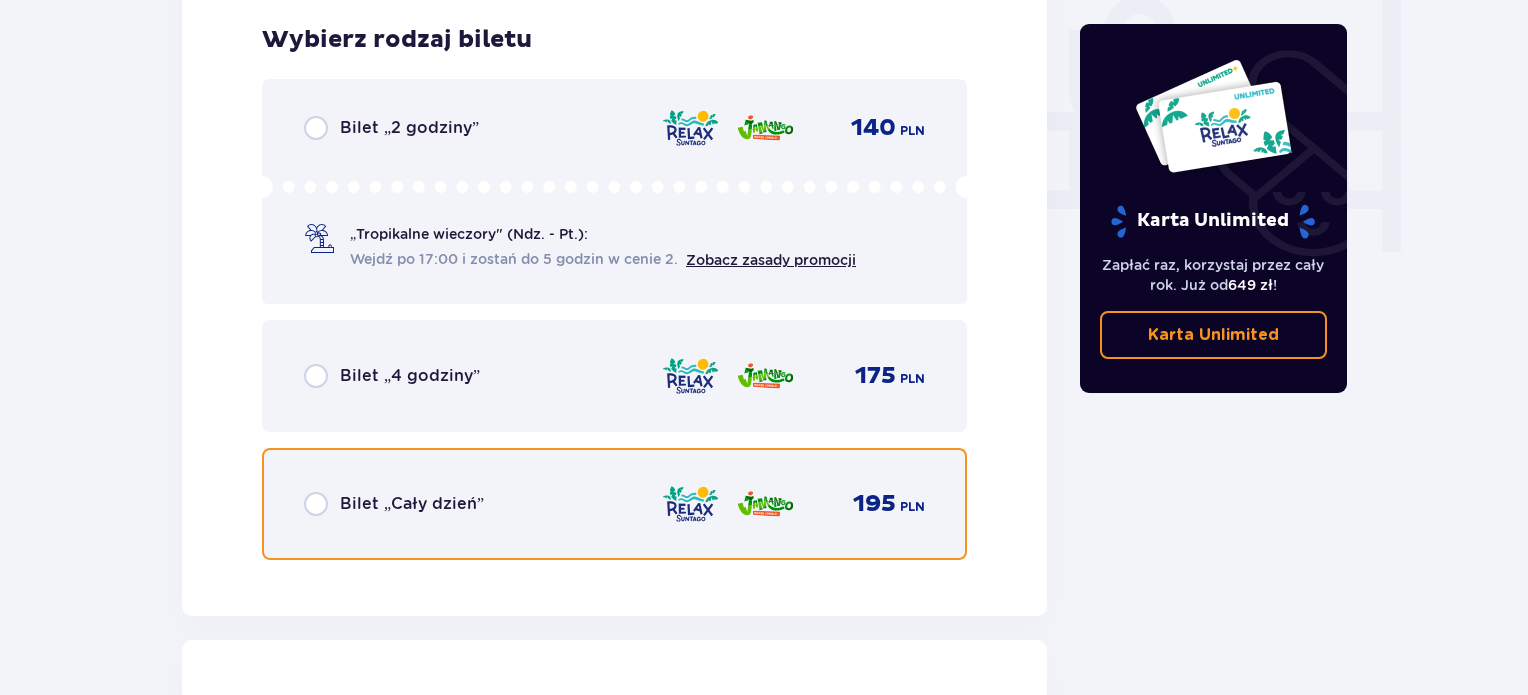 click at bounding box center [316, 504] 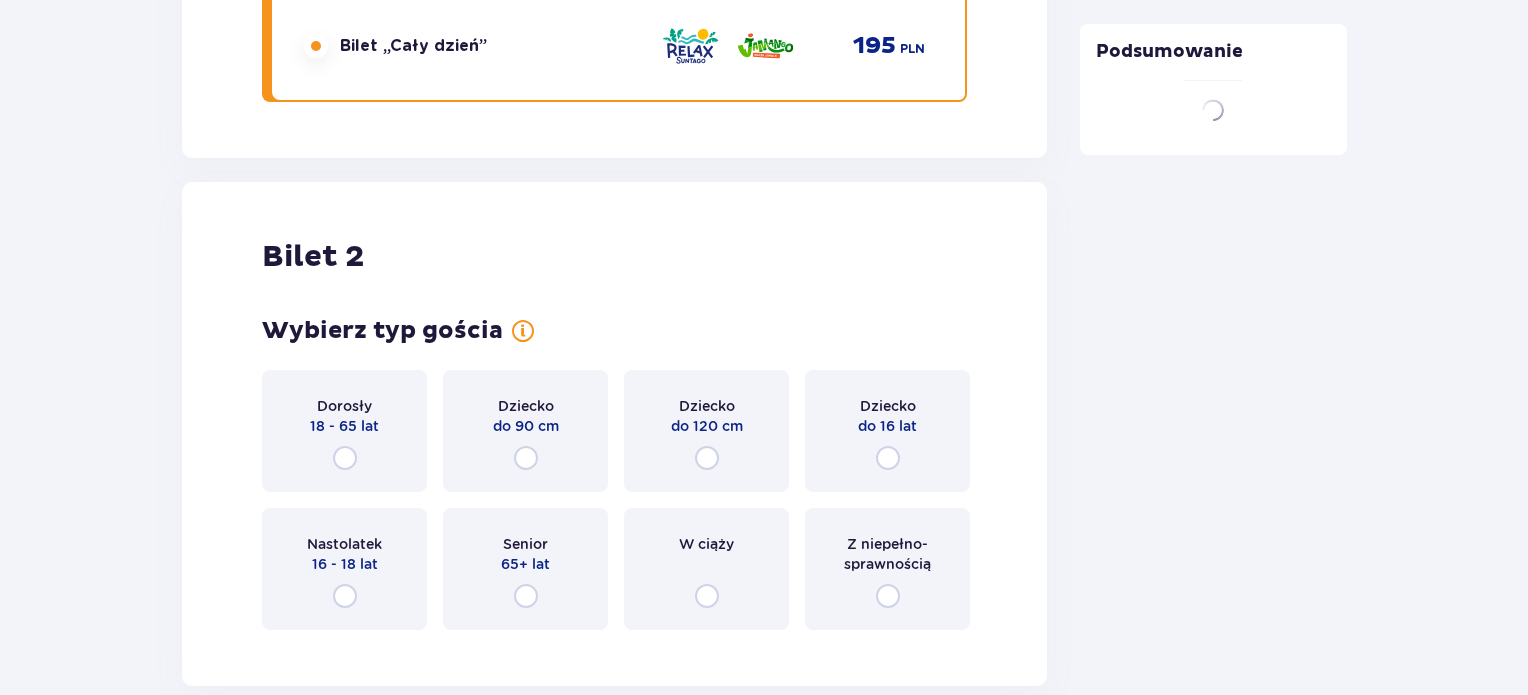 scroll, scrollTop: 2519, scrollLeft: 0, axis: vertical 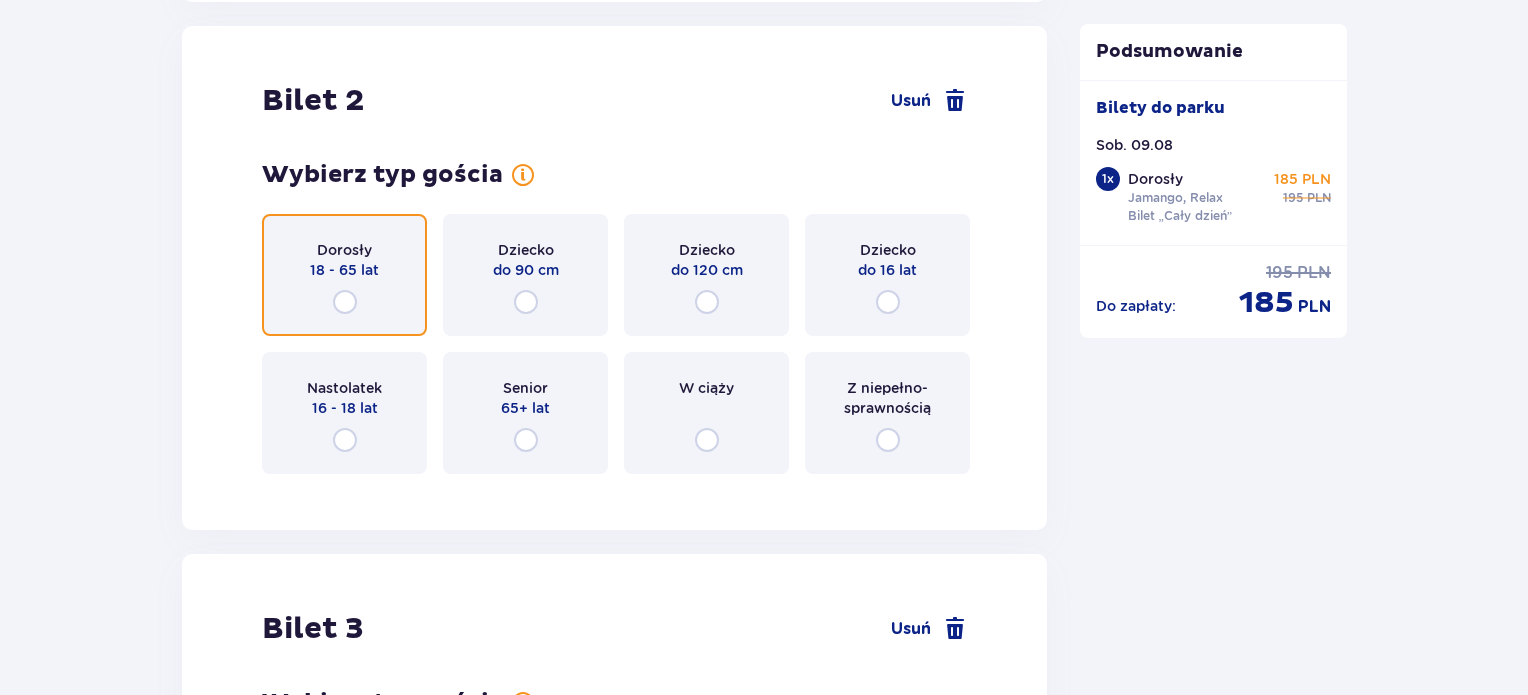 click at bounding box center (345, 302) 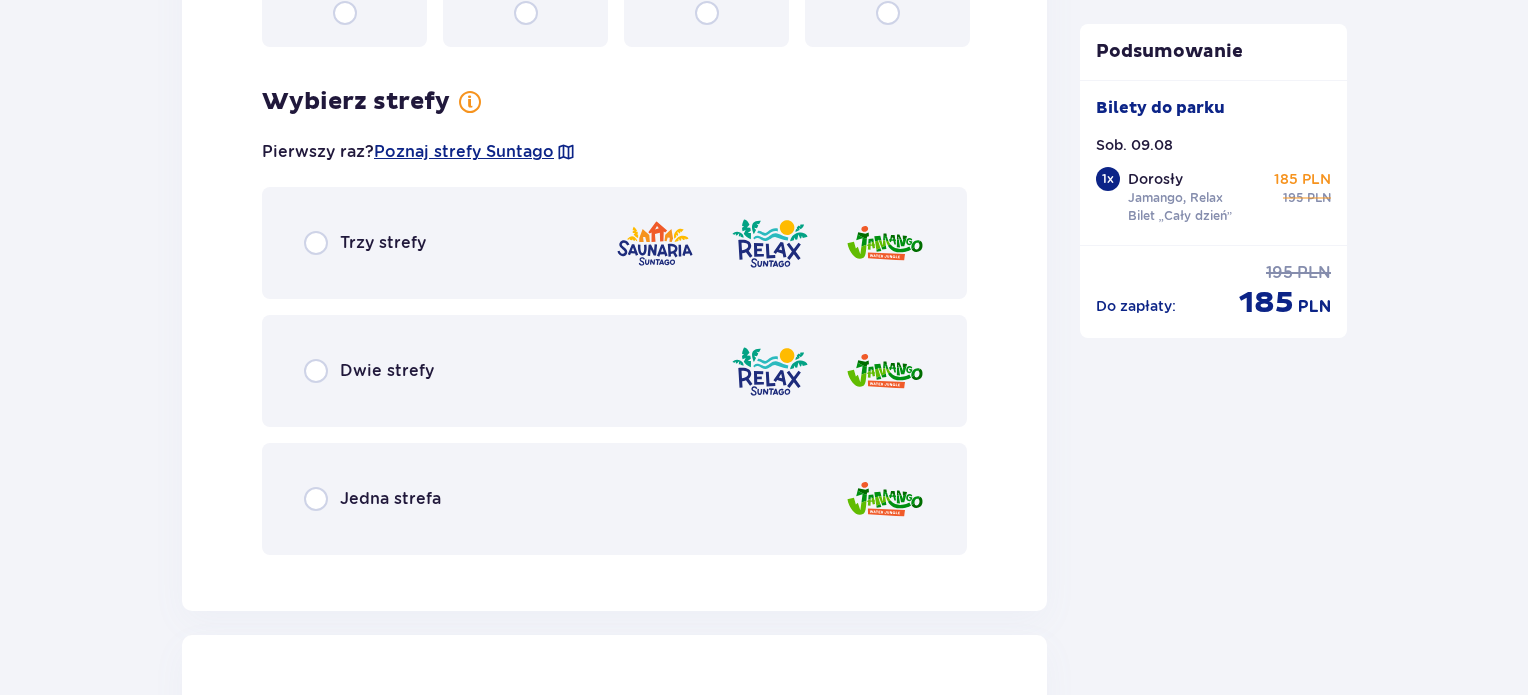 scroll, scrollTop: 3007, scrollLeft: 0, axis: vertical 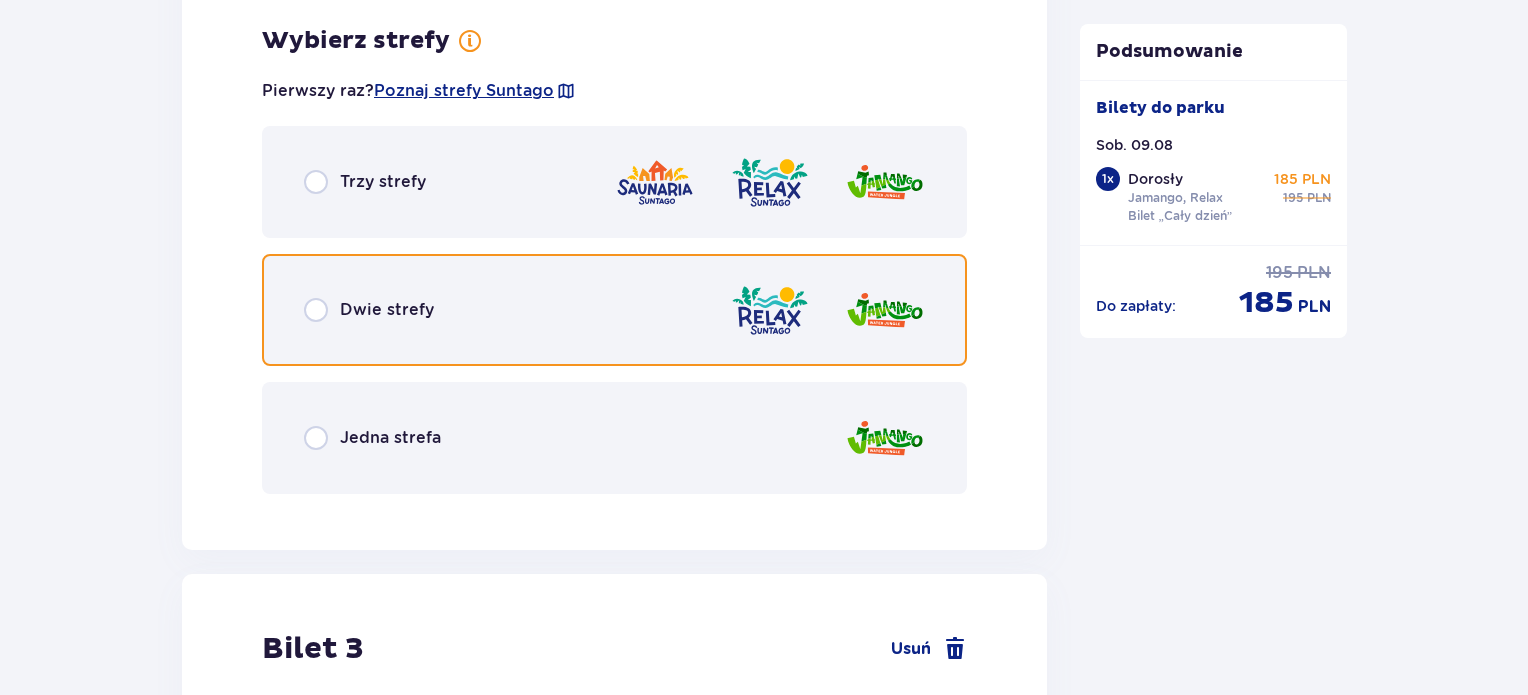 click at bounding box center [316, 310] 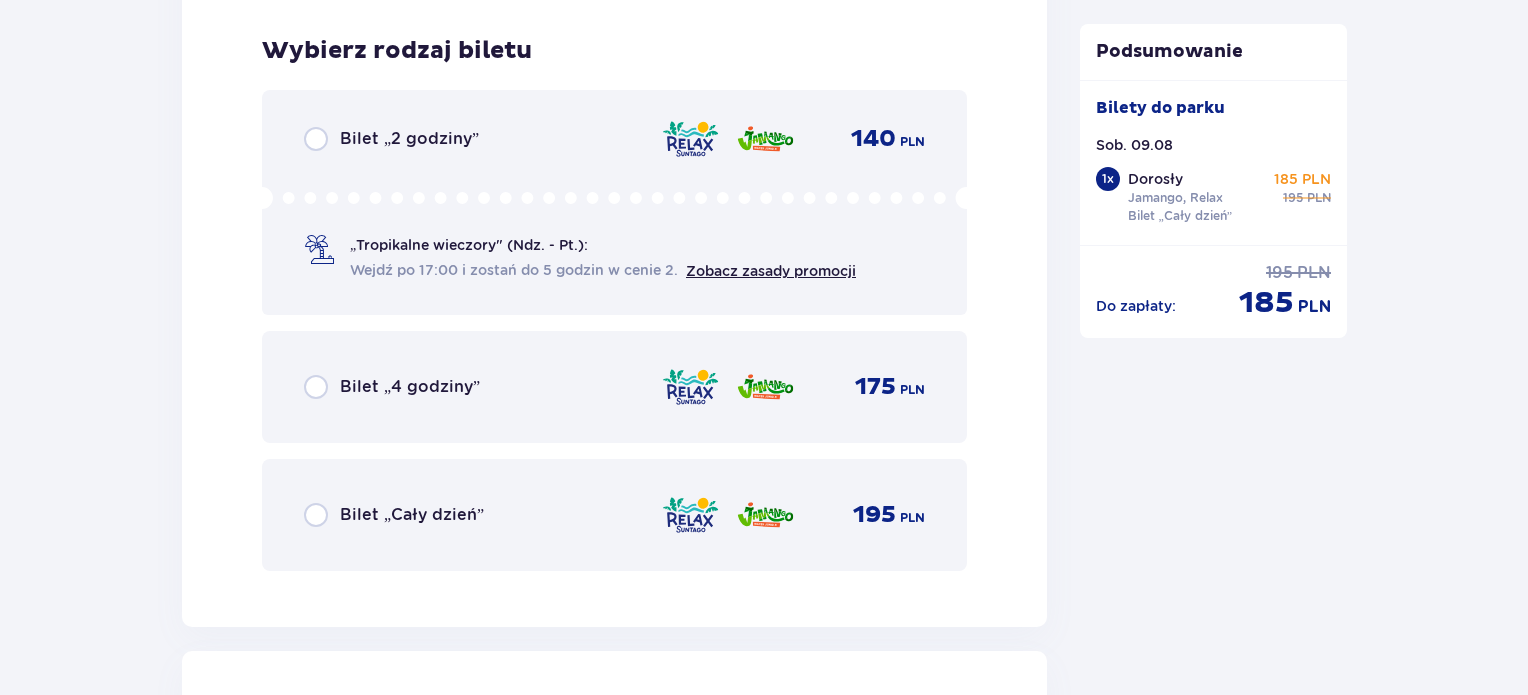 scroll, scrollTop: 3515, scrollLeft: 0, axis: vertical 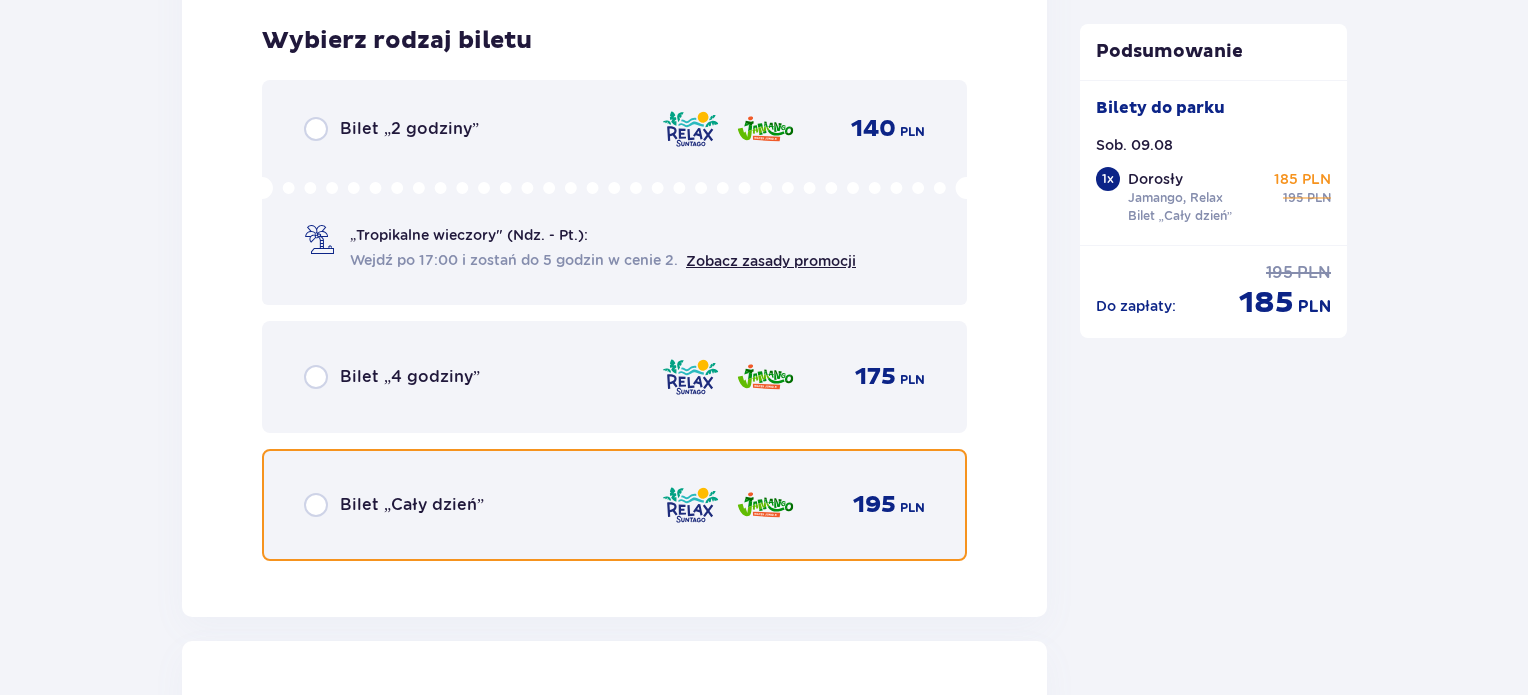 click at bounding box center (316, 505) 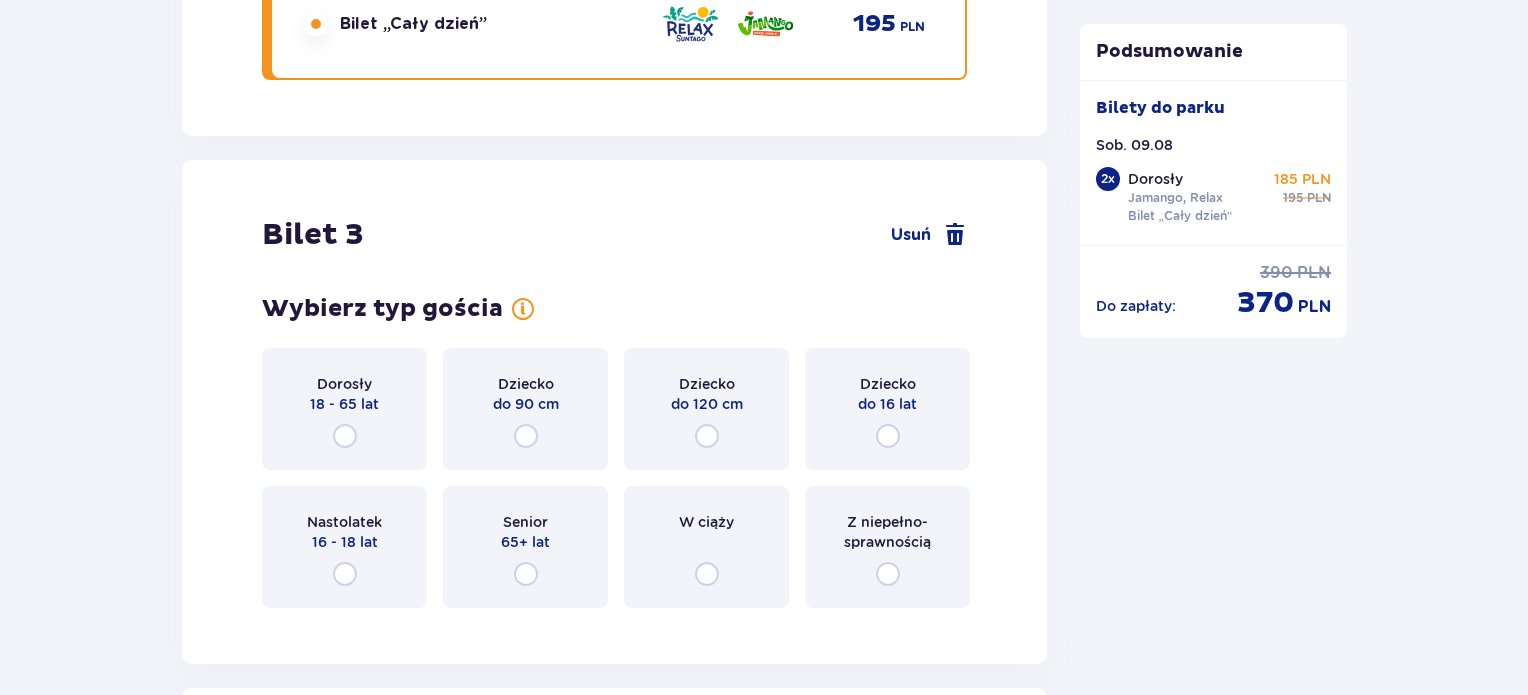scroll, scrollTop: 4129, scrollLeft: 0, axis: vertical 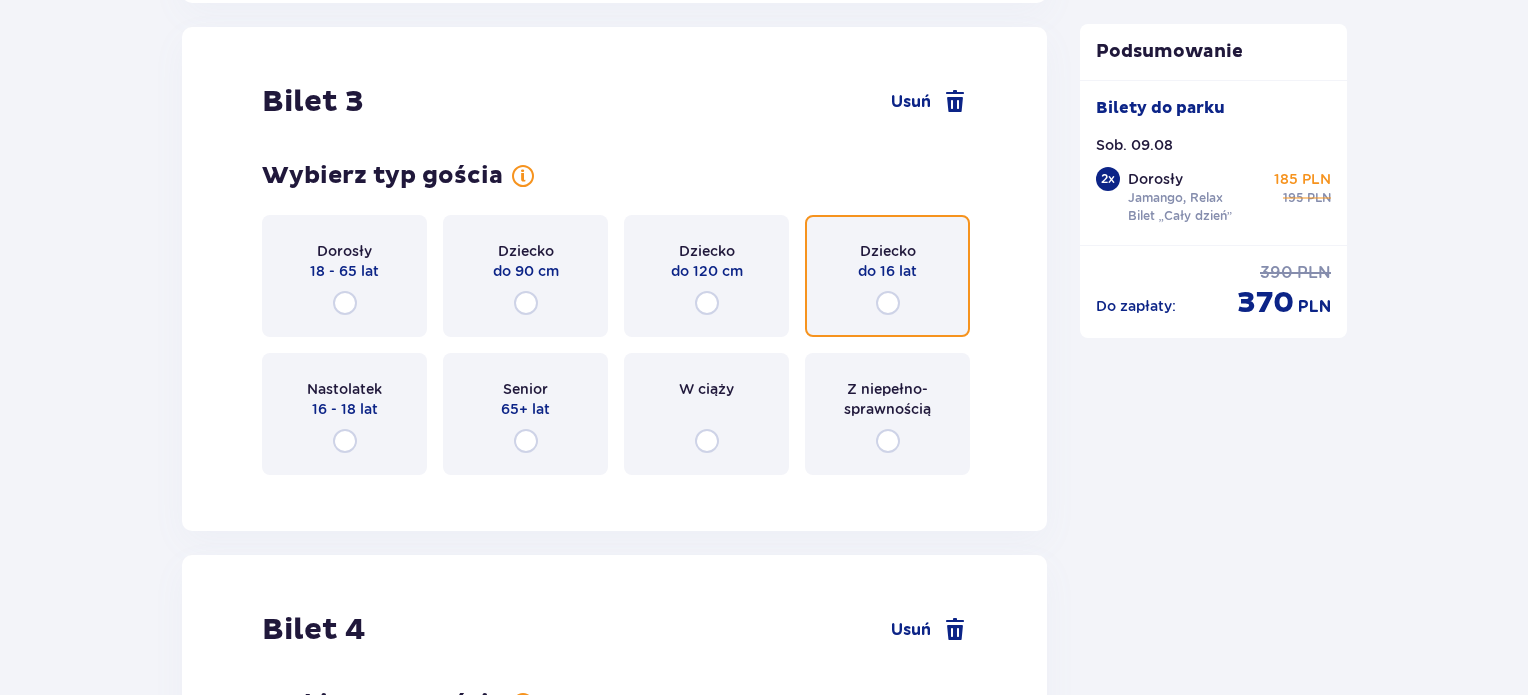 click at bounding box center [888, 303] 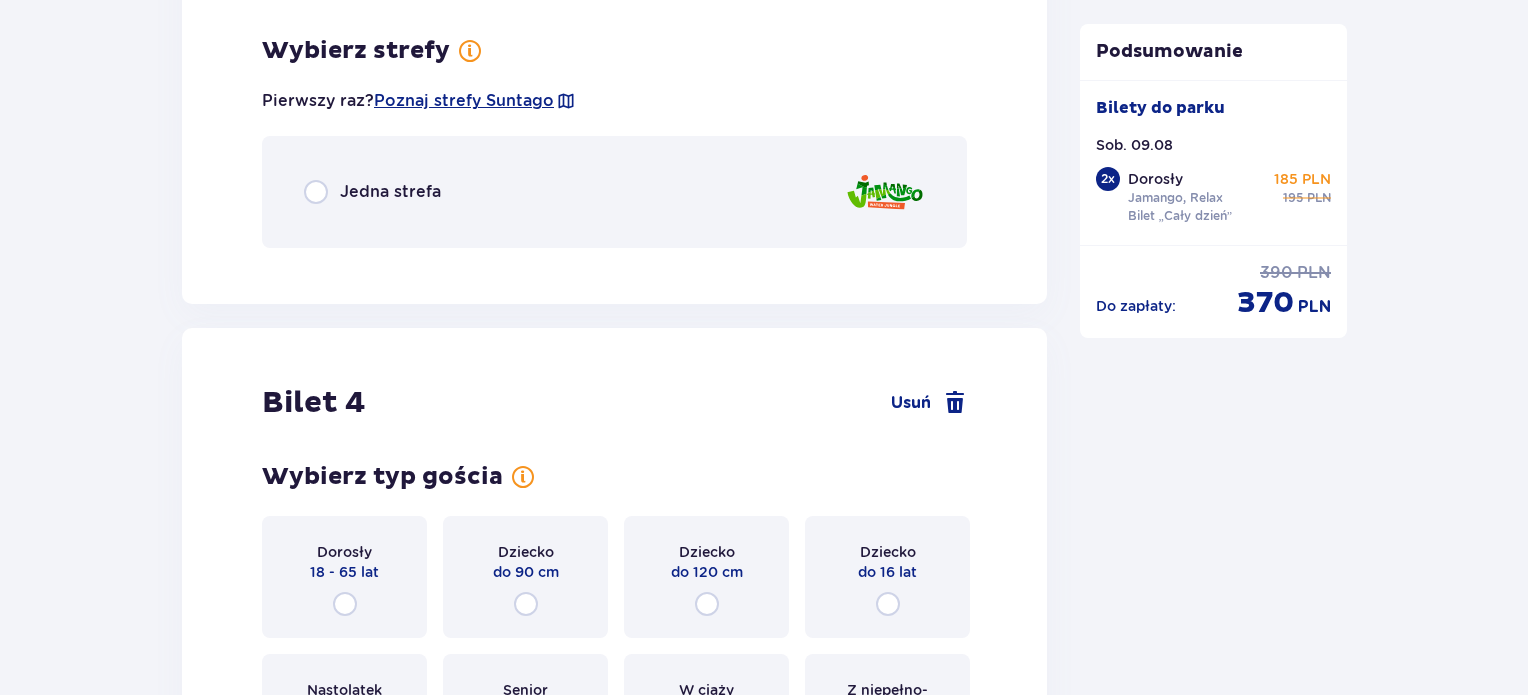 scroll, scrollTop: 4617, scrollLeft: 0, axis: vertical 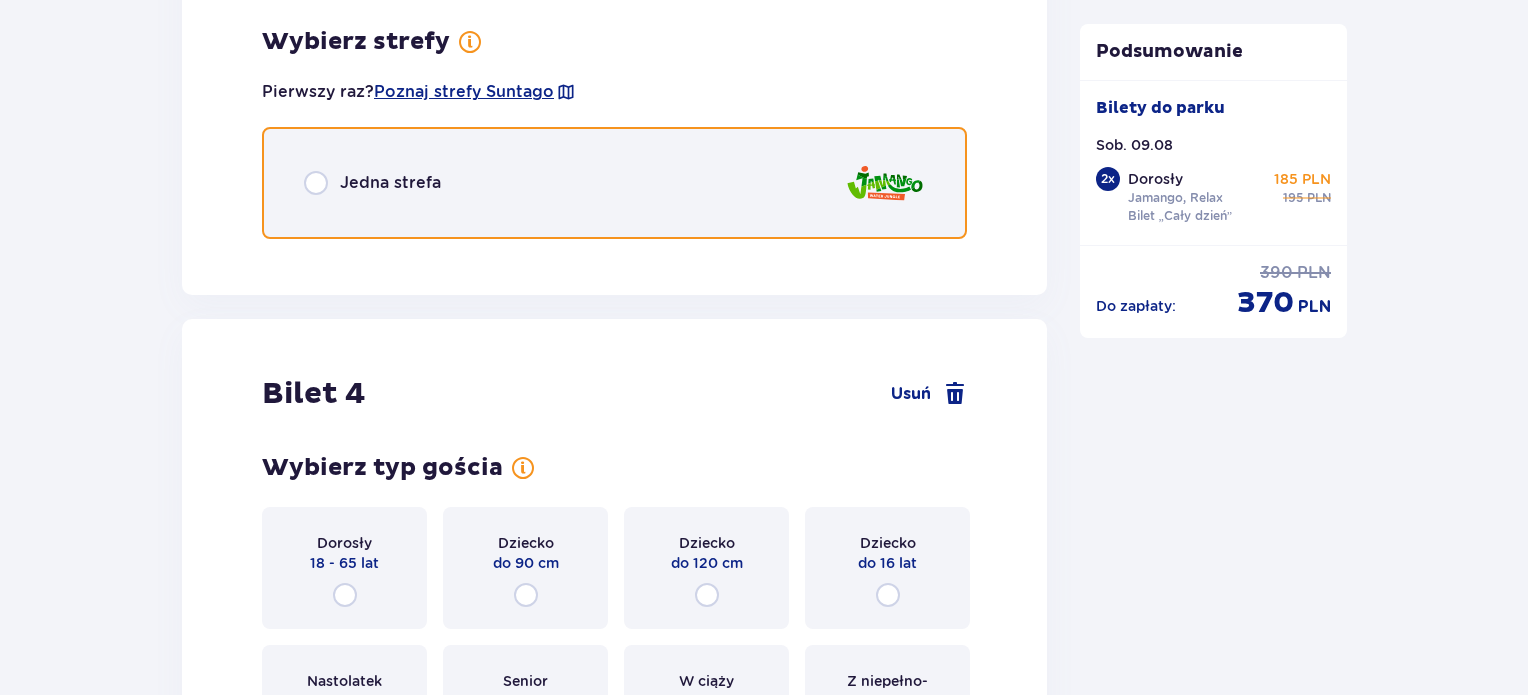 click at bounding box center (316, 183) 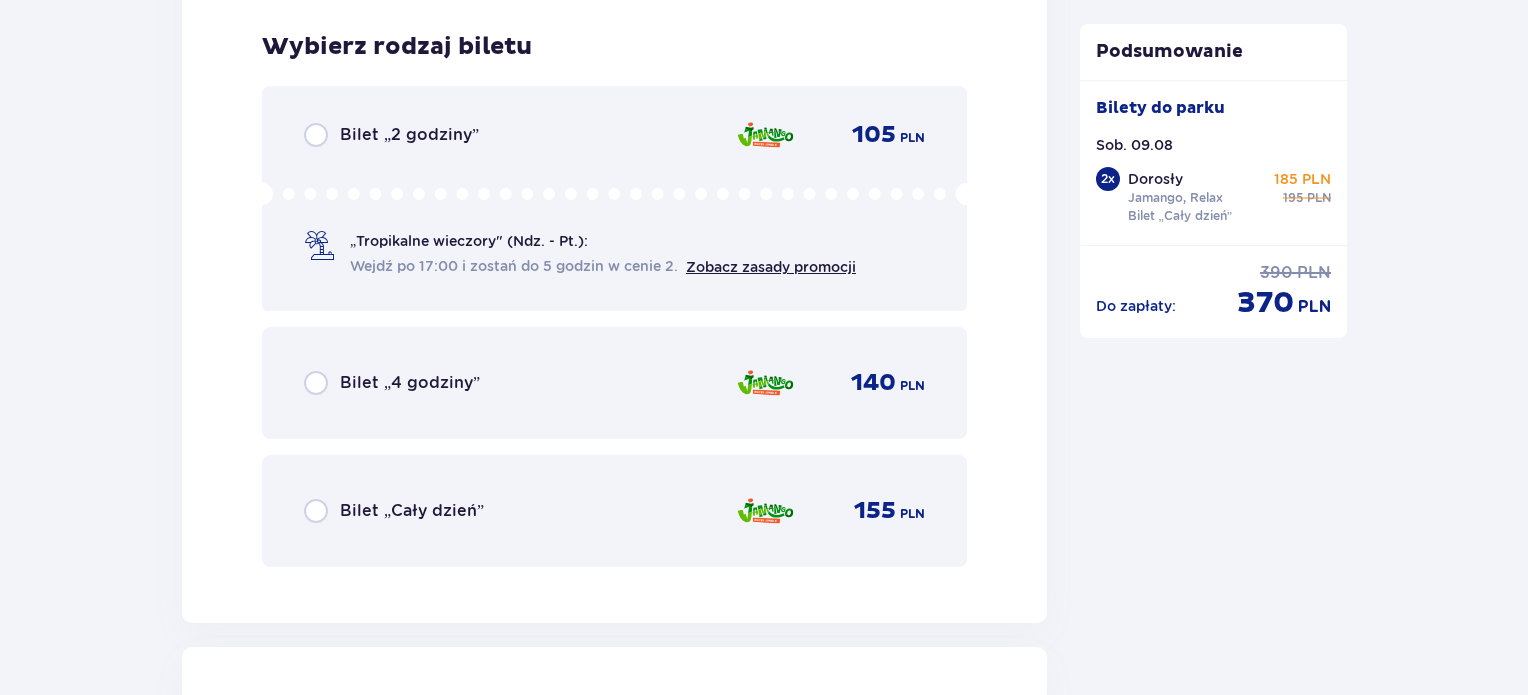 scroll, scrollTop: 4869, scrollLeft: 0, axis: vertical 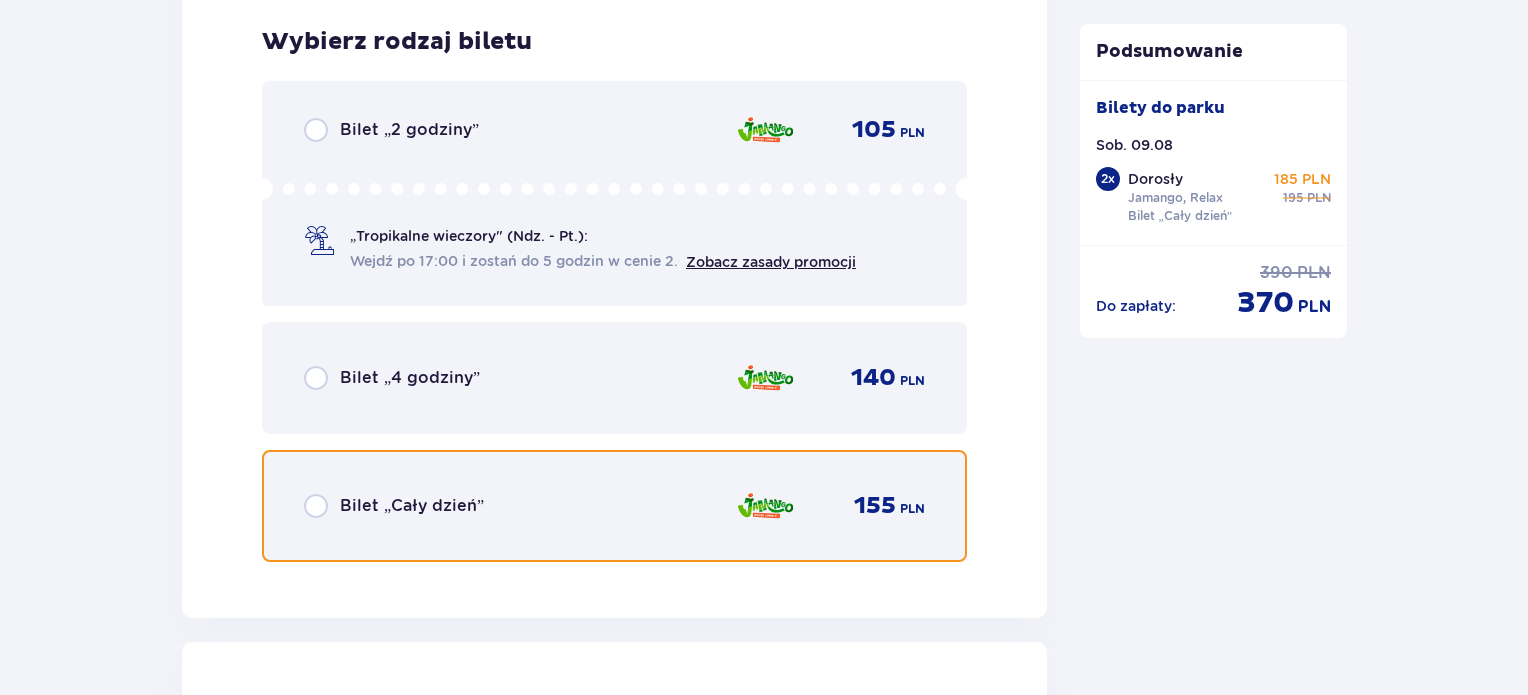 click at bounding box center (316, 506) 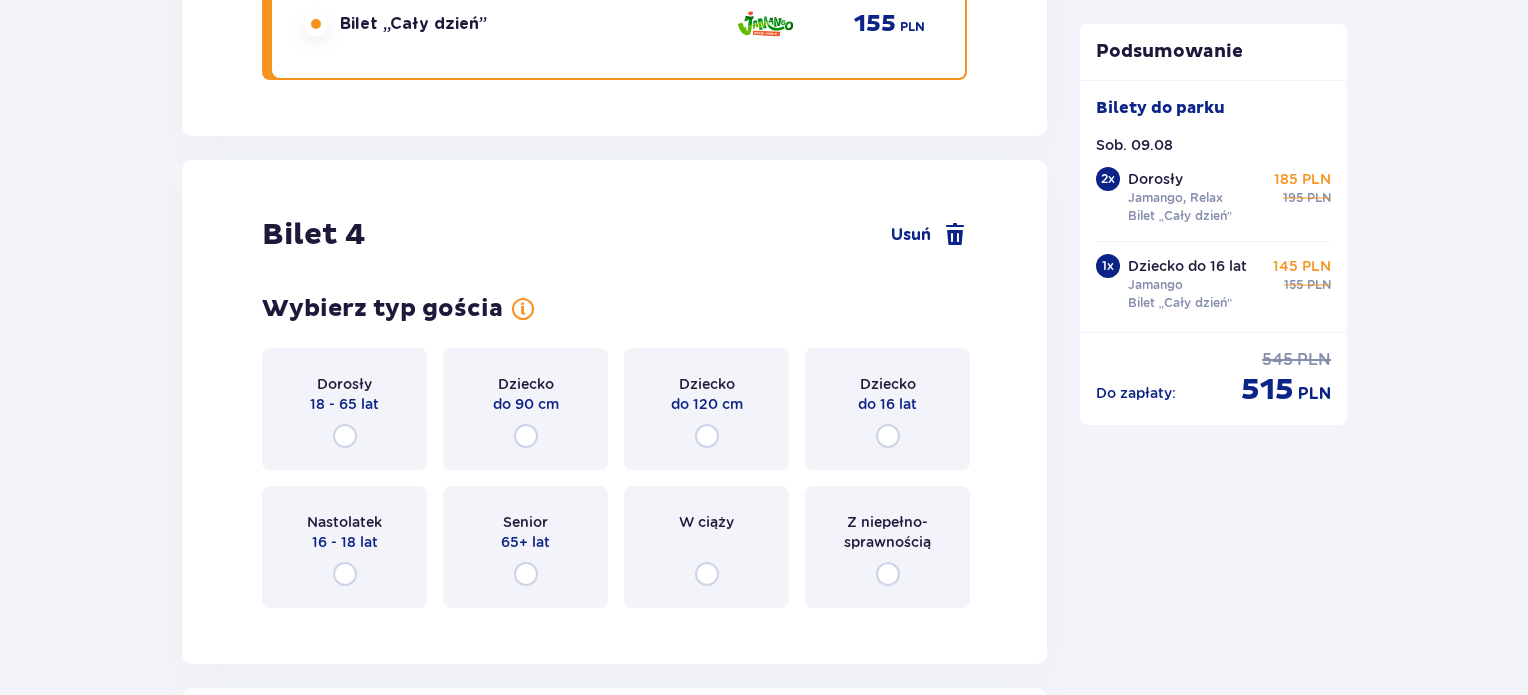 scroll, scrollTop: 5484, scrollLeft: 0, axis: vertical 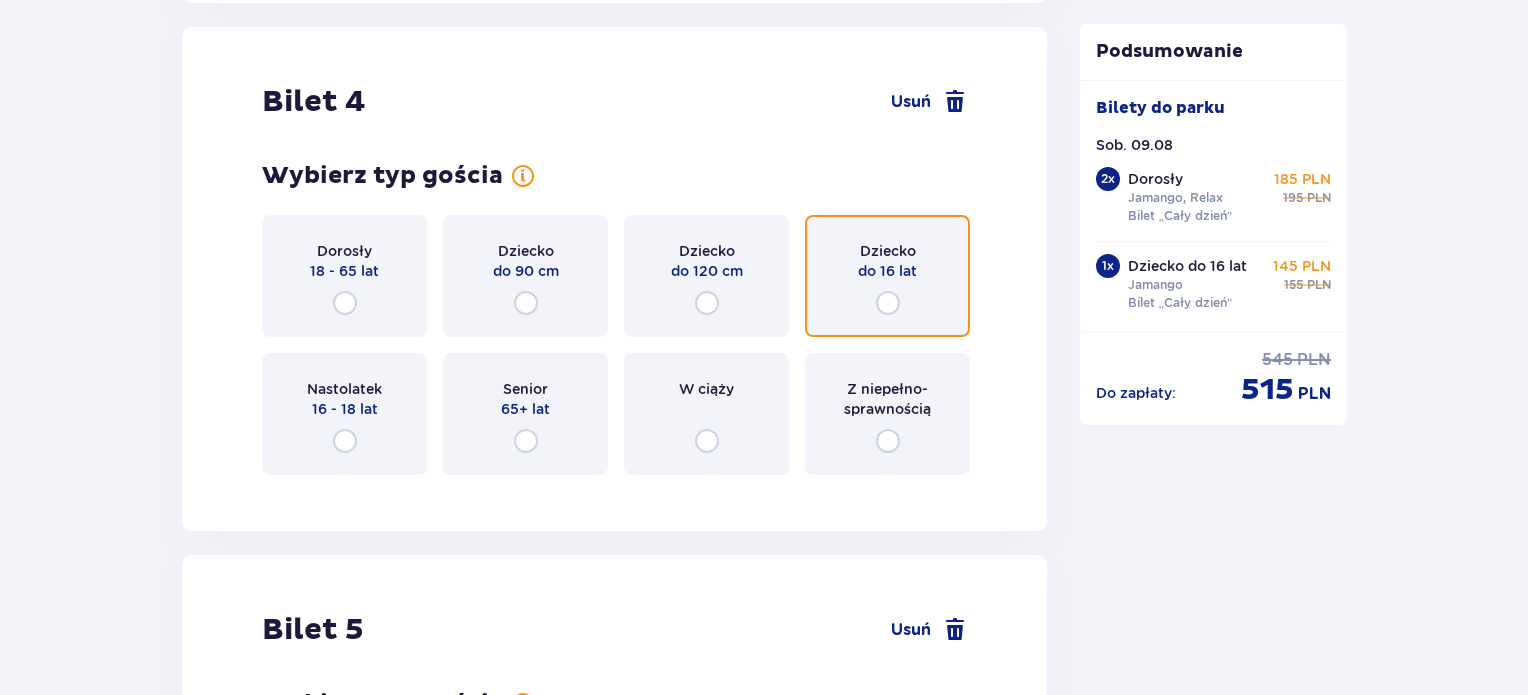 click at bounding box center [888, 303] 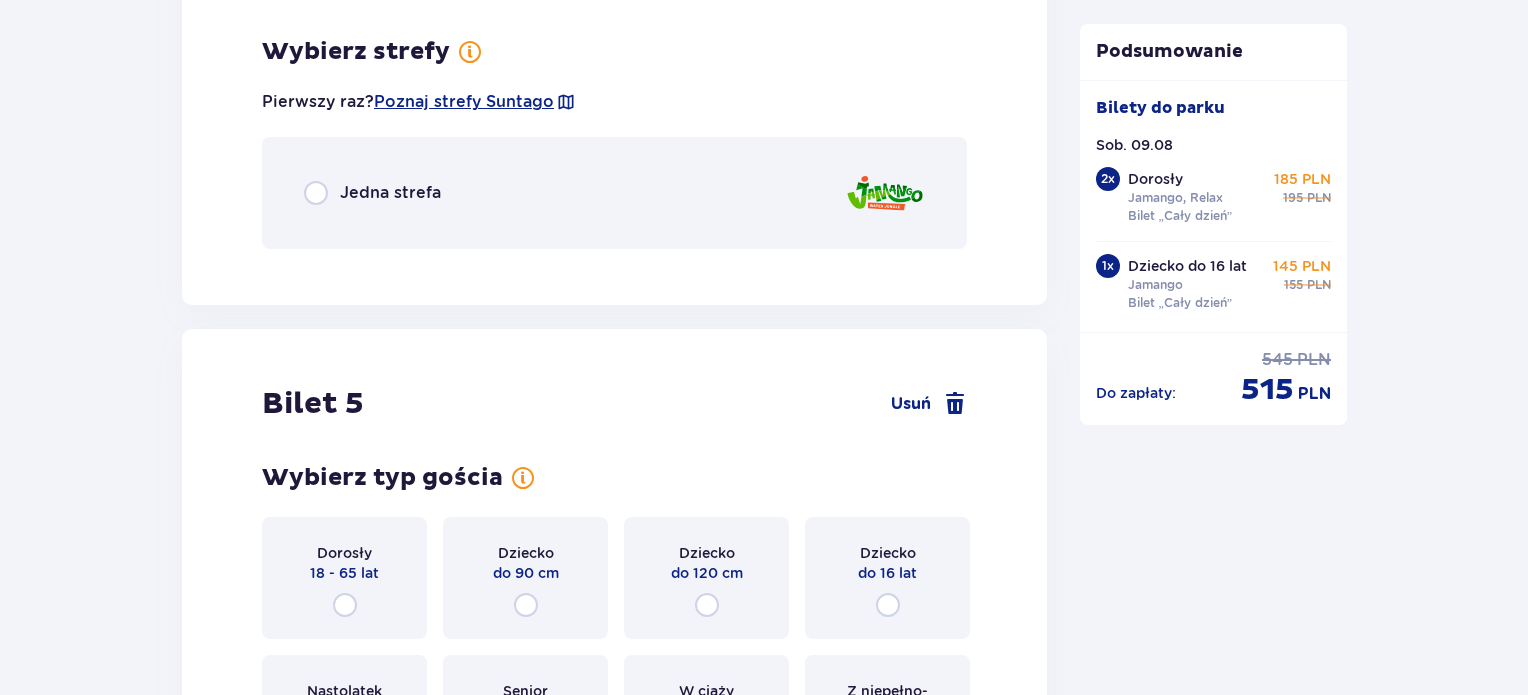 scroll, scrollTop: 5972, scrollLeft: 0, axis: vertical 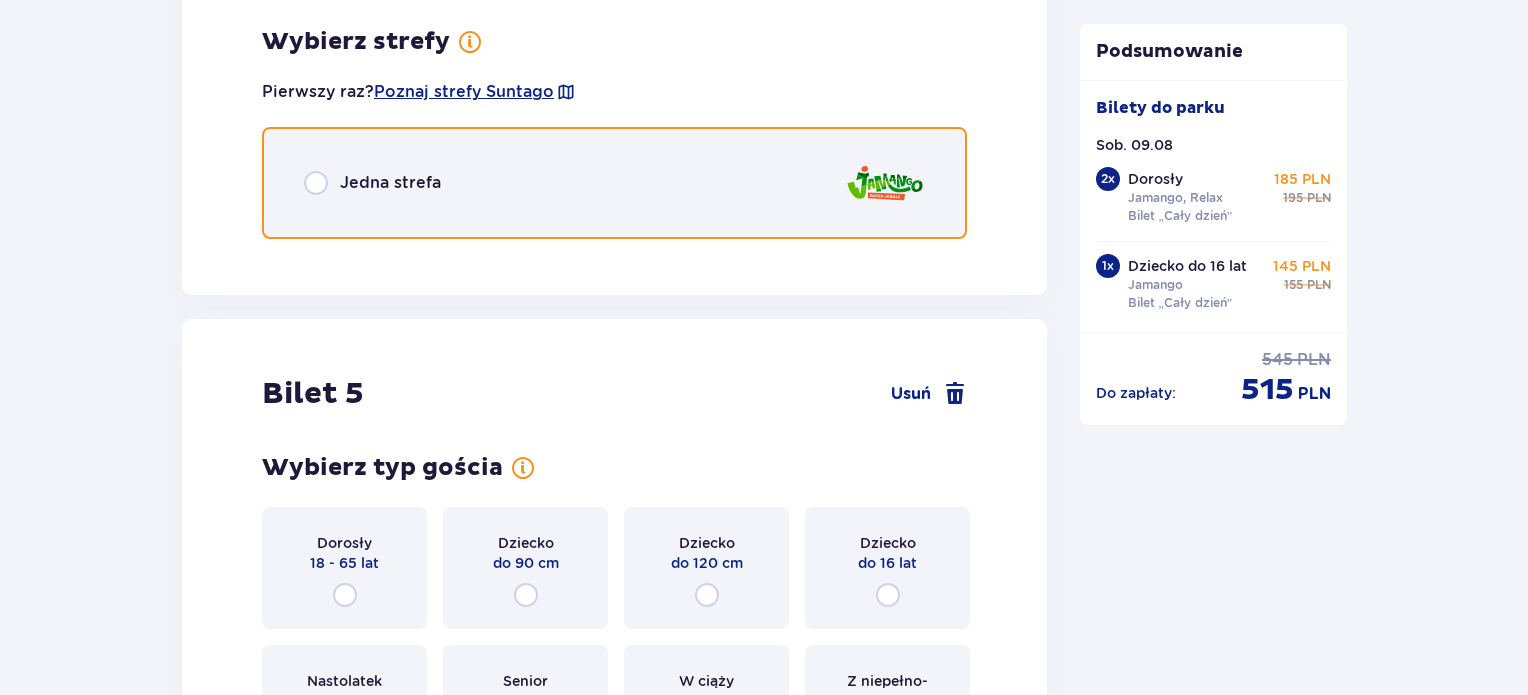 click at bounding box center [316, 183] 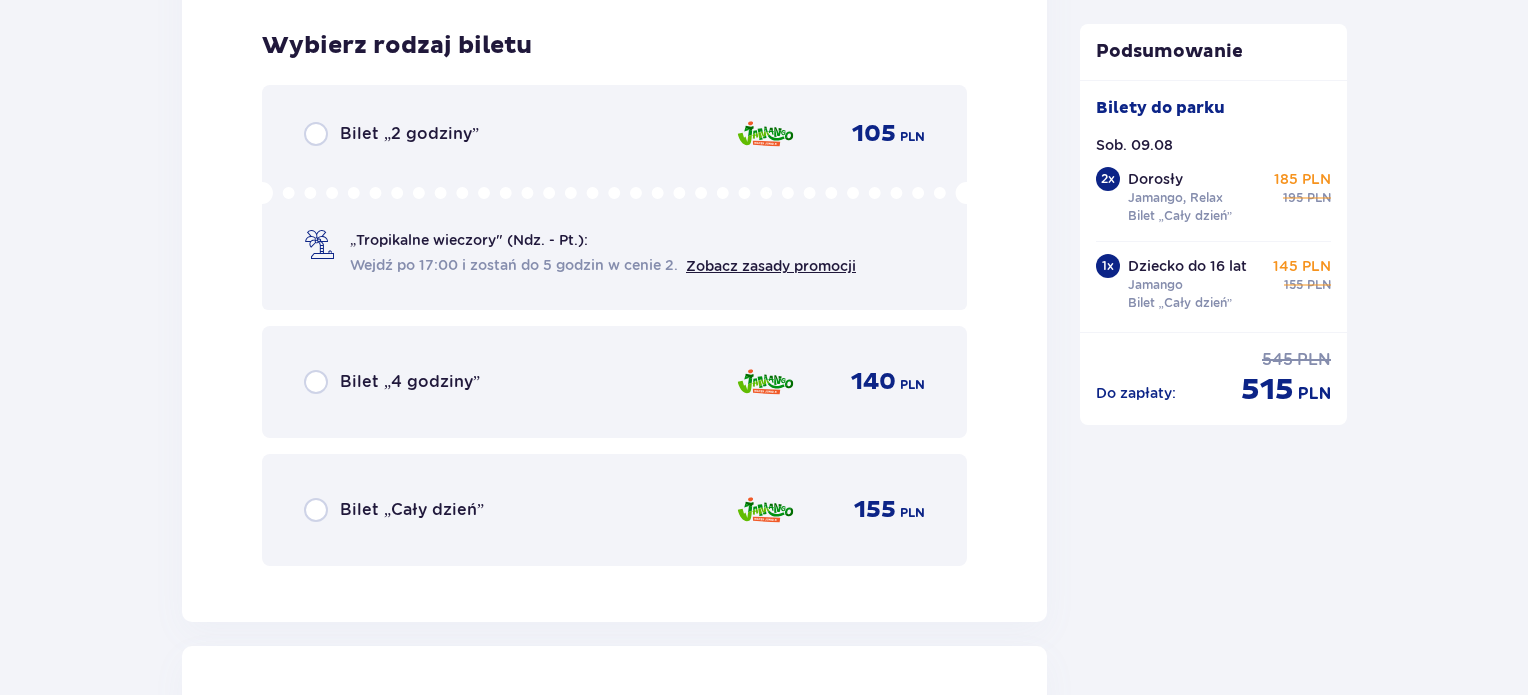 scroll, scrollTop: 6224, scrollLeft: 0, axis: vertical 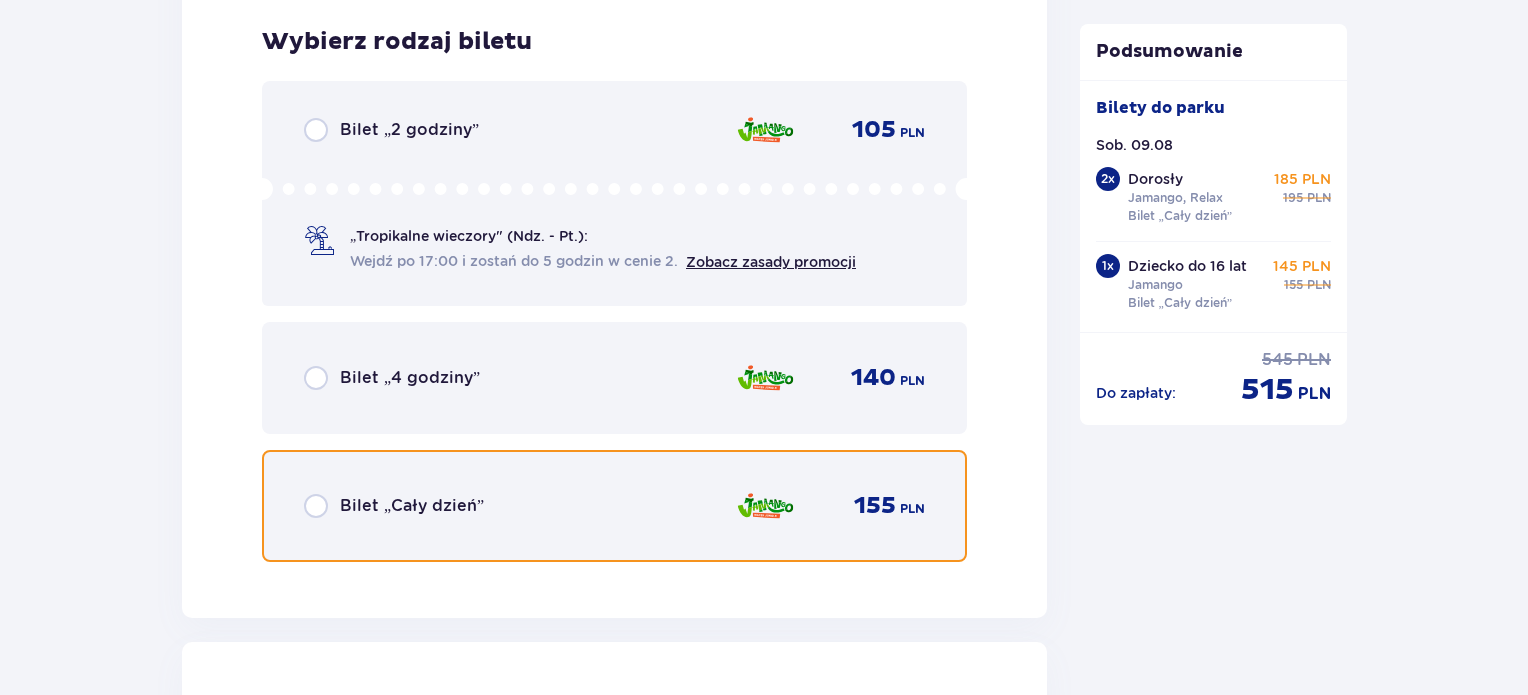 click at bounding box center [316, 506] 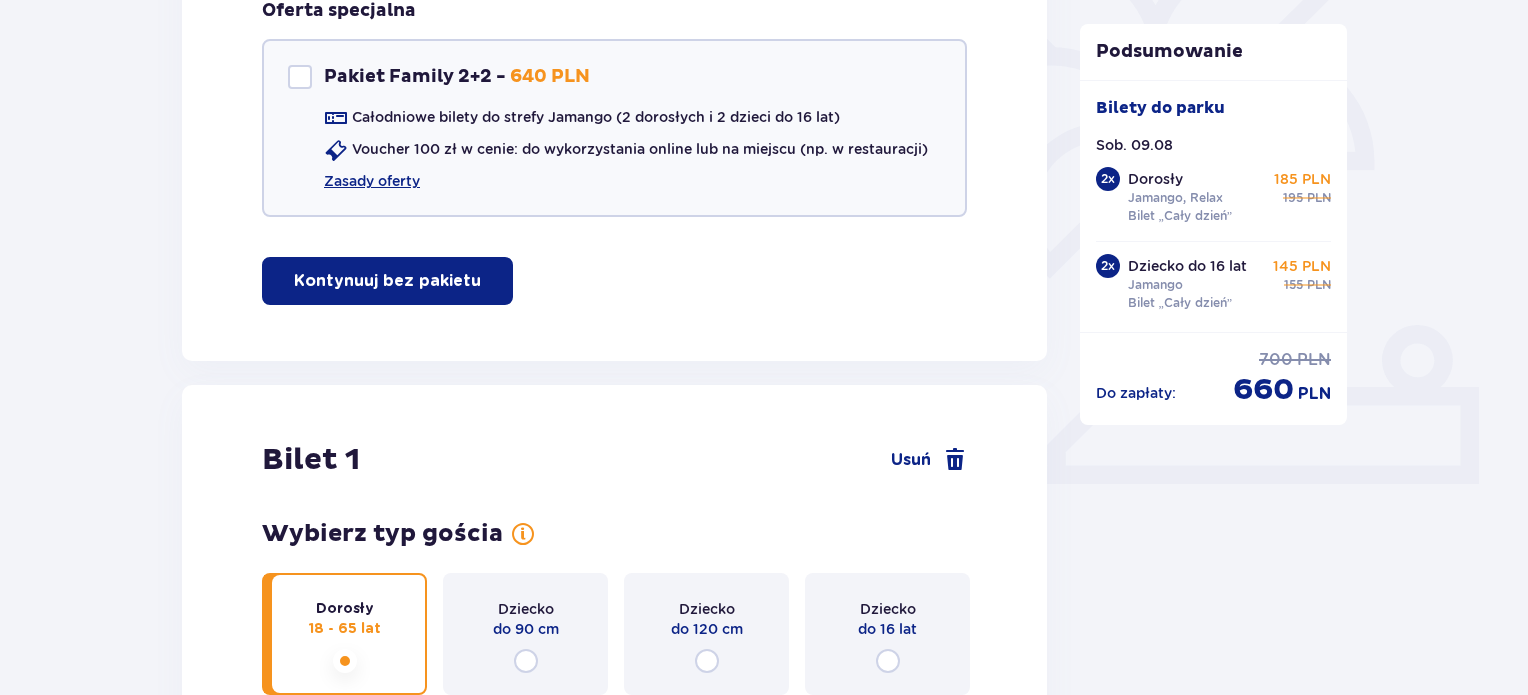 scroll, scrollTop: 538, scrollLeft: 0, axis: vertical 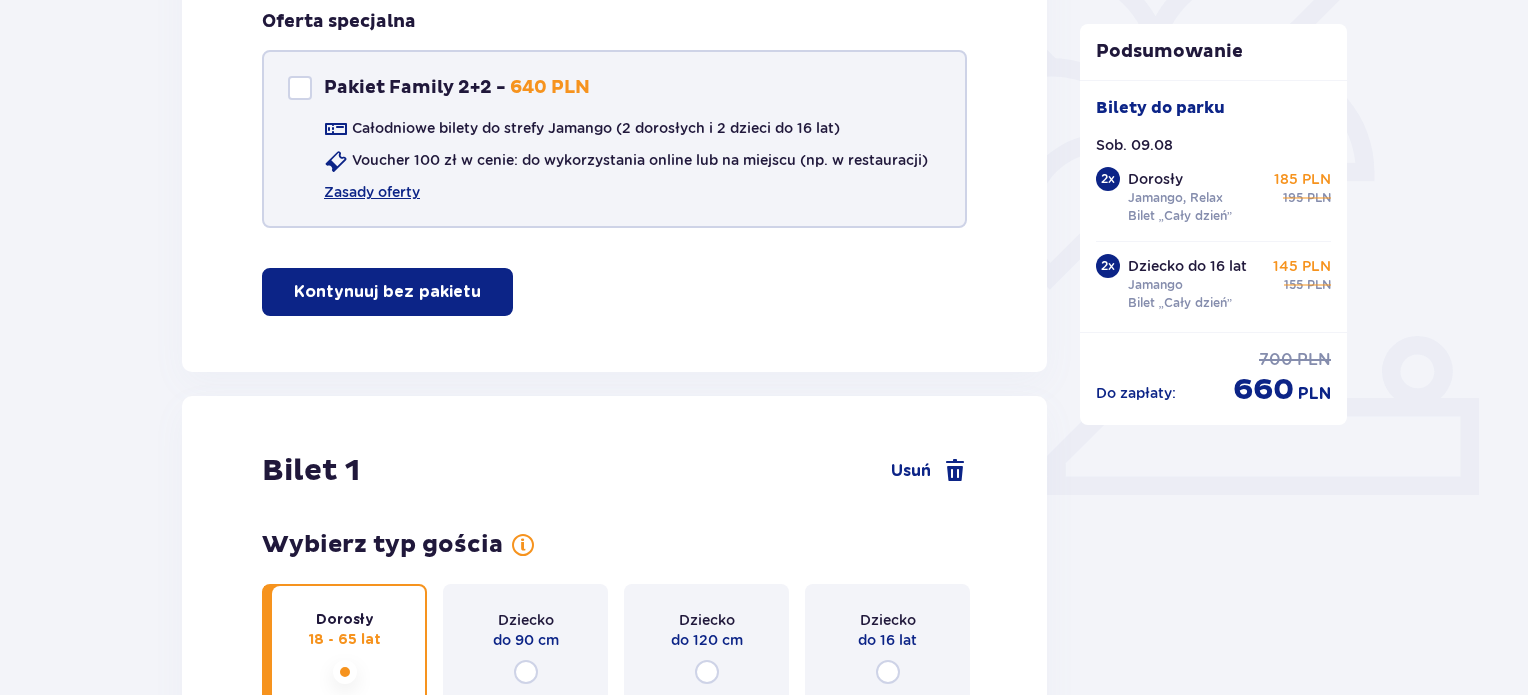 click at bounding box center (300, 88) 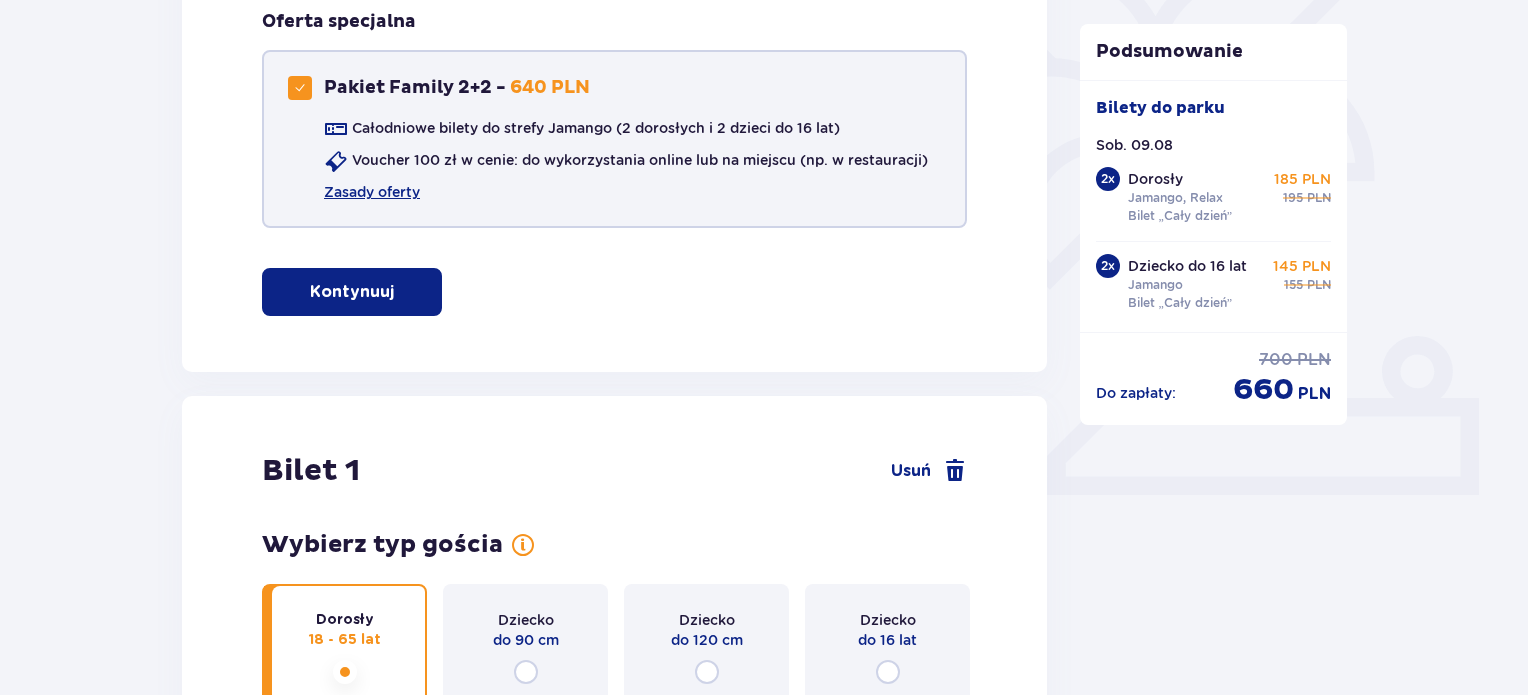 click at bounding box center [300, 88] 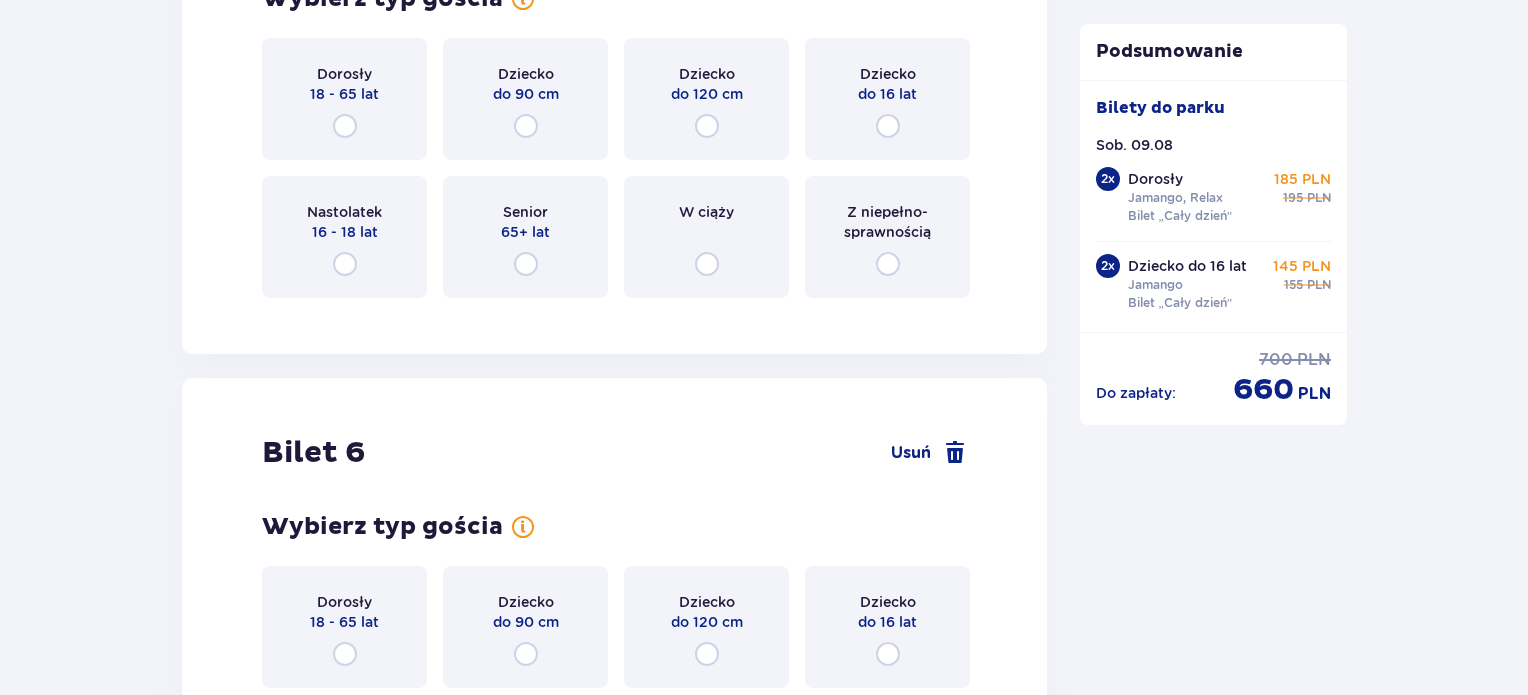 scroll, scrollTop: 7038, scrollLeft: 0, axis: vertical 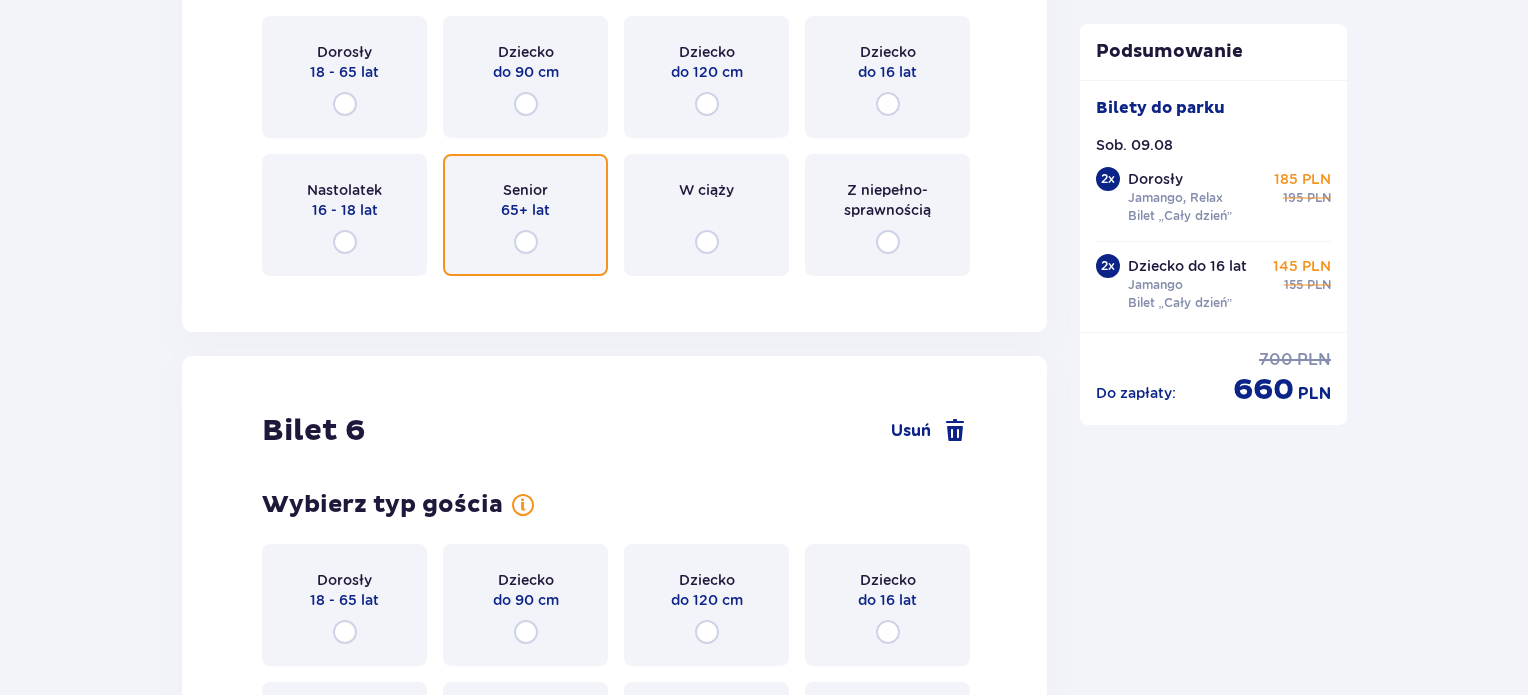 click at bounding box center [526, 242] 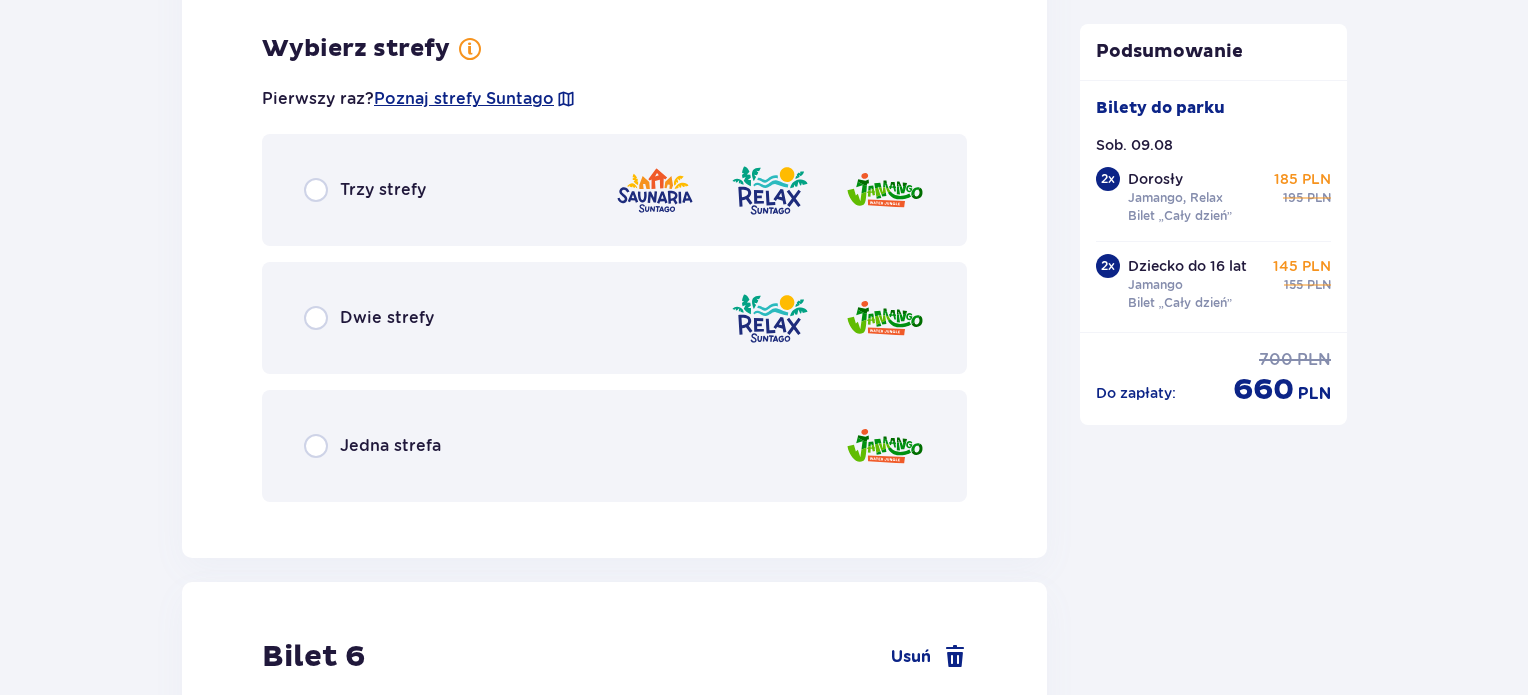 scroll, scrollTop: 7326, scrollLeft: 0, axis: vertical 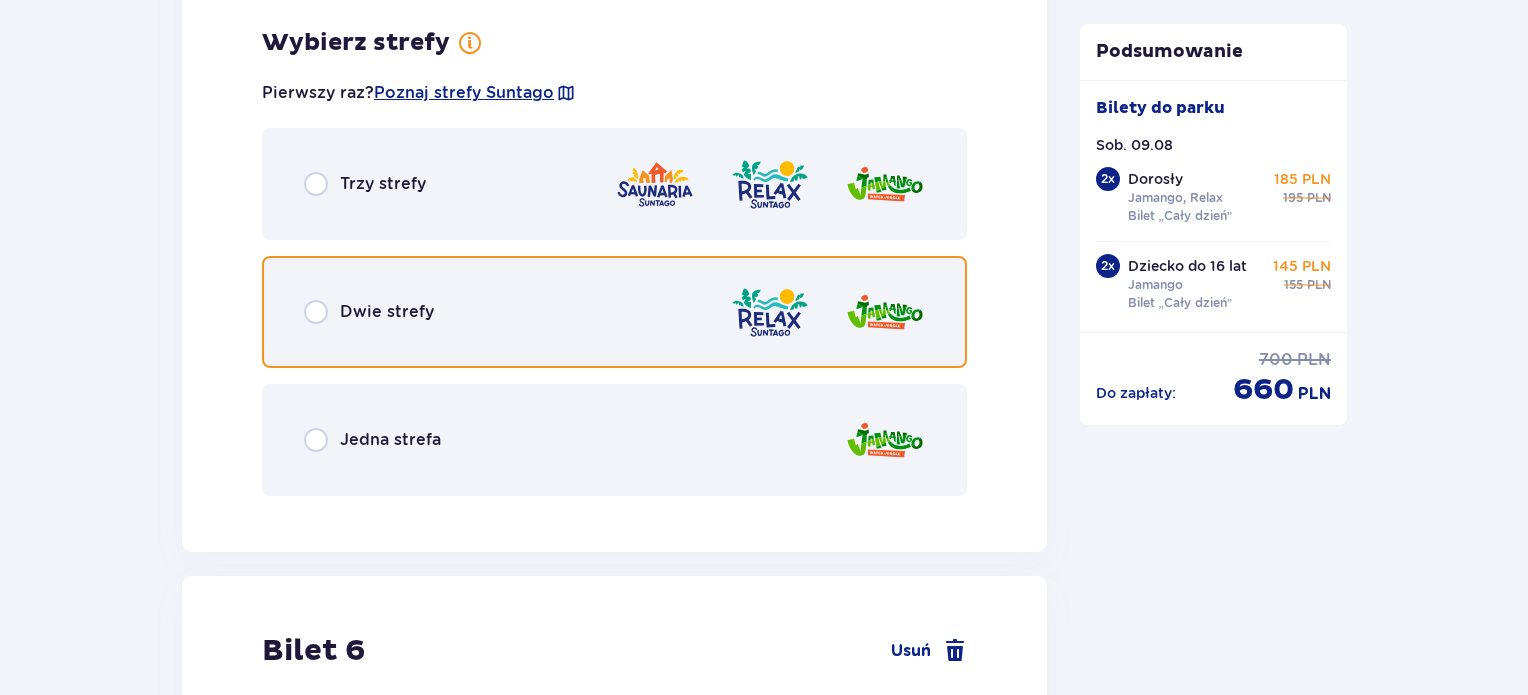click at bounding box center [316, 312] 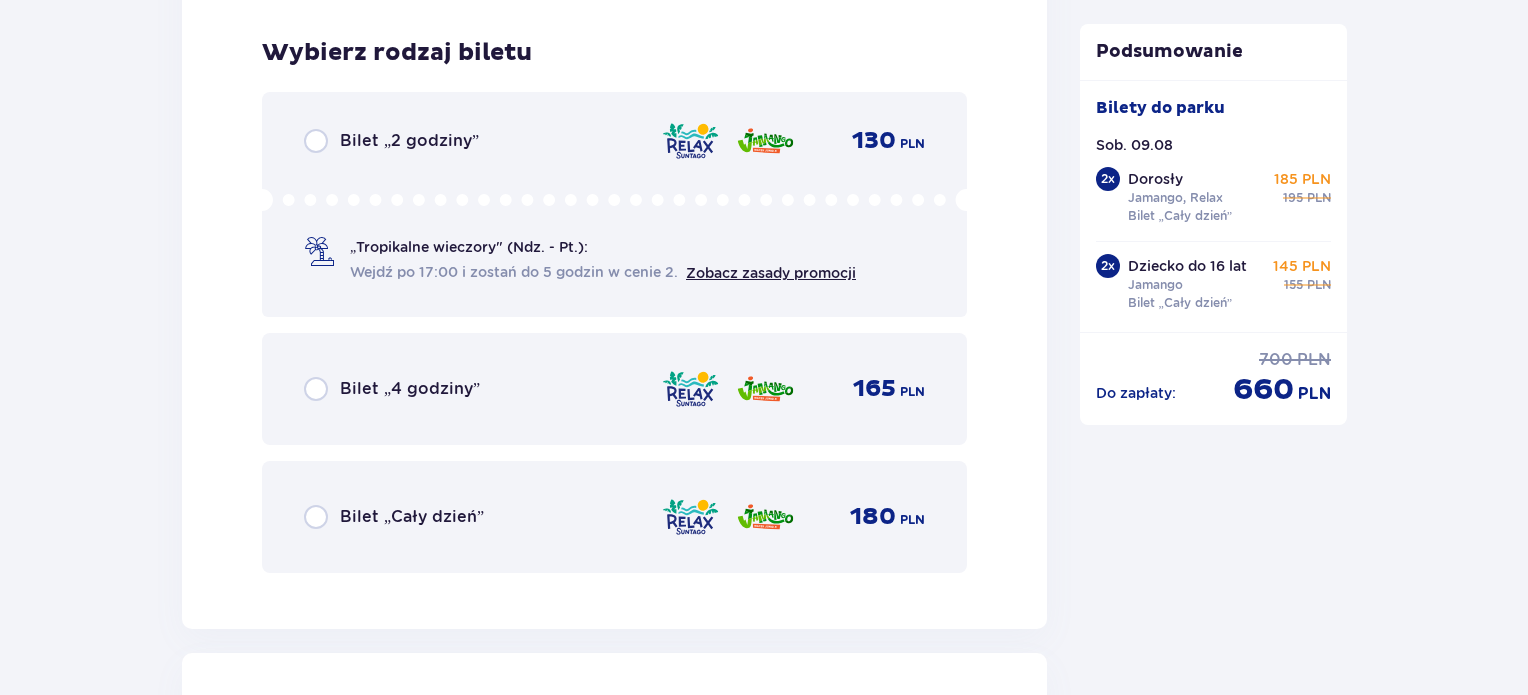 scroll, scrollTop: 7834, scrollLeft: 0, axis: vertical 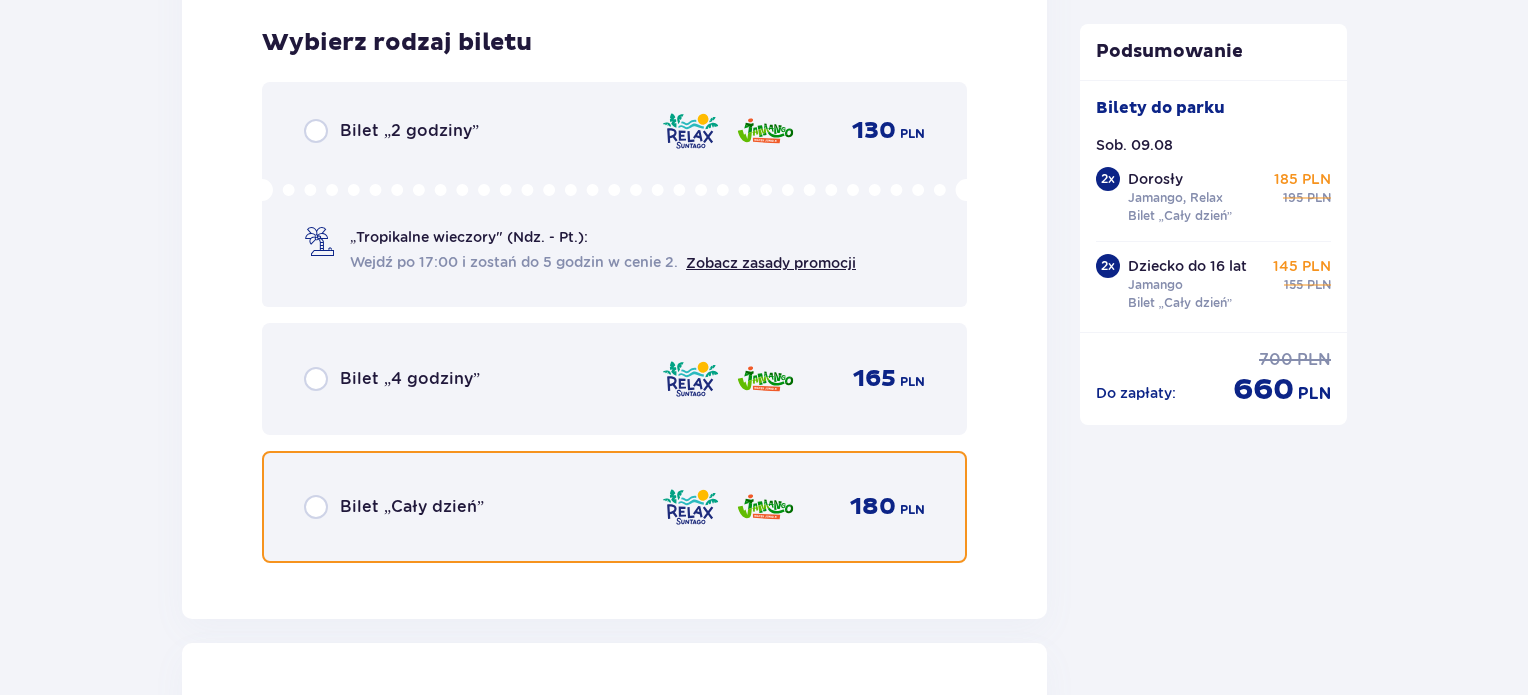 click at bounding box center [316, 507] 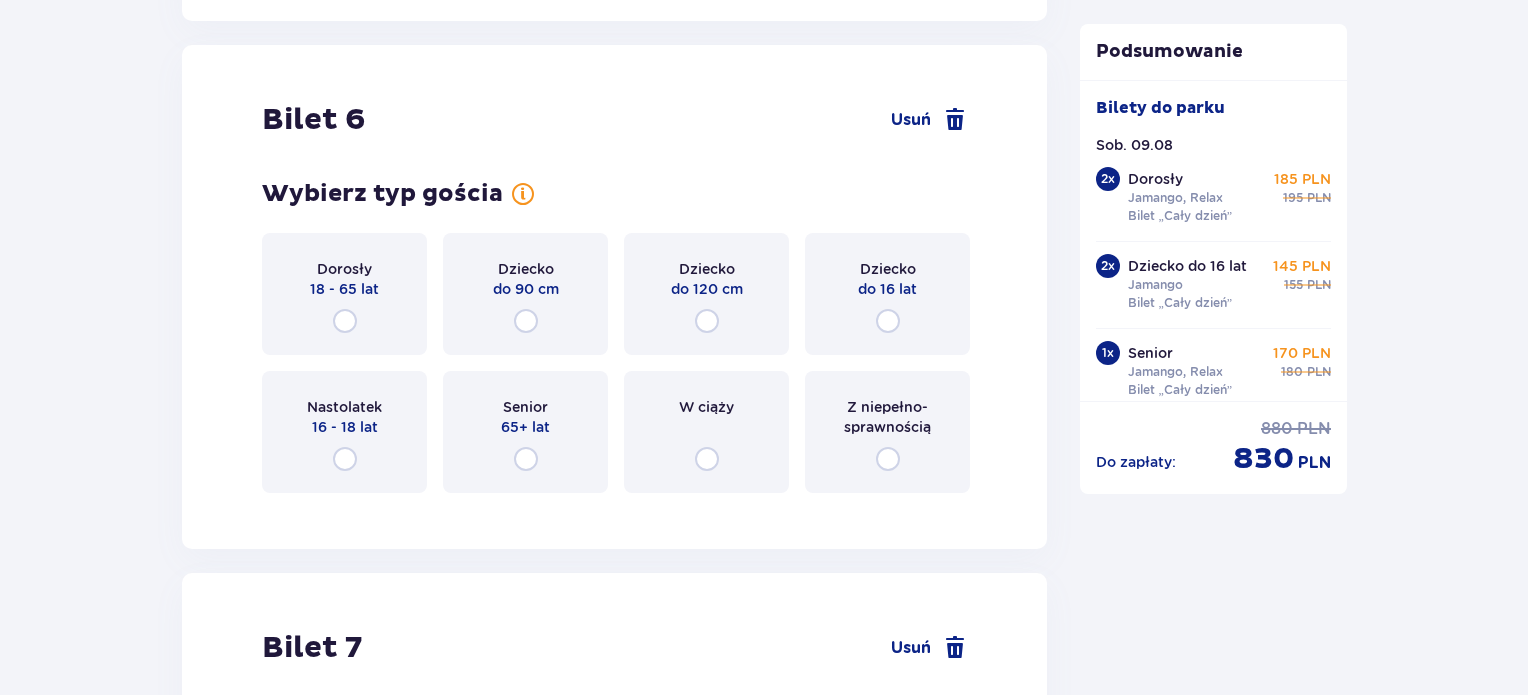 scroll, scrollTop: 8448, scrollLeft: 0, axis: vertical 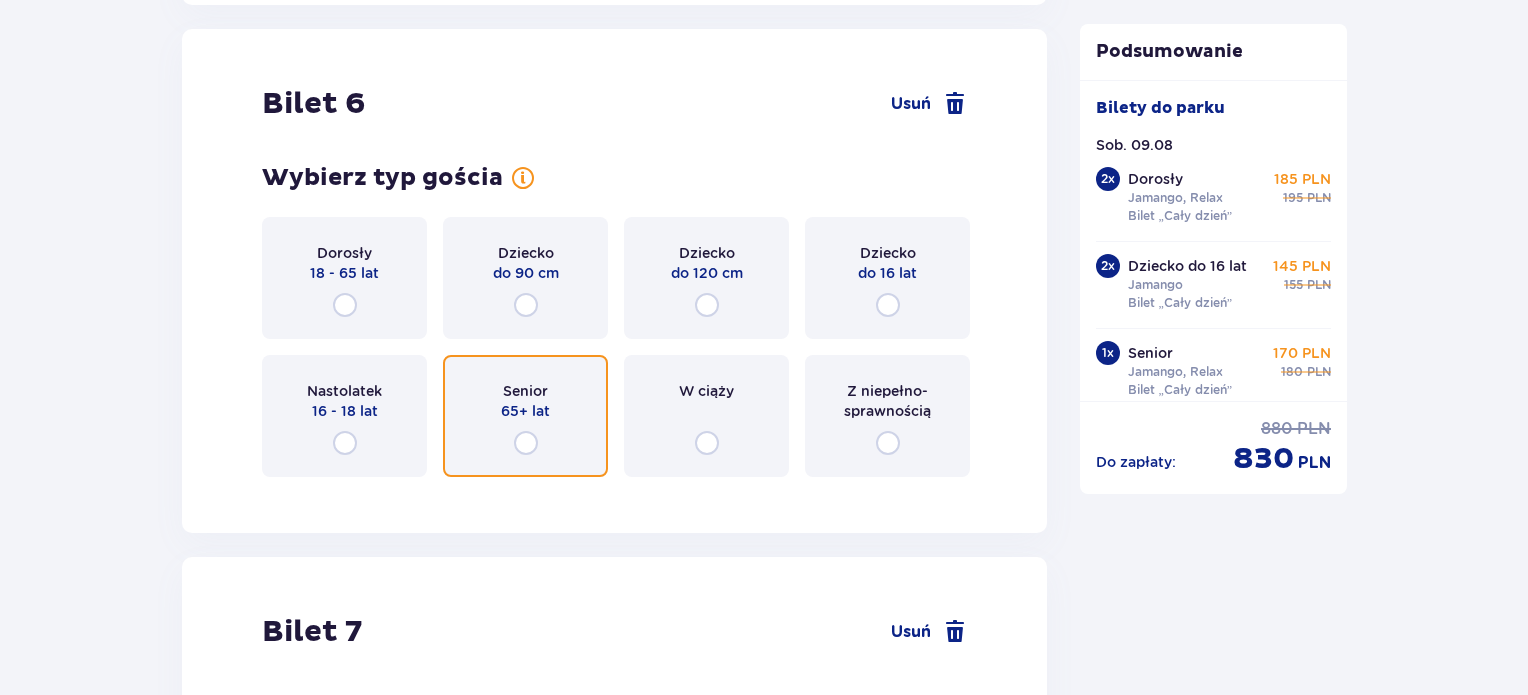 click at bounding box center [526, 443] 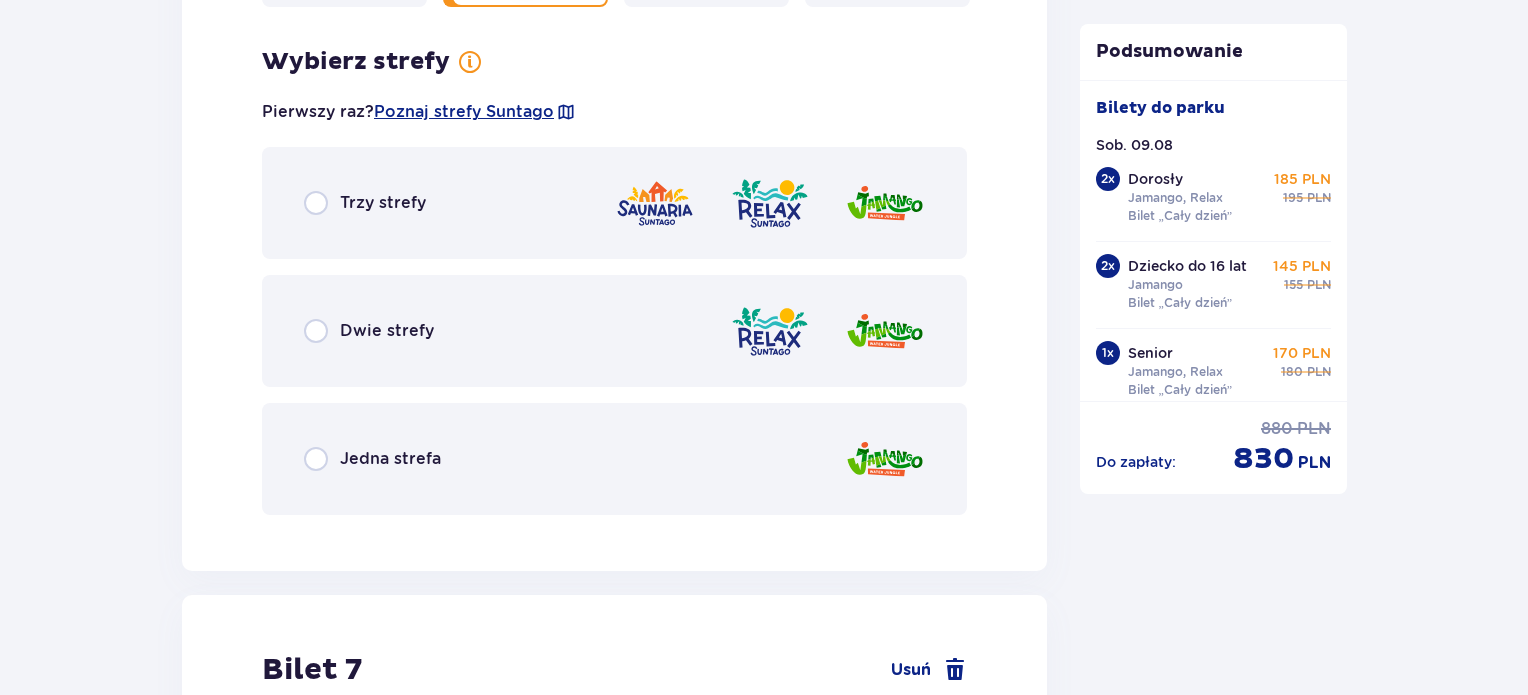 scroll, scrollTop: 8936, scrollLeft: 0, axis: vertical 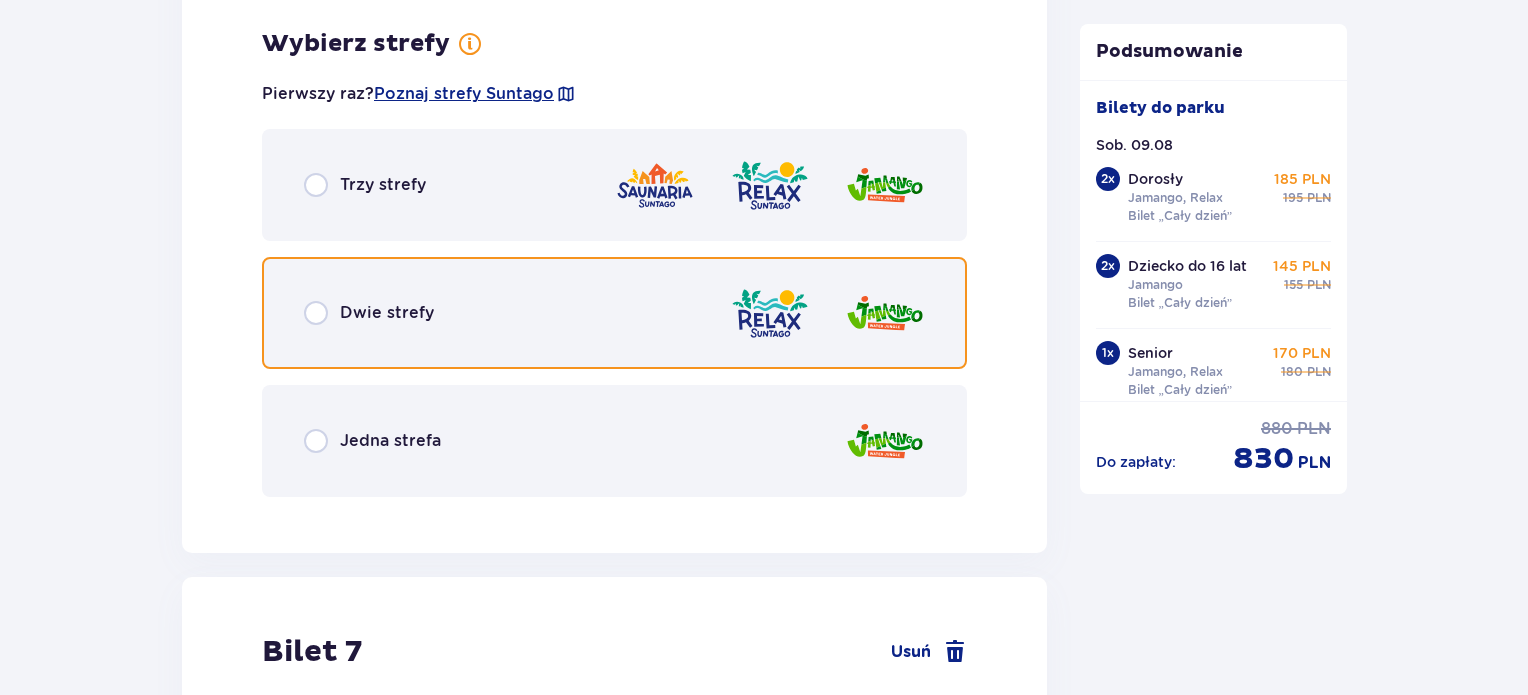 click at bounding box center [316, 313] 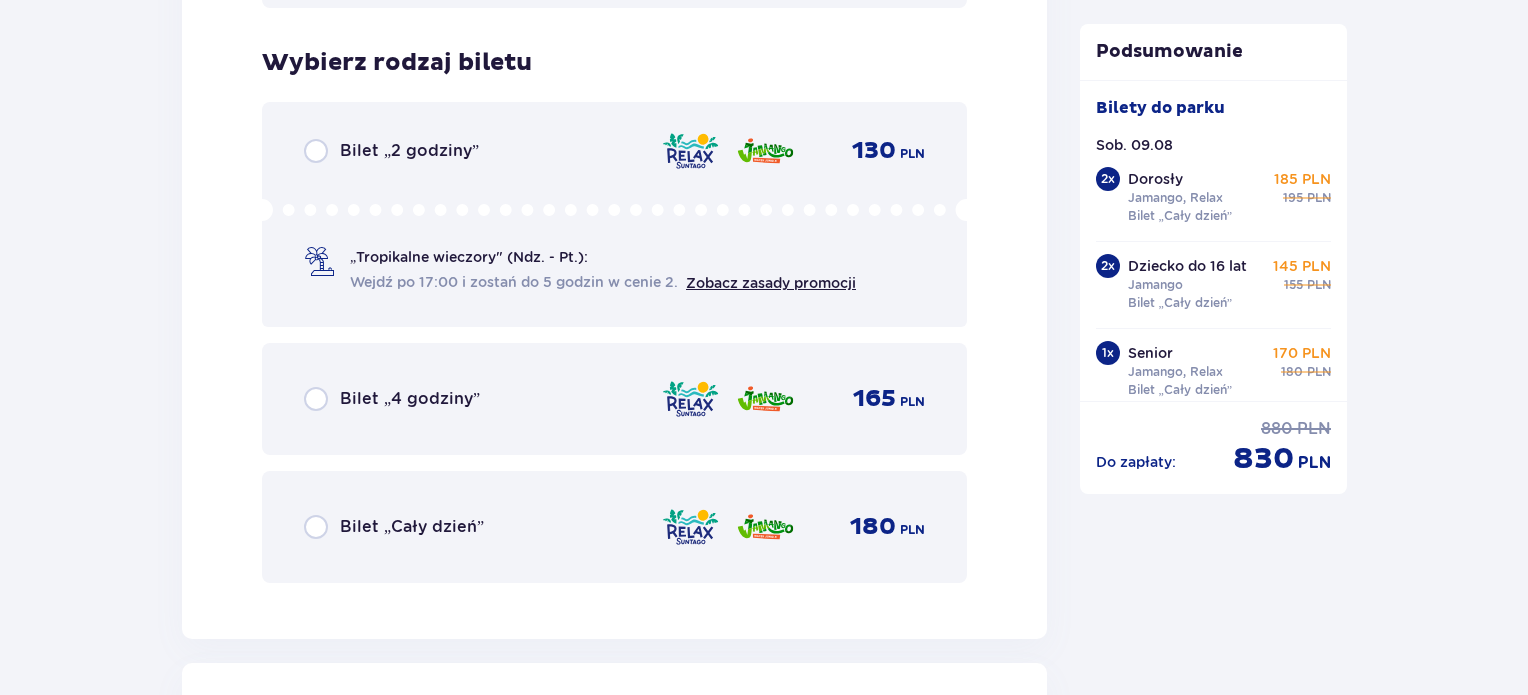scroll, scrollTop: 9444, scrollLeft: 0, axis: vertical 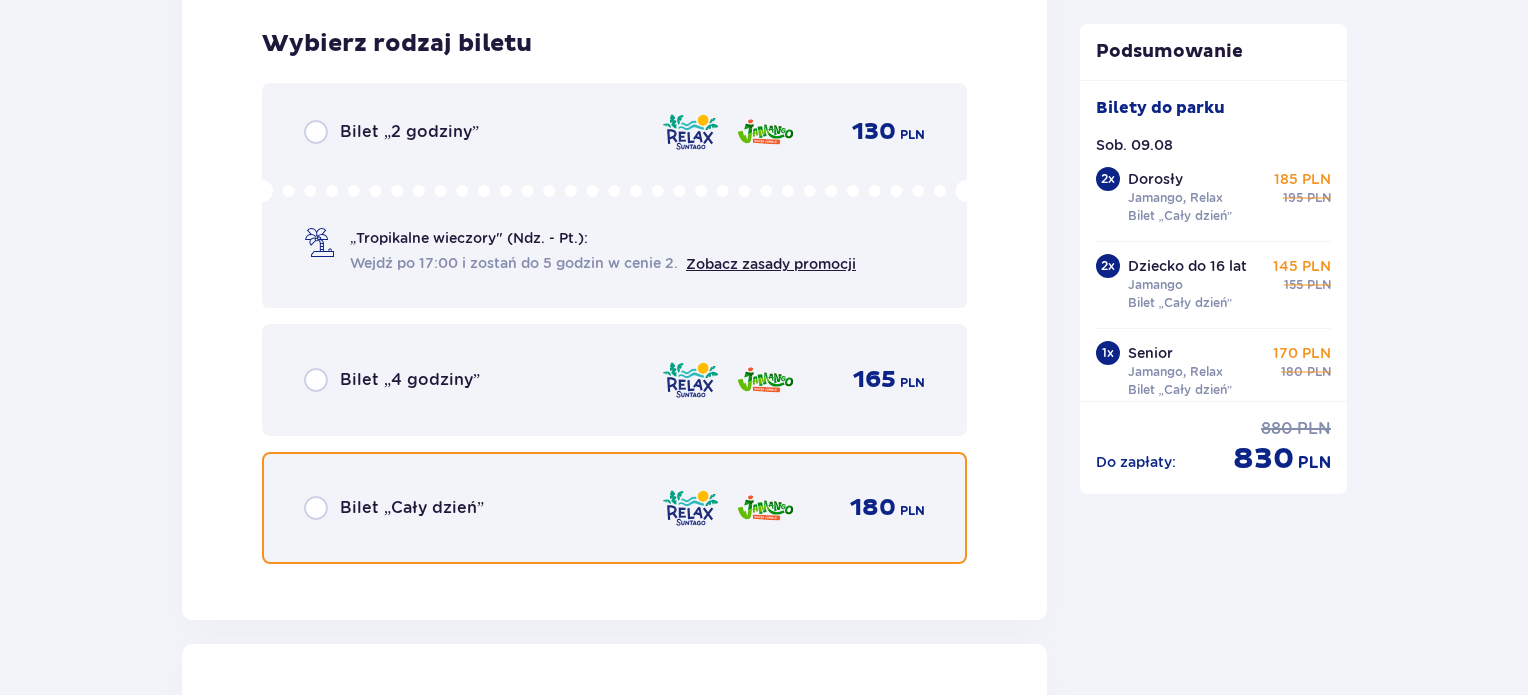 click at bounding box center (316, 508) 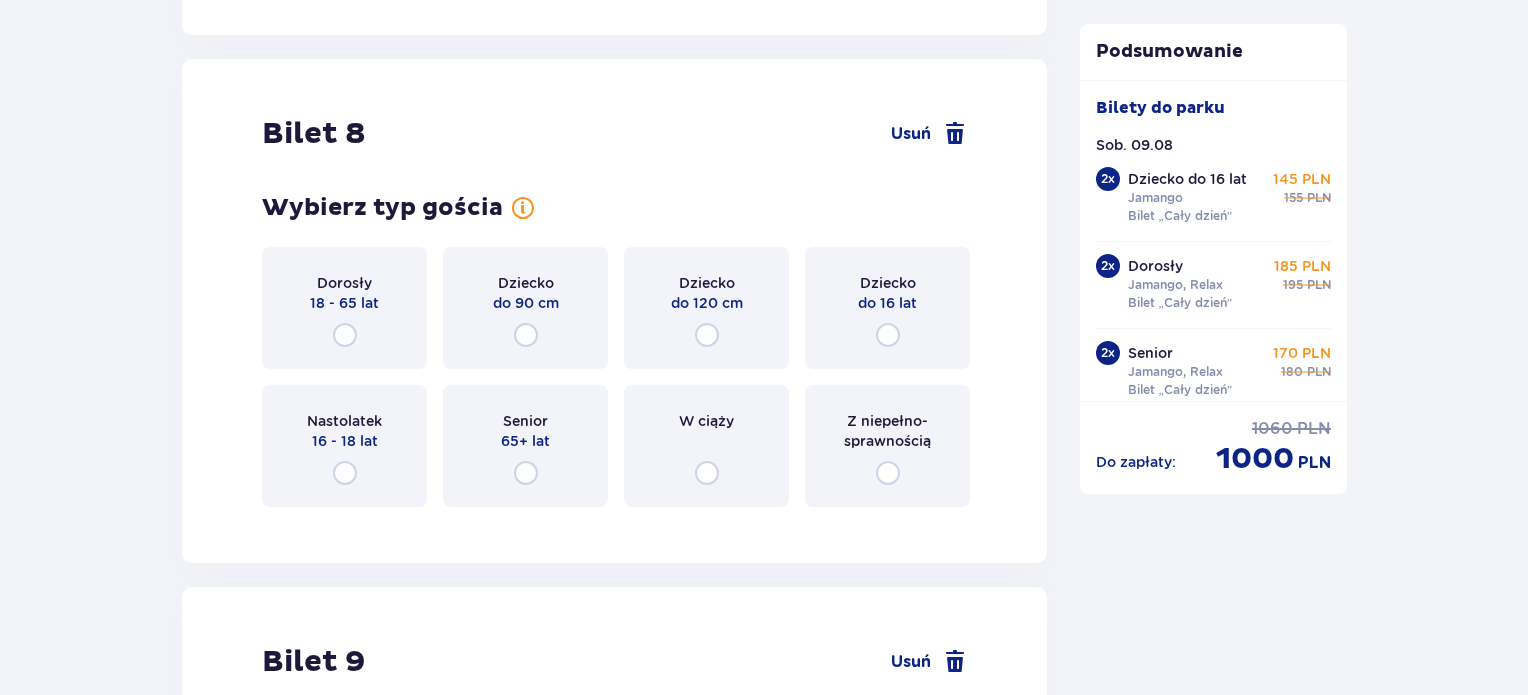 scroll, scrollTop: 10558, scrollLeft: 0, axis: vertical 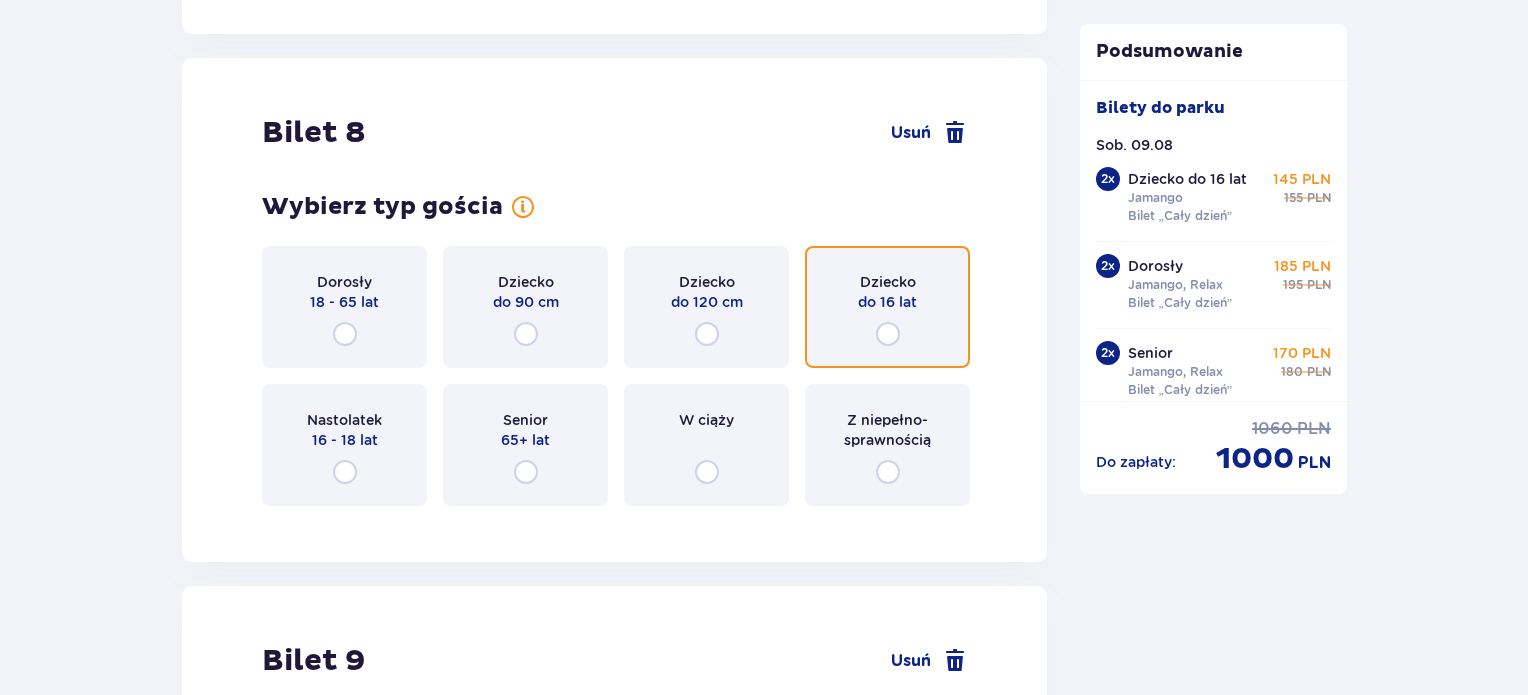 click at bounding box center [888, 334] 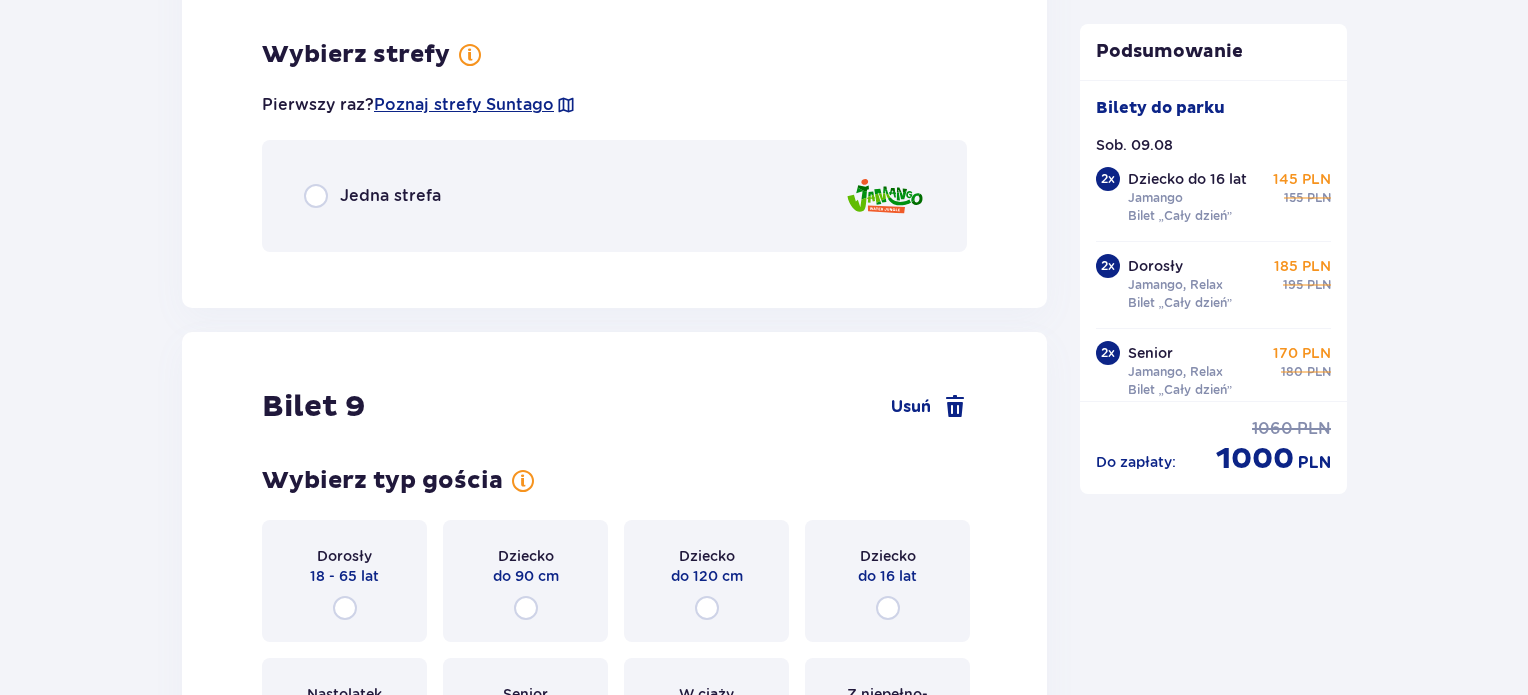 scroll, scrollTop: 11074, scrollLeft: 0, axis: vertical 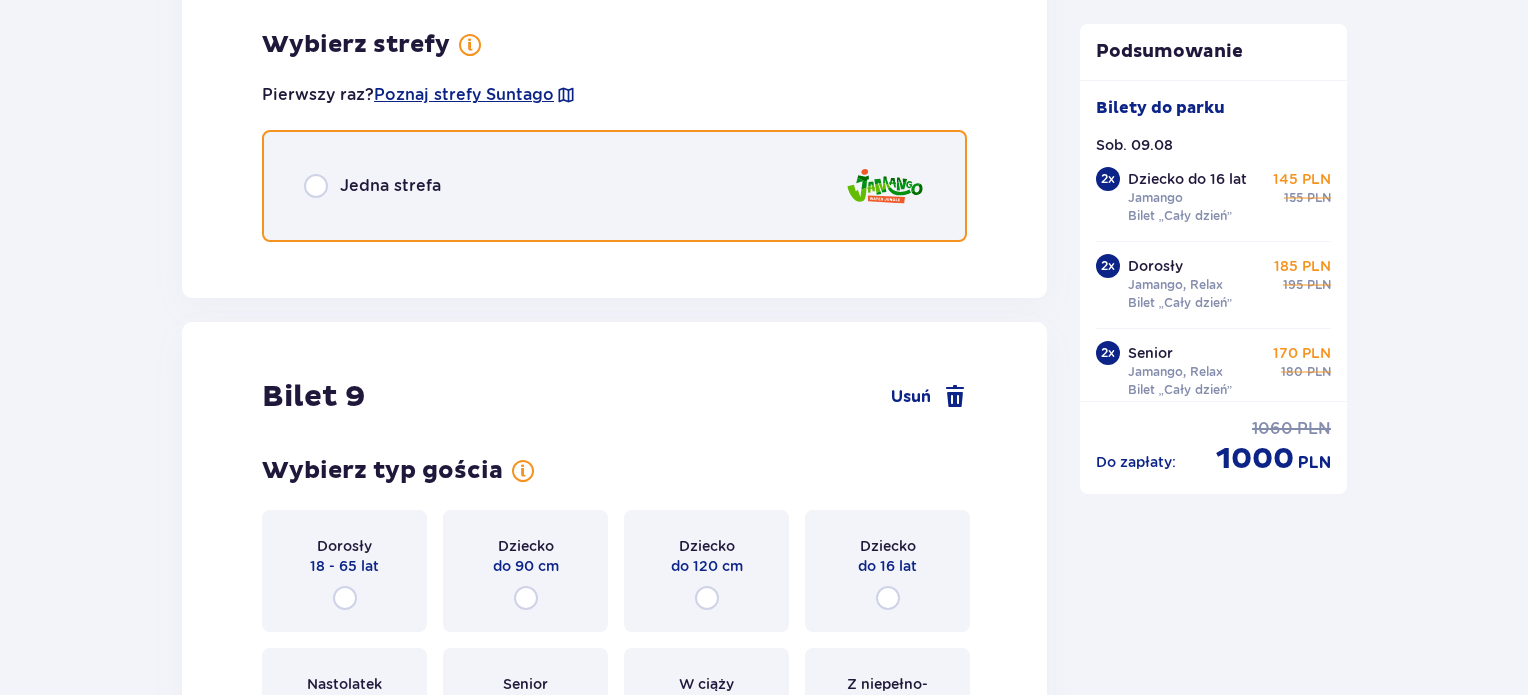 click at bounding box center [316, 186] 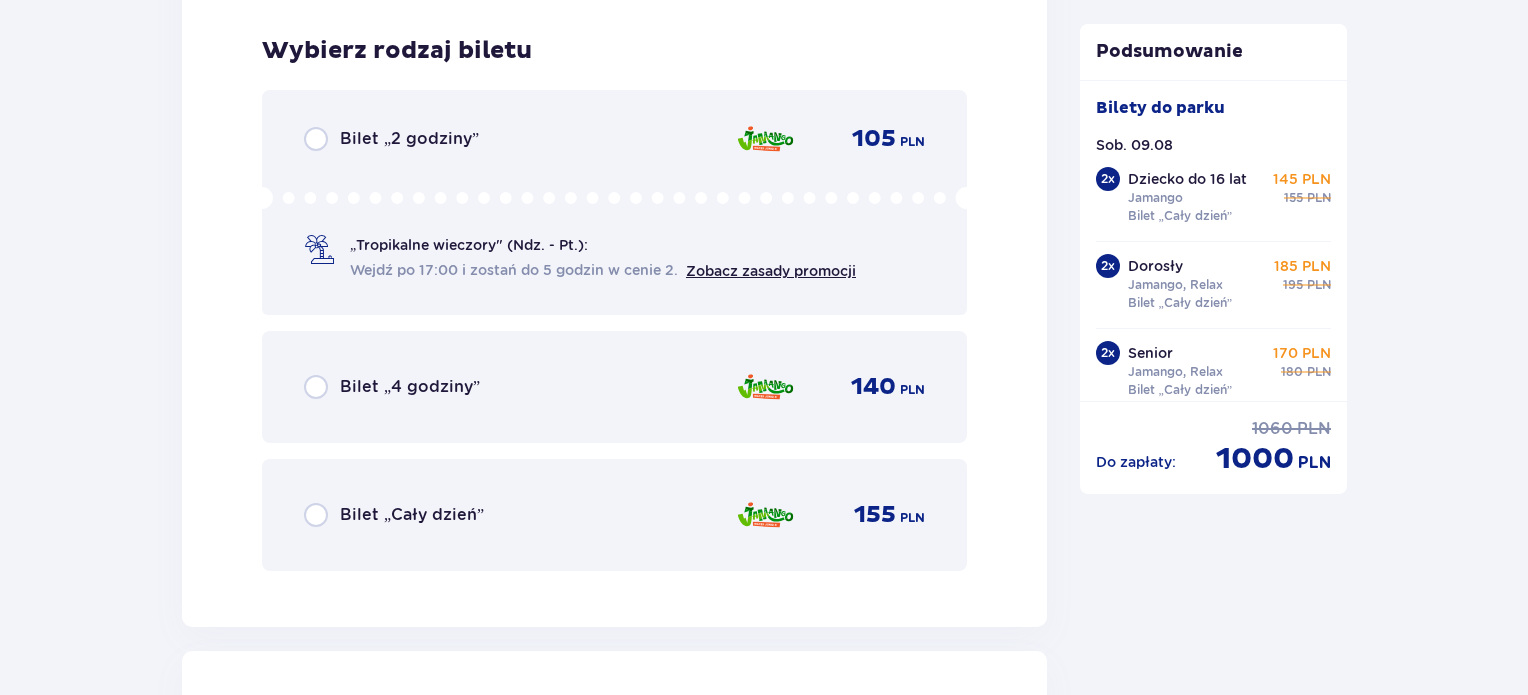 scroll, scrollTop: 11326, scrollLeft: 0, axis: vertical 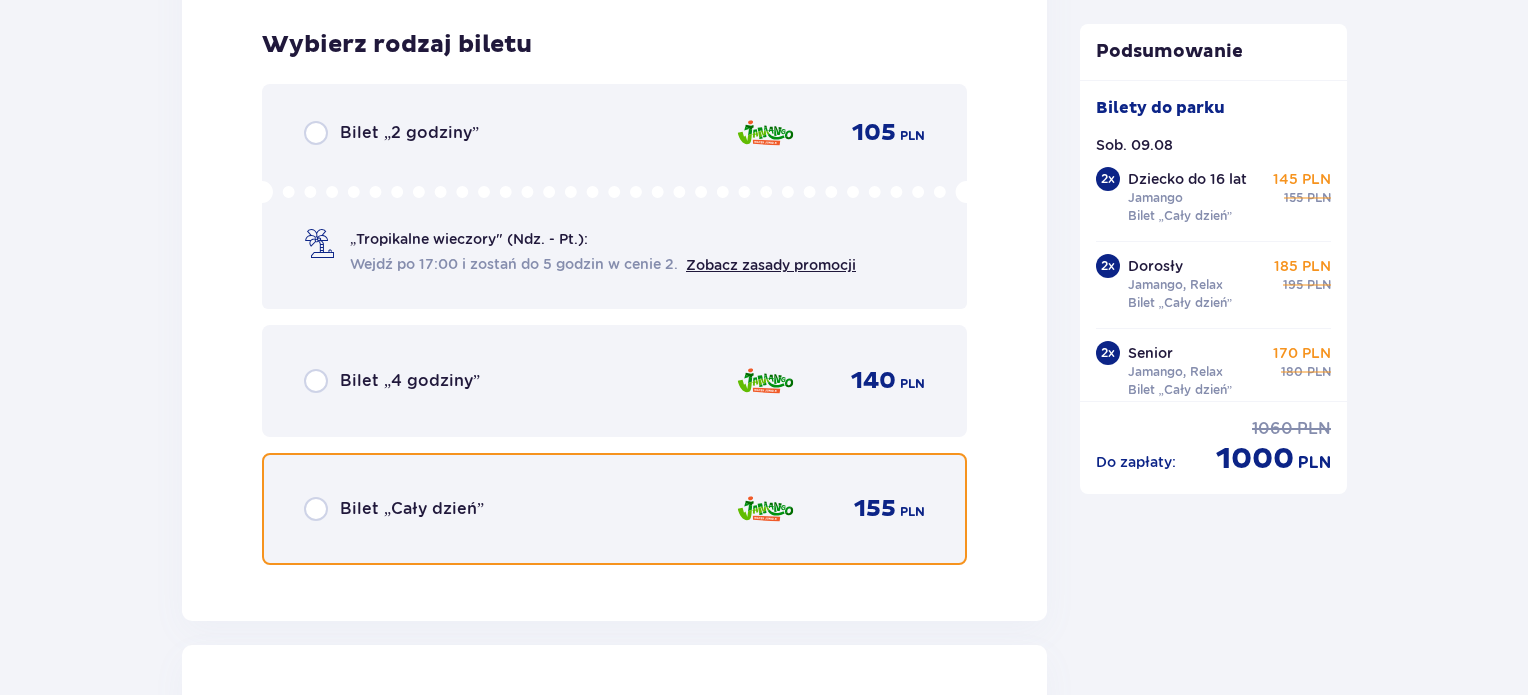 click at bounding box center (316, 509) 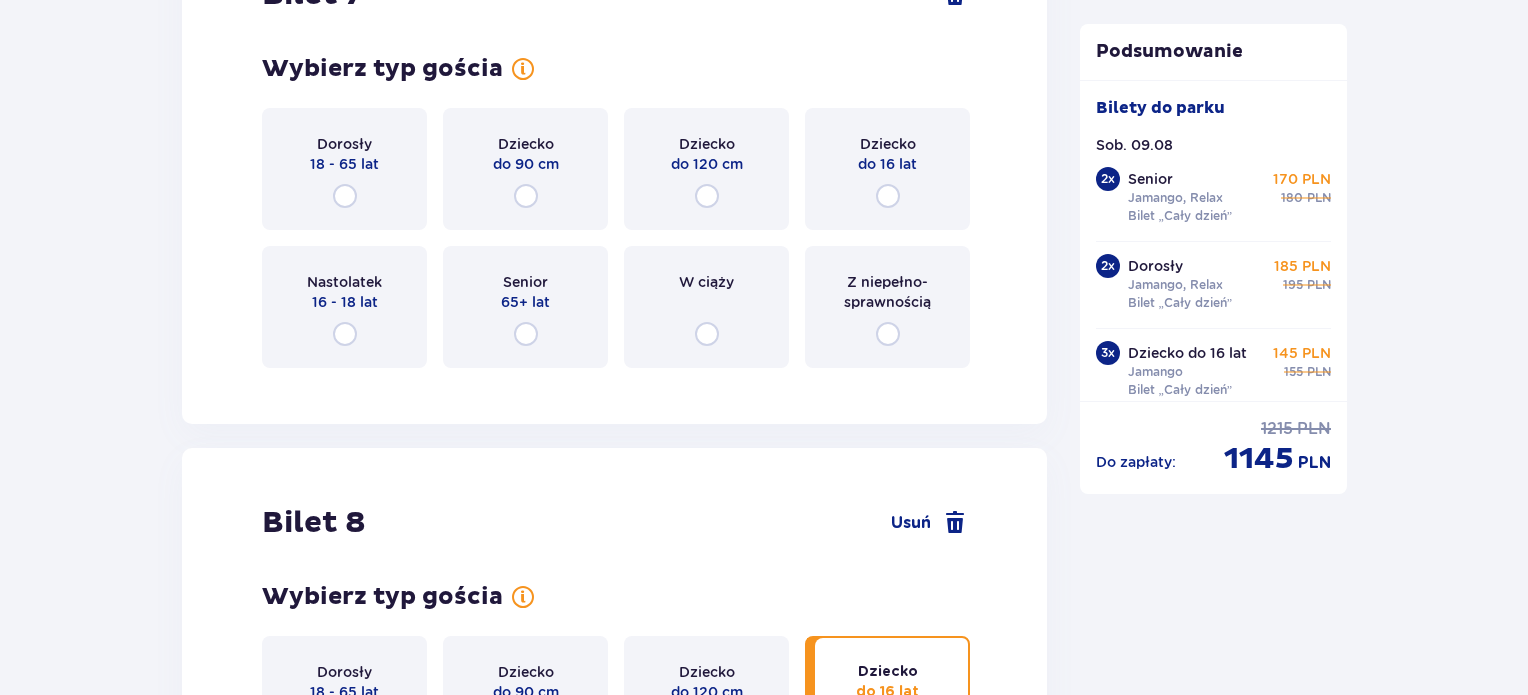 scroll, scrollTop: 9958, scrollLeft: 0, axis: vertical 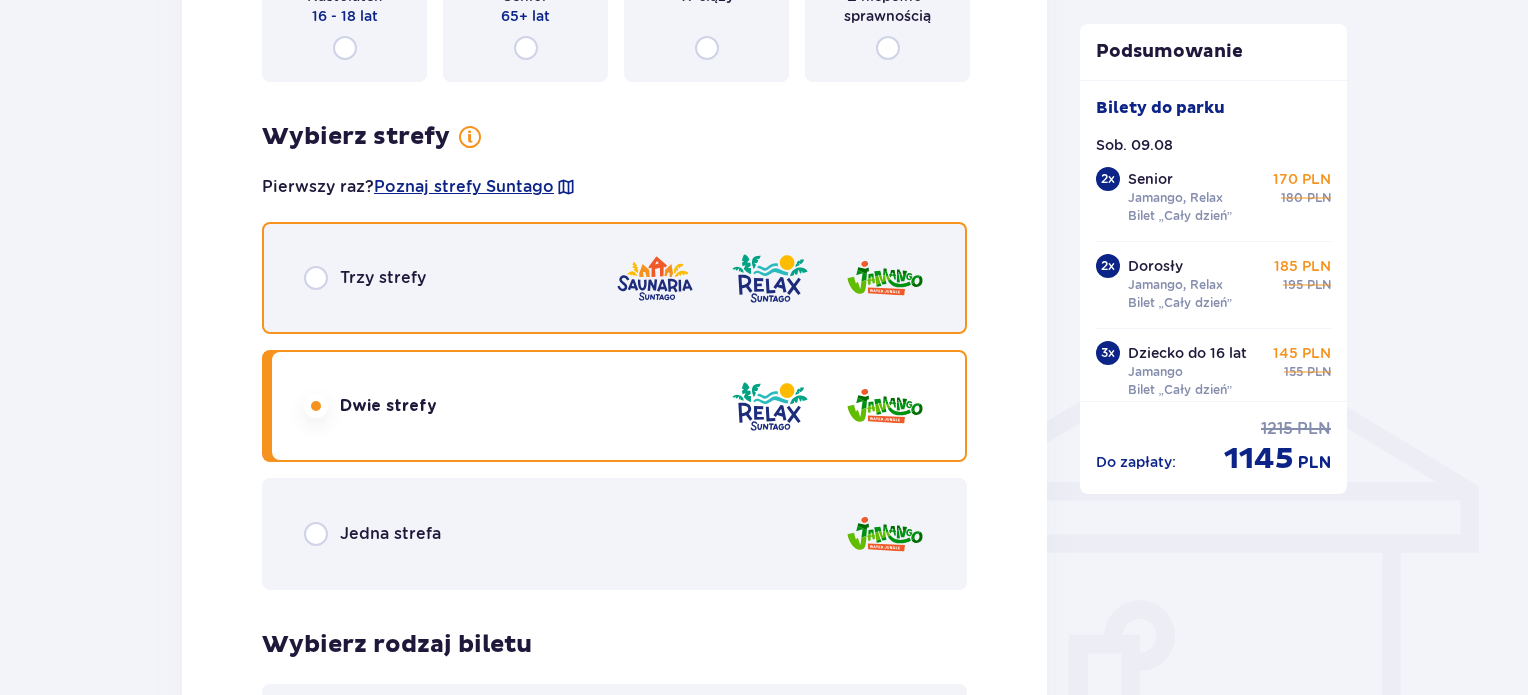 click at bounding box center (316, 278) 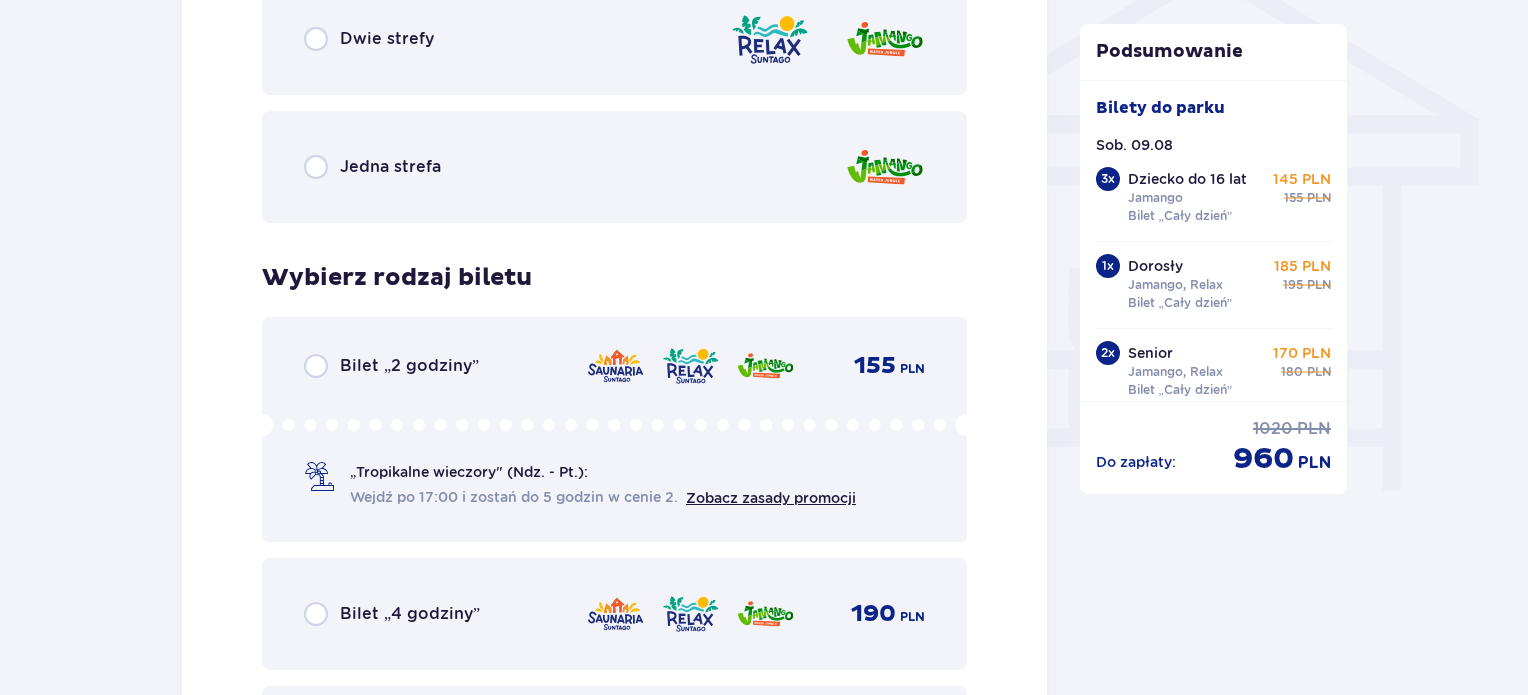 scroll, scrollTop: 1905, scrollLeft: 0, axis: vertical 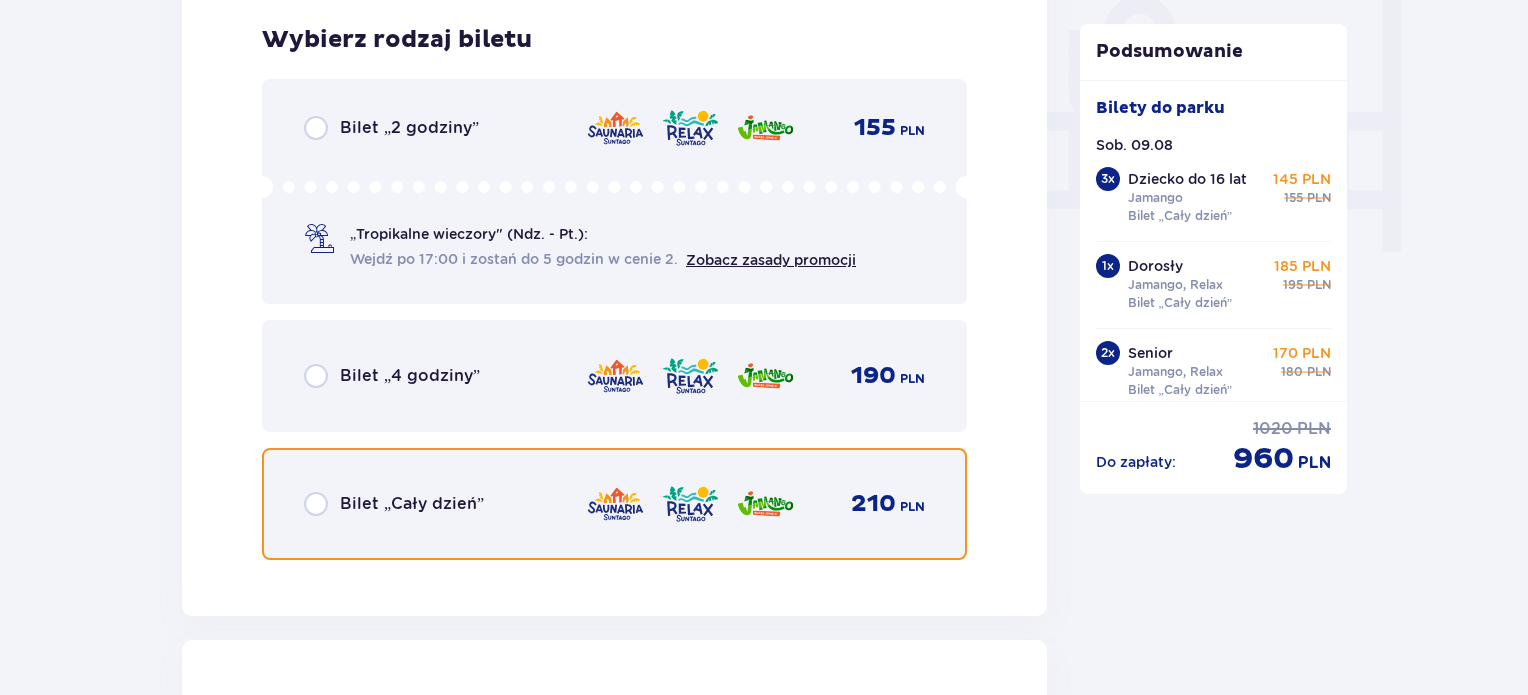 click at bounding box center (316, 504) 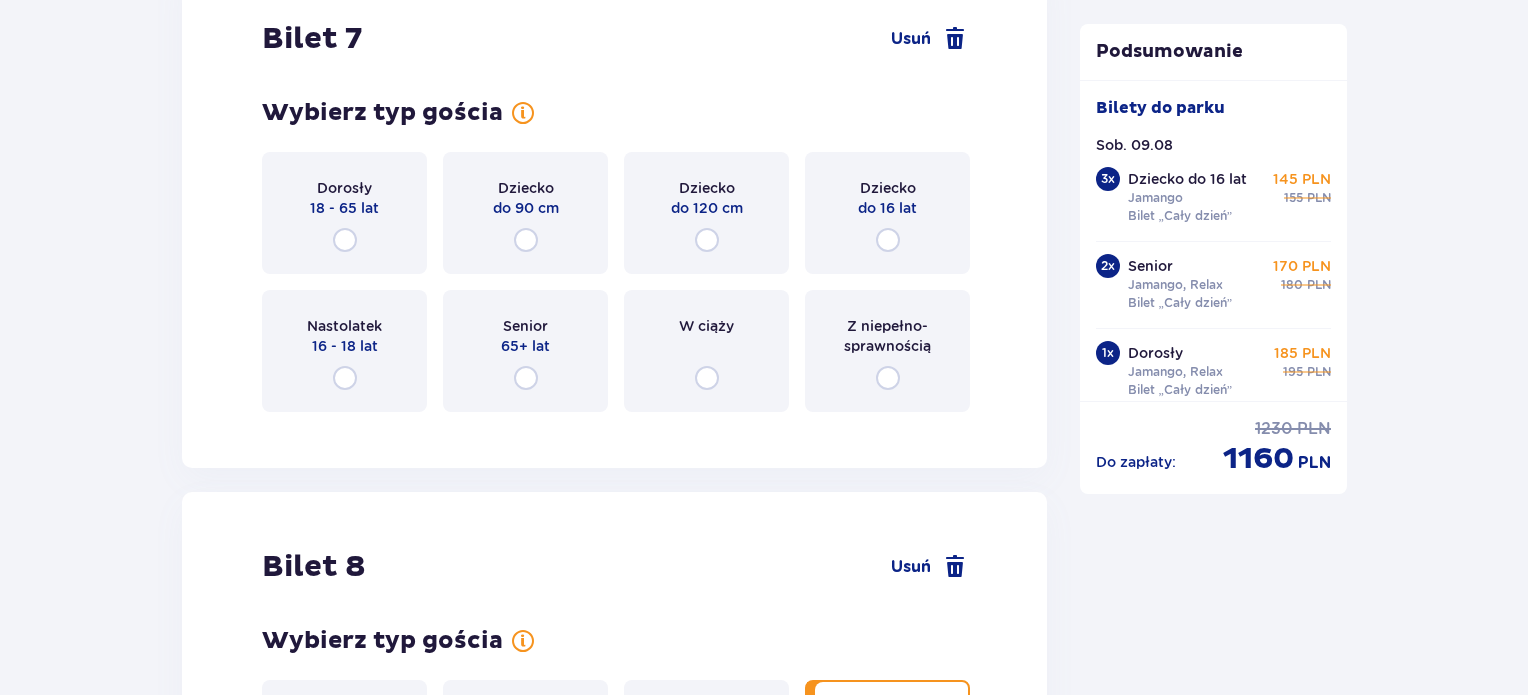 scroll, scrollTop: 10158, scrollLeft: 0, axis: vertical 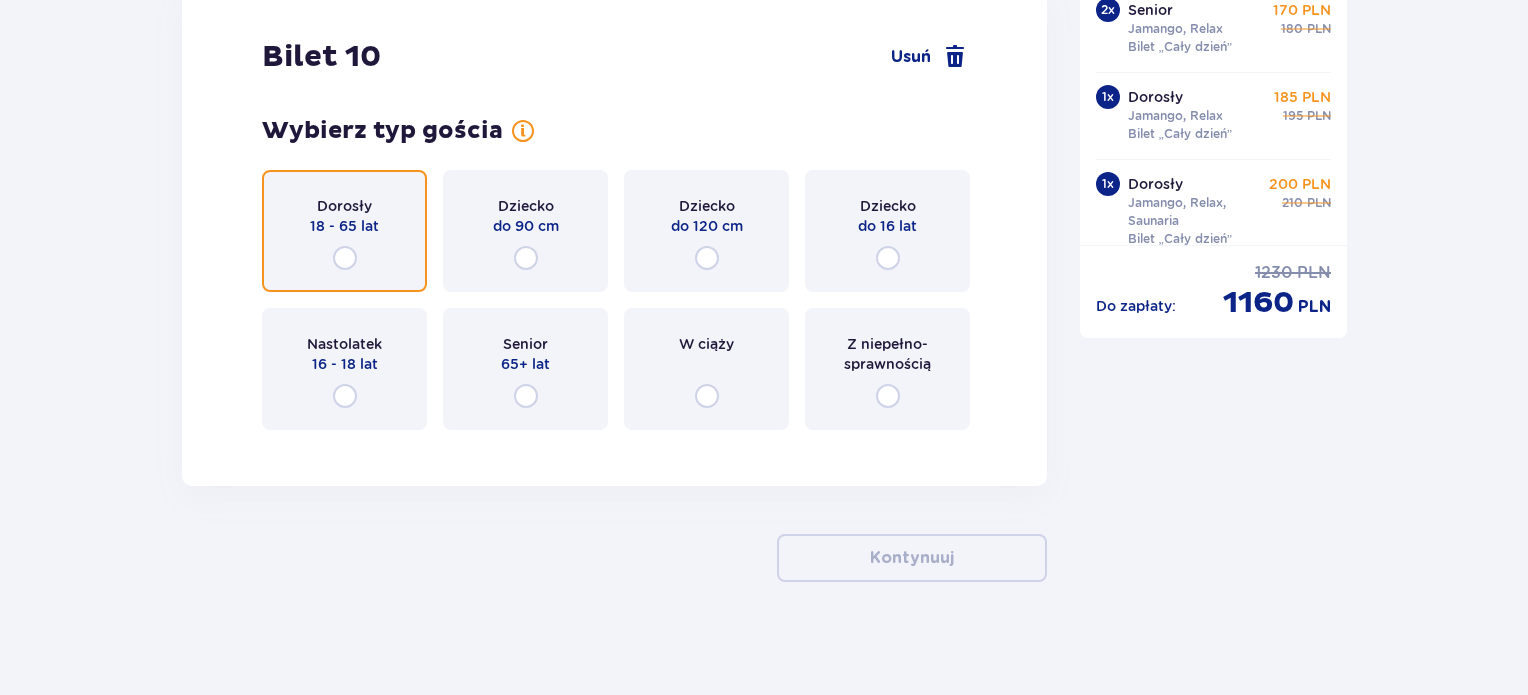 click at bounding box center (345, 258) 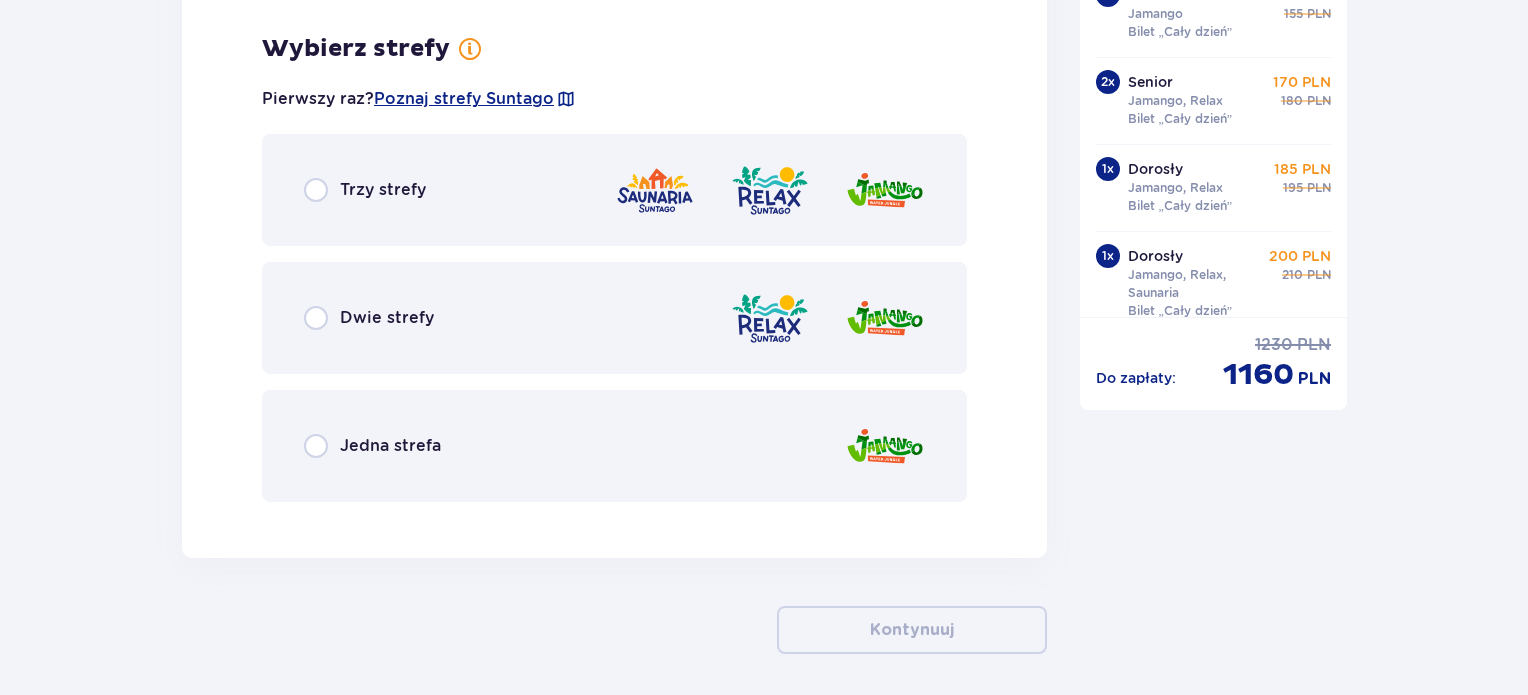 scroll, scrollTop: 12956, scrollLeft: 0, axis: vertical 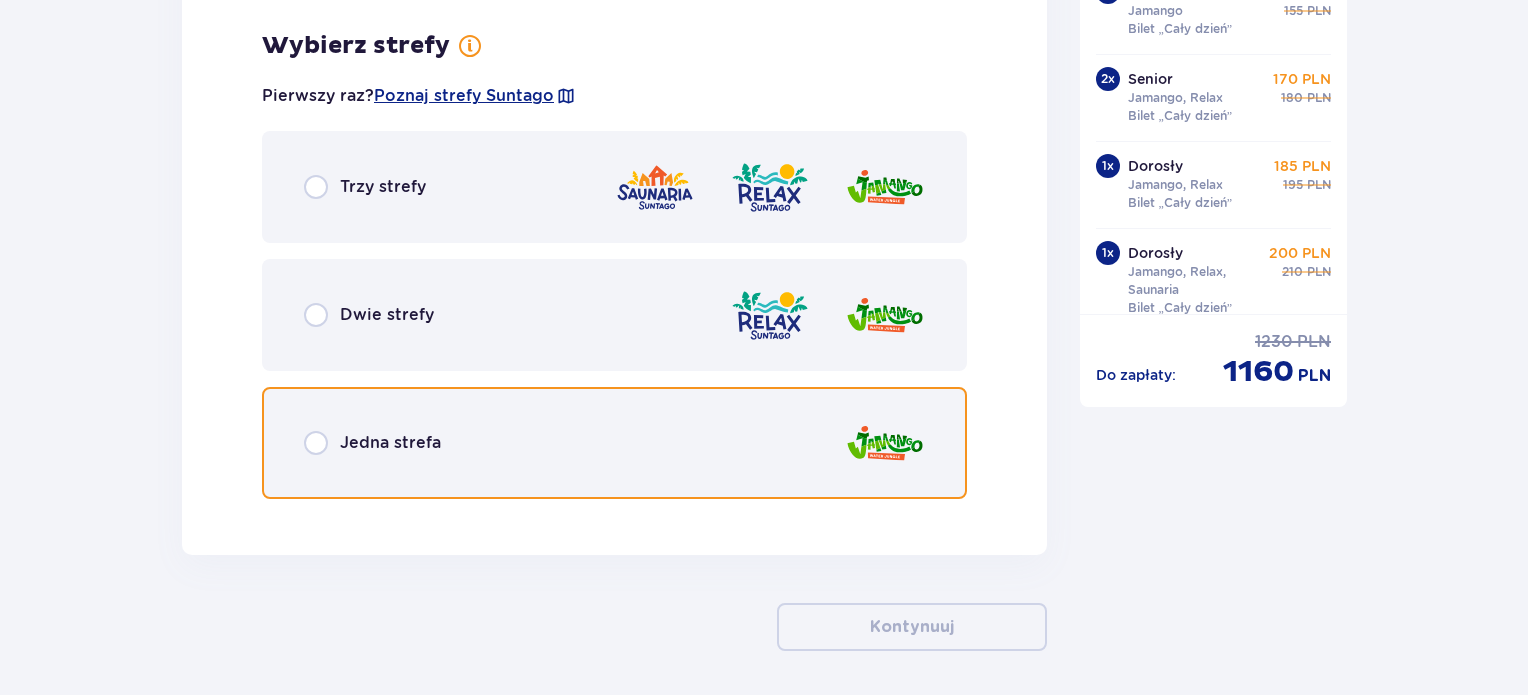 click at bounding box center (316, 443) 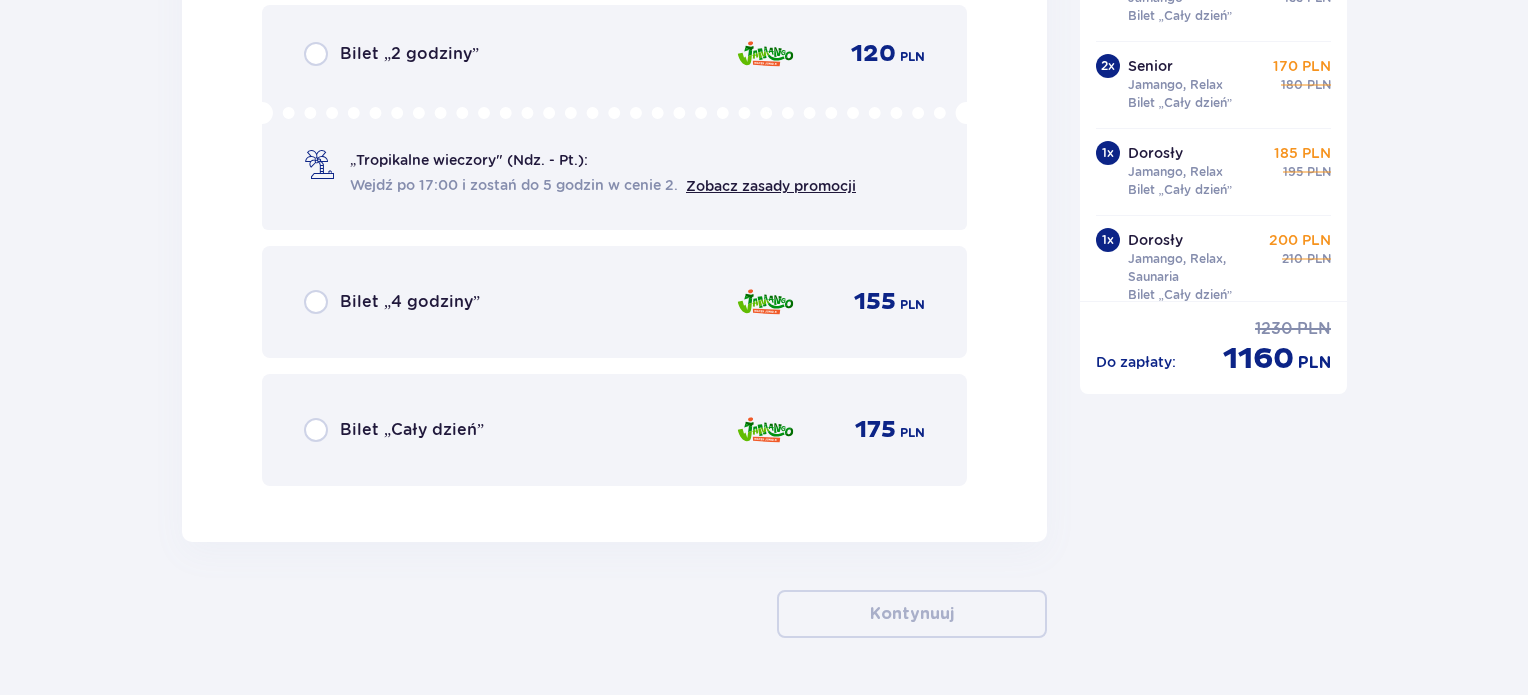 scroll, scrollTop: 13600, scrollLeft: 0, axis: vertical 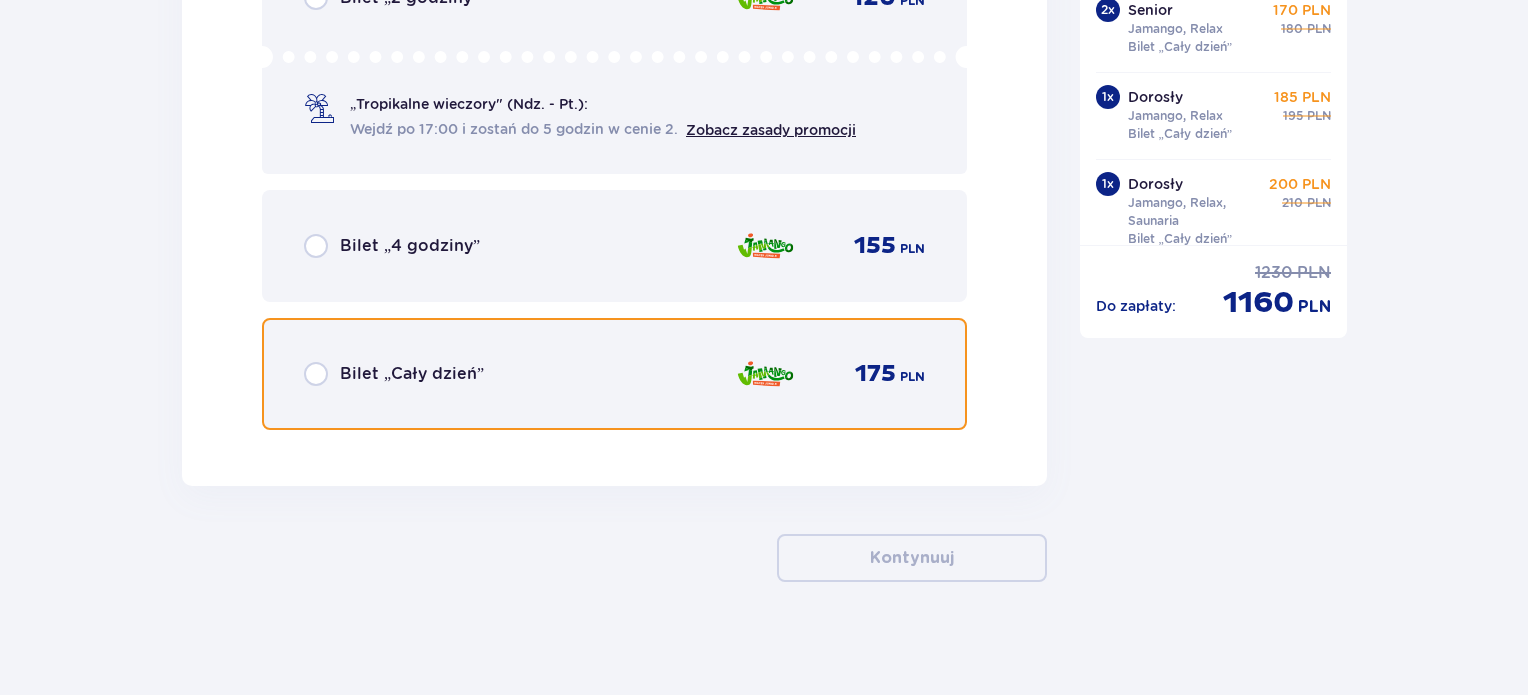 click at bounding box center (316, 374) 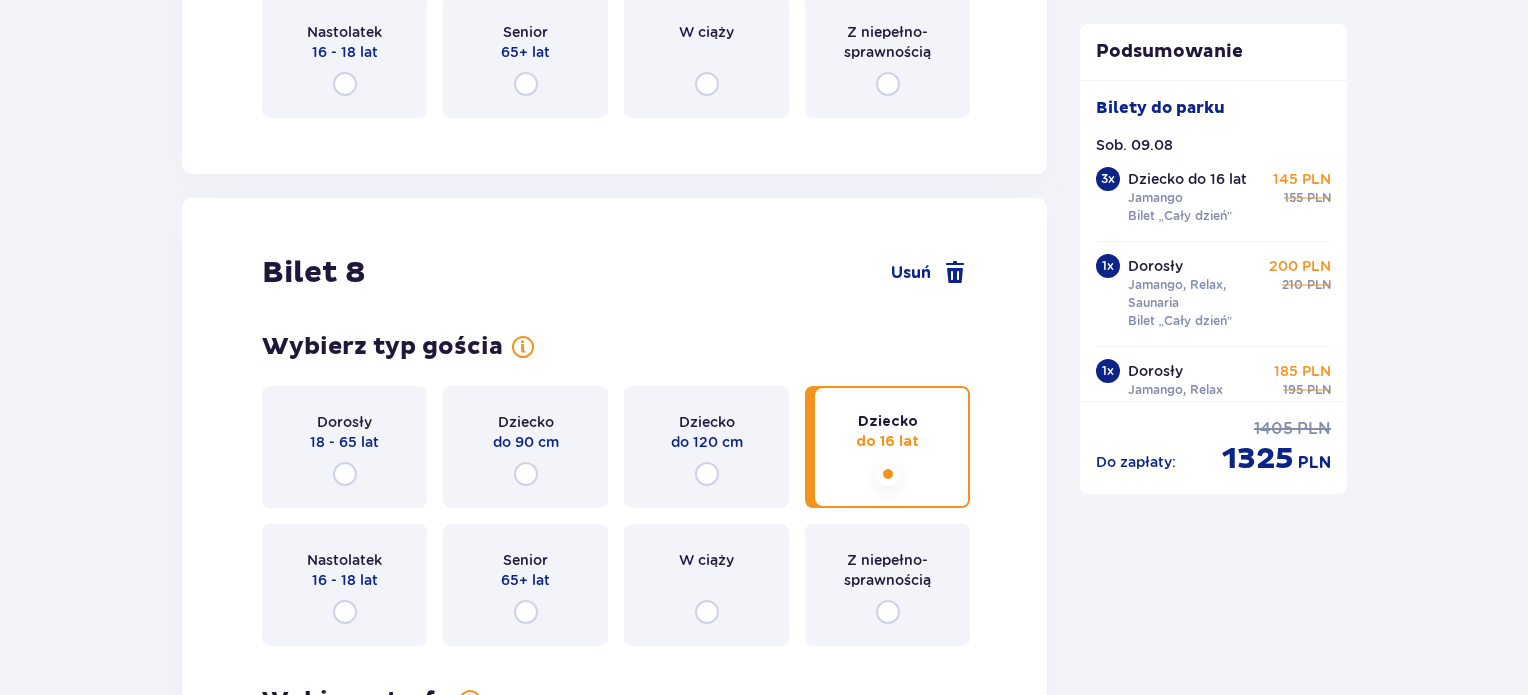 scroll, scrollTop: 10058, scrollLeft: 0, axis: vertical 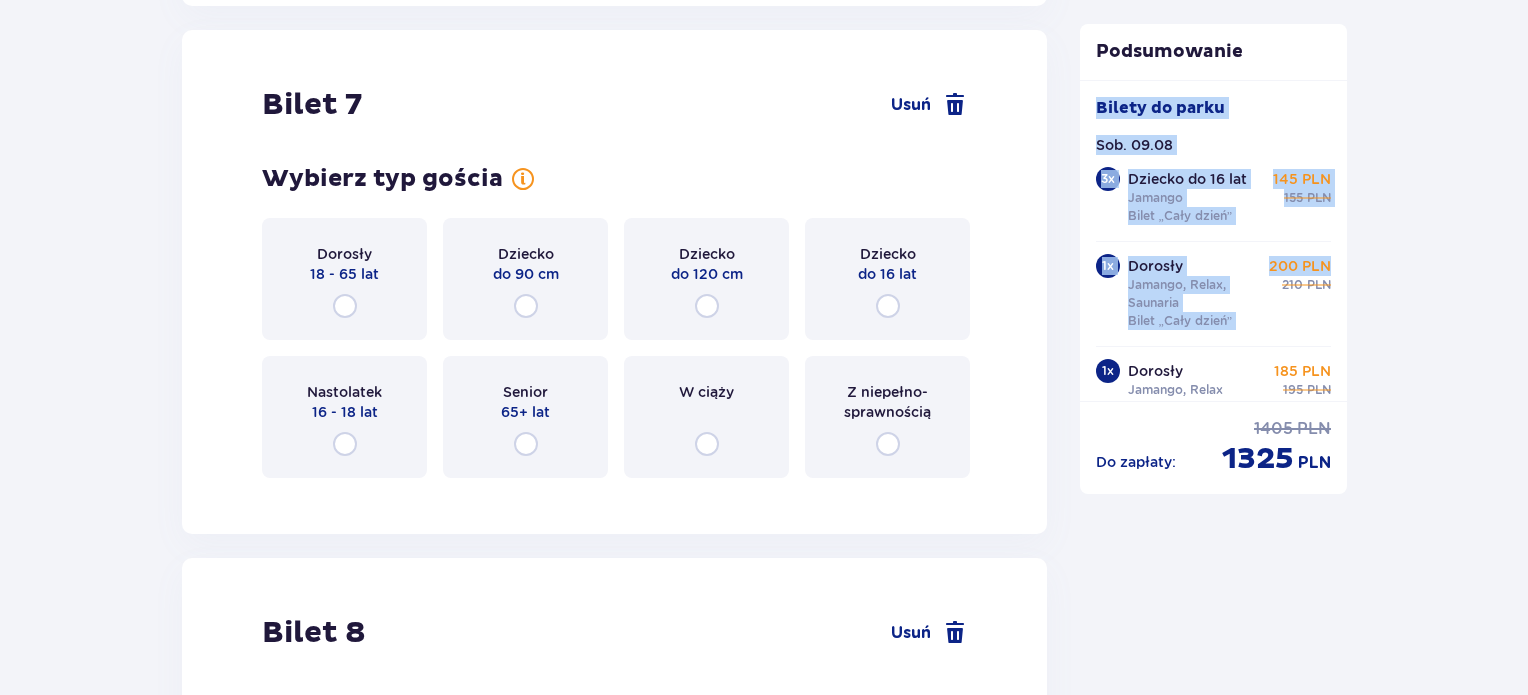 drag, startPoint x: 1347, startPoint y: 213, endPoint x: 1333, endPoint y: 278, distance: 66.4906 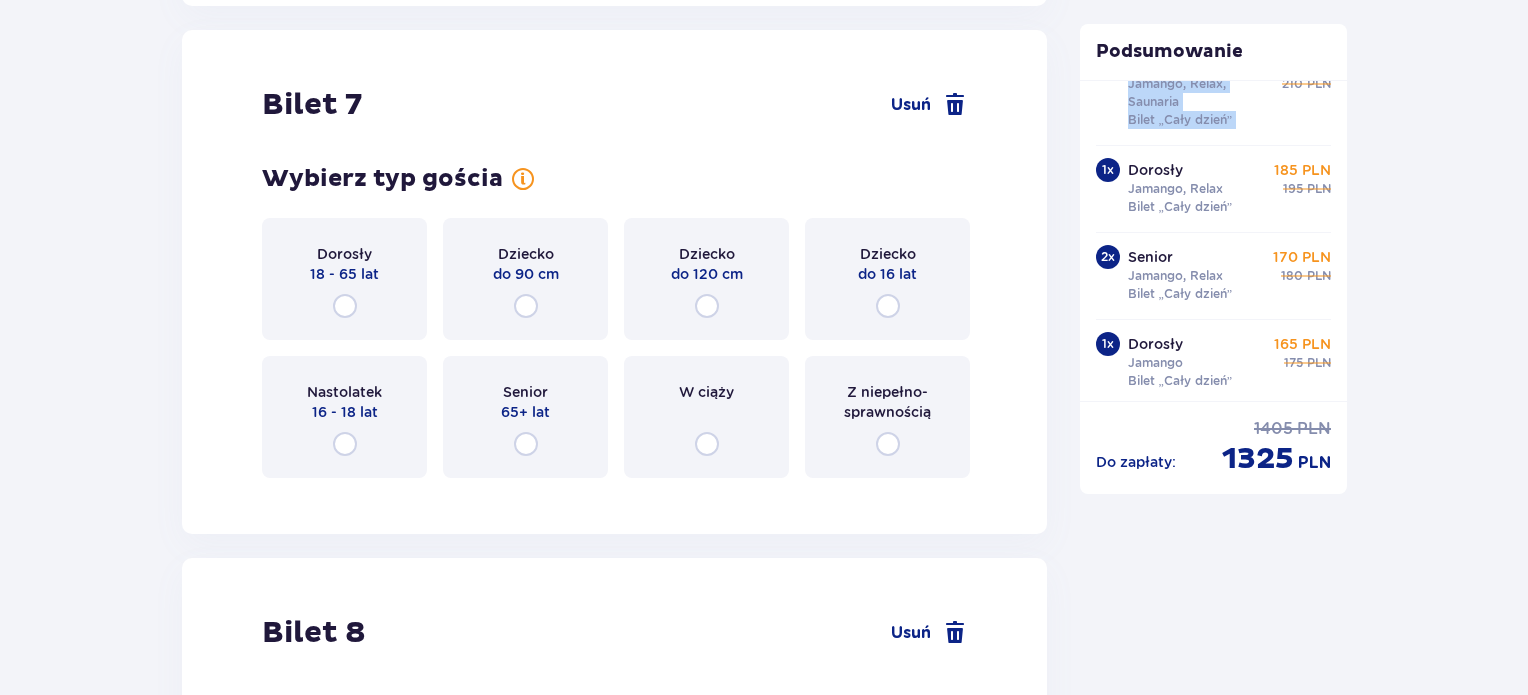scroll, scrollTop: 209, scrollLeft: 0, axis: vertical 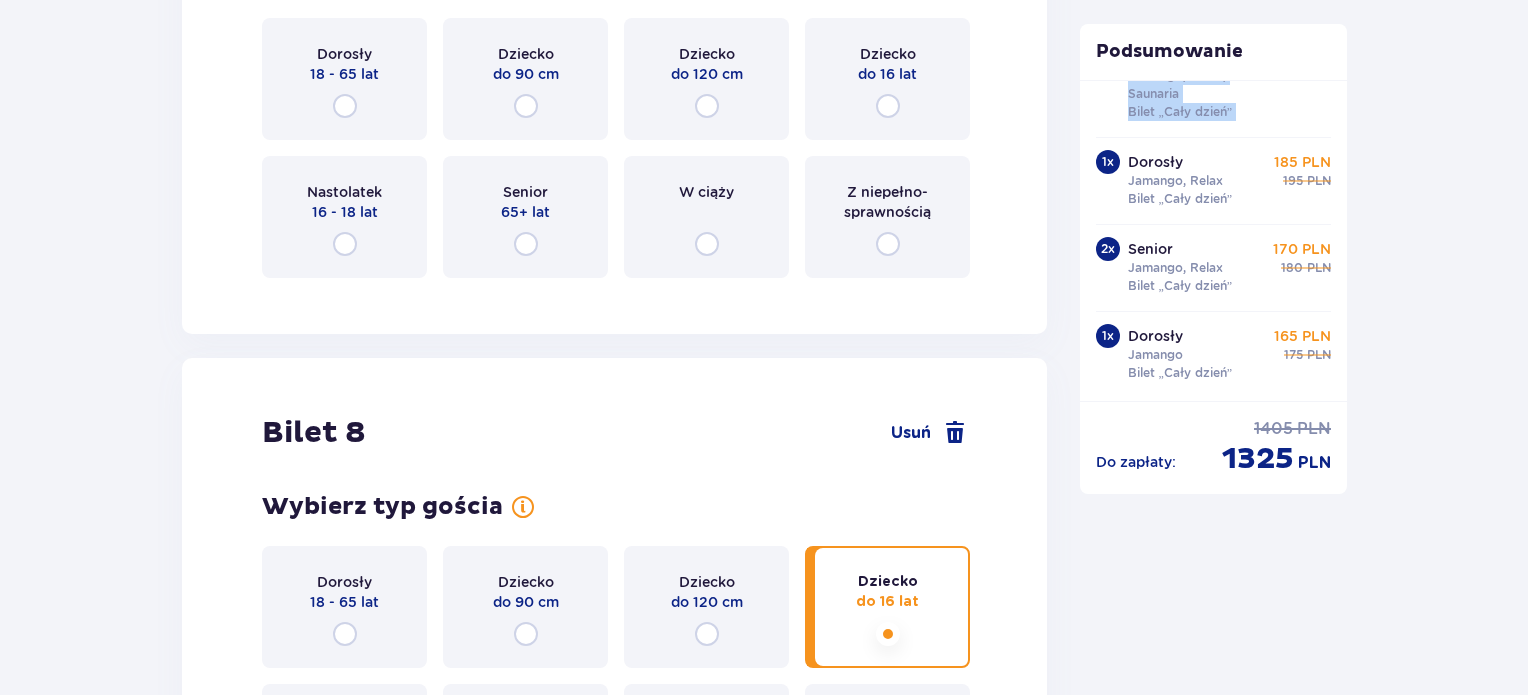 click on "Bilety Pomiń ten krok Znajdź bilety Kupuj bilety online, aby mieć gwarancję wejścia i korzystać z dedykowanych kas szybkiej obsługi. Długość pobytu 1 dzień Dłużej Data przyjazdu 09.08.25 Liczba osób 10 Oferta specjalna Pakiet Family 2+2    -  640 PLN Całodniowe bilety do strefy Jamango (2 dorosłych i 2 dzieci do 16 lat) Voucher 100 zł w cenie: do wykorzystania online lub na miejscu (np. w restauracji) Zasady oferty Kontynuuj bez pakietu Bilet   1 Usuń Wybierz typ gościa Dorosły 18 - 65 lat Dziecko do 90 cm Dziecko do 120 cm Dziecko do 16 lat Nastolatek 16 - 18 lat Senior 65+ lat W ciąży Z niepełno­sprawnością Wybierz strefy Pierwszy raz?  Poznaj strefy Suntago Trzy strefy Dwie strefy Jedna strefa Wybierz rodzaj biletu Bilet „2 godziny” 155 PLN „Tropikalne wieczory" (Ndz. - Pt.): Wejdź po 17:00 i zostań do 5 godzin w cenie 2. Zobacz zasady promocji Bilet „4 godziny” 190 PLN Bilet „Cały dzień” 210 PLN Bilet   2 Usuń Wybierz typ gościa Dorosły 18 - 65 lat Dziecko" at bounding box center (764, -3029) 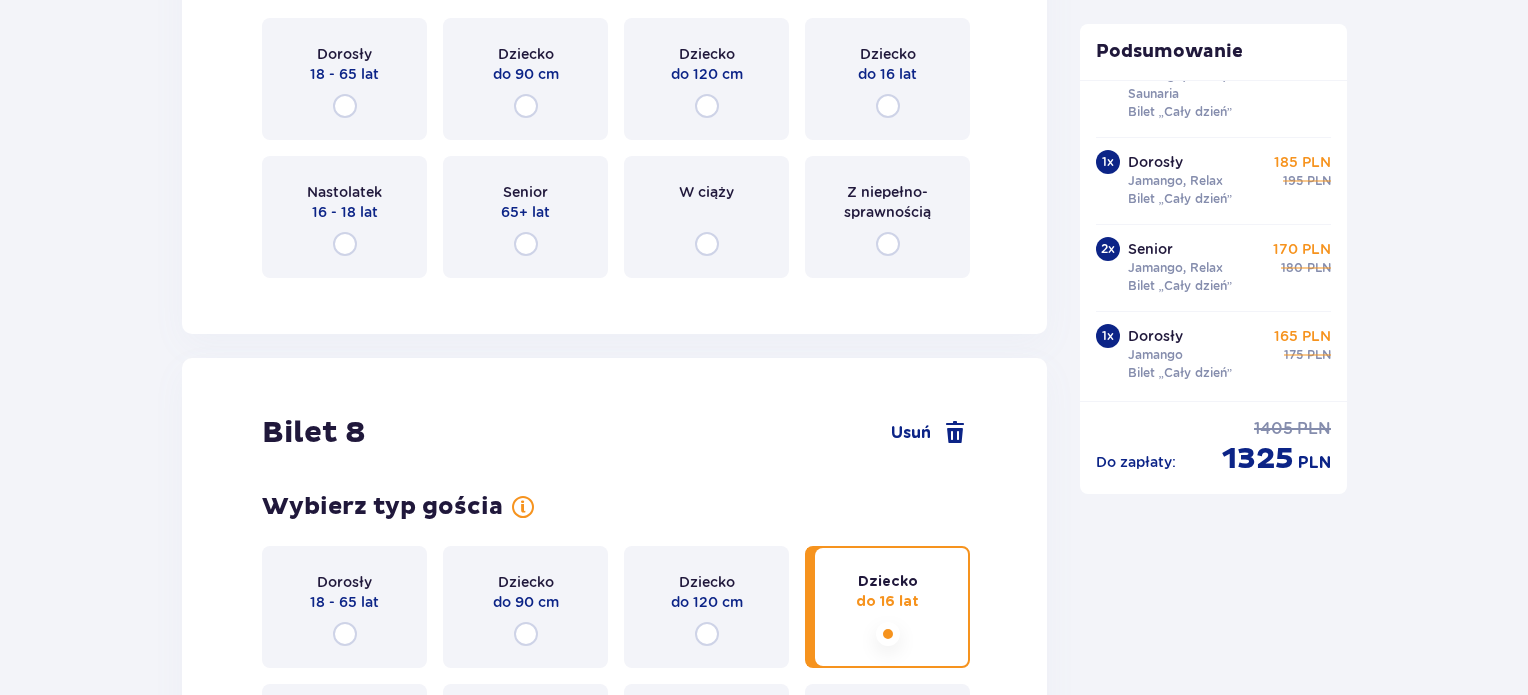 scroll, scrollTop: 10158, scrollLeft: 0, axis: vertical 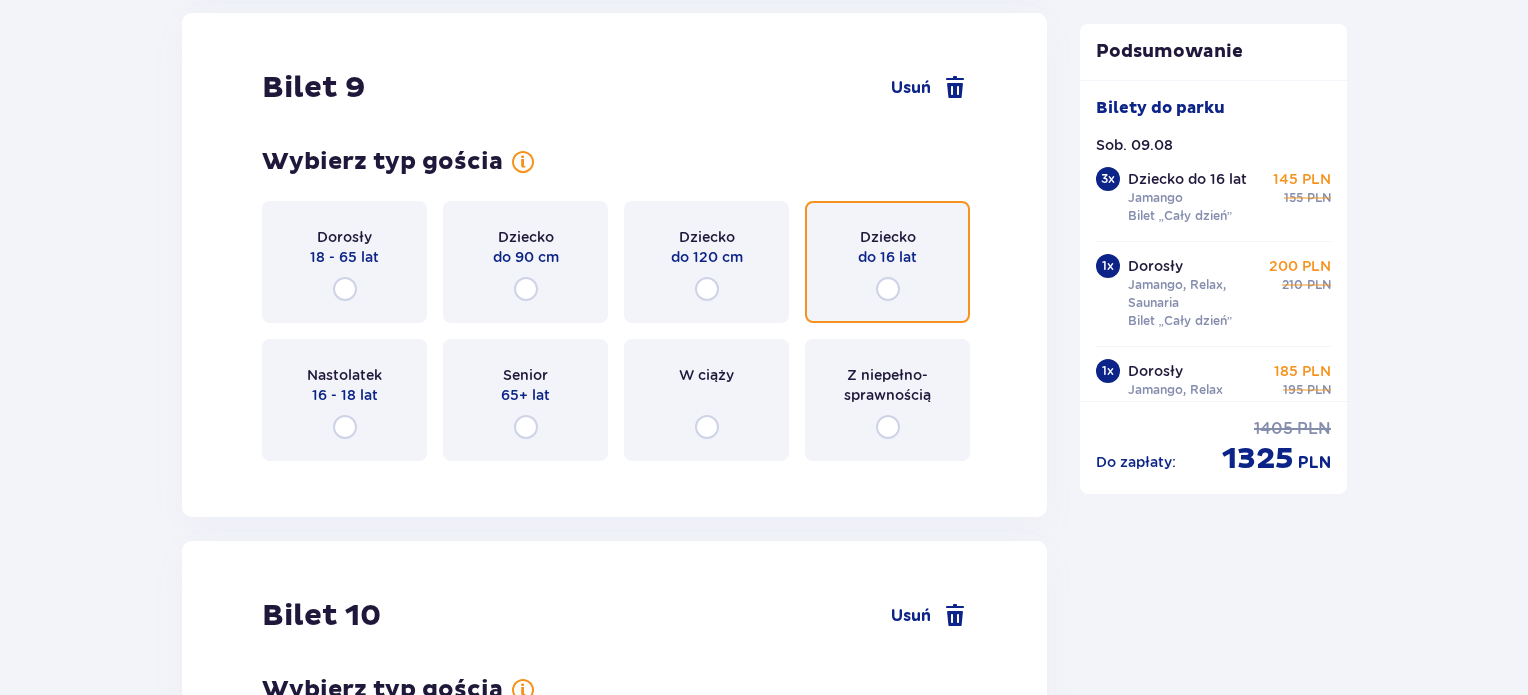 click at bounding box center [888, 289] 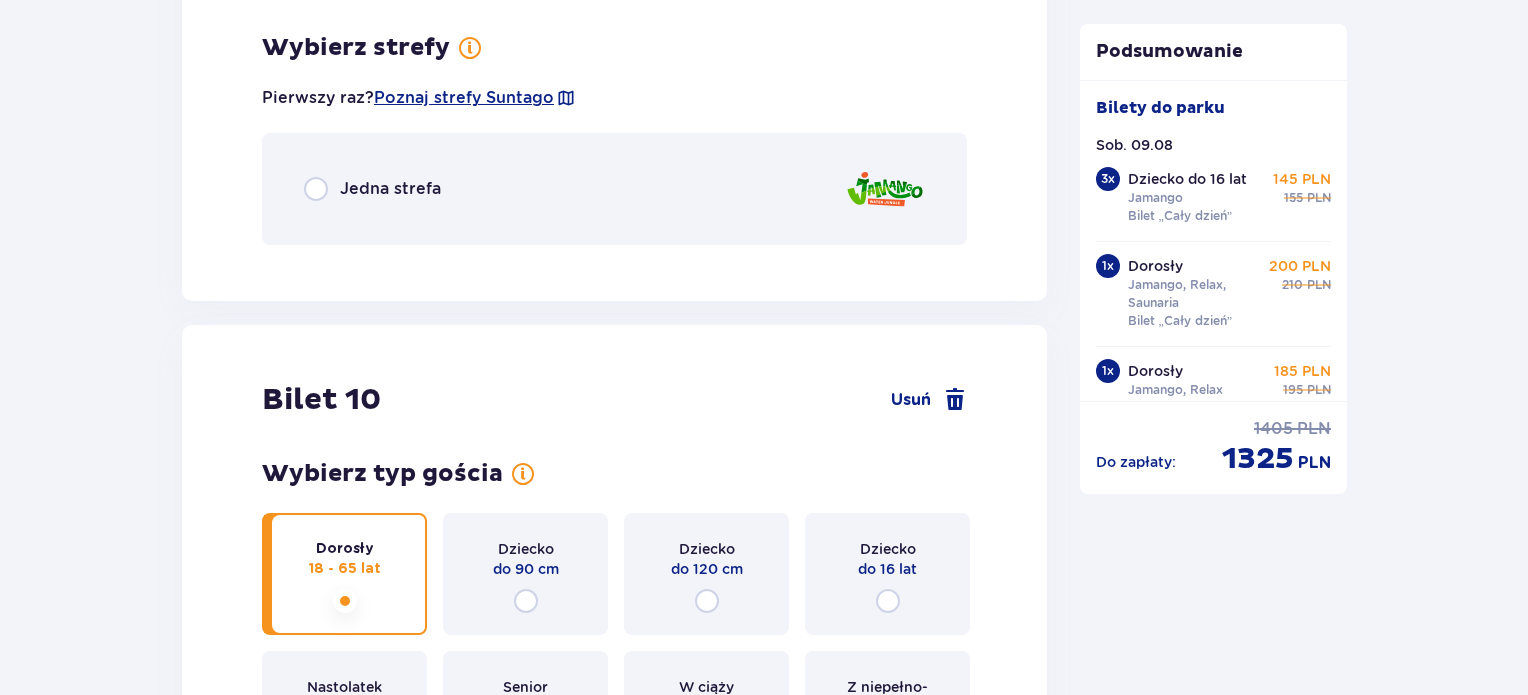 scroll, scrollTop: 12428, scrollLeft: 0, axis: vertical 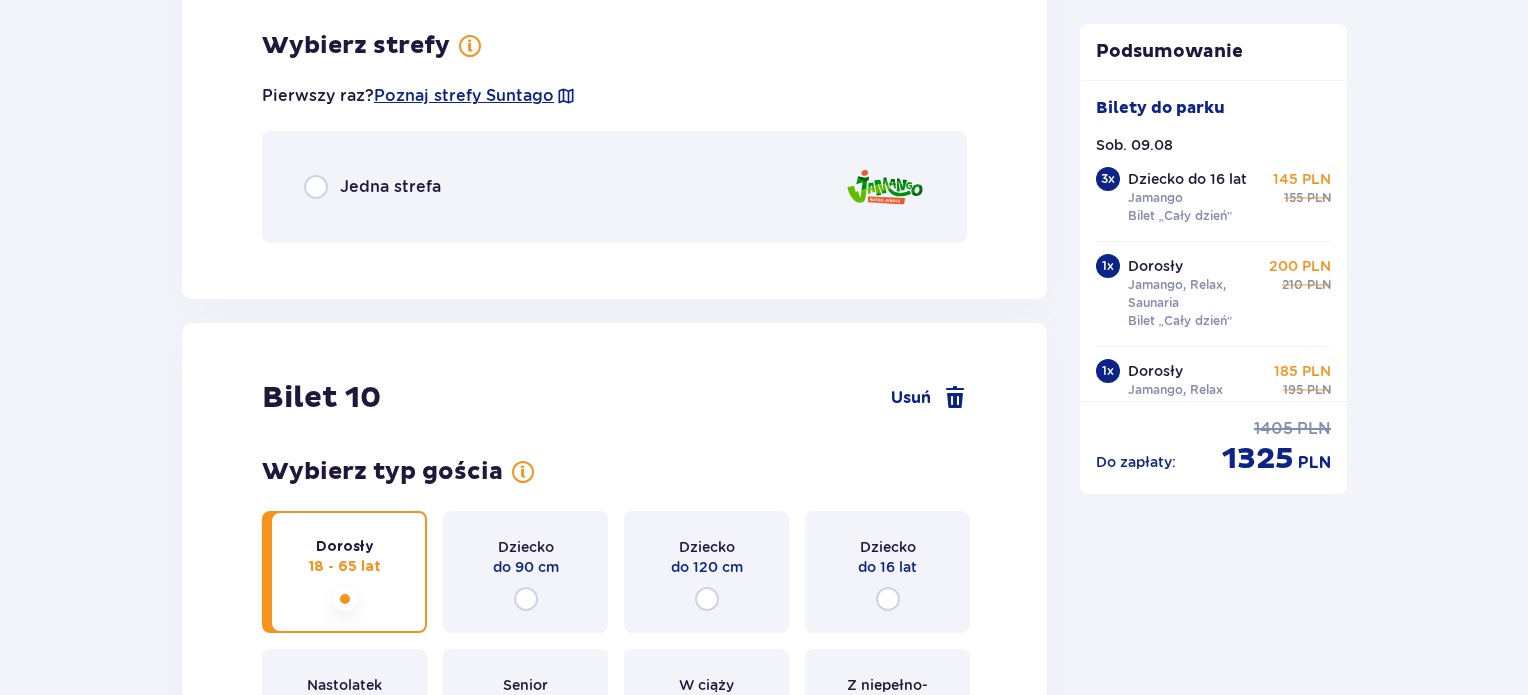click on "Jedna strefa" at bounding box center [390, 187] 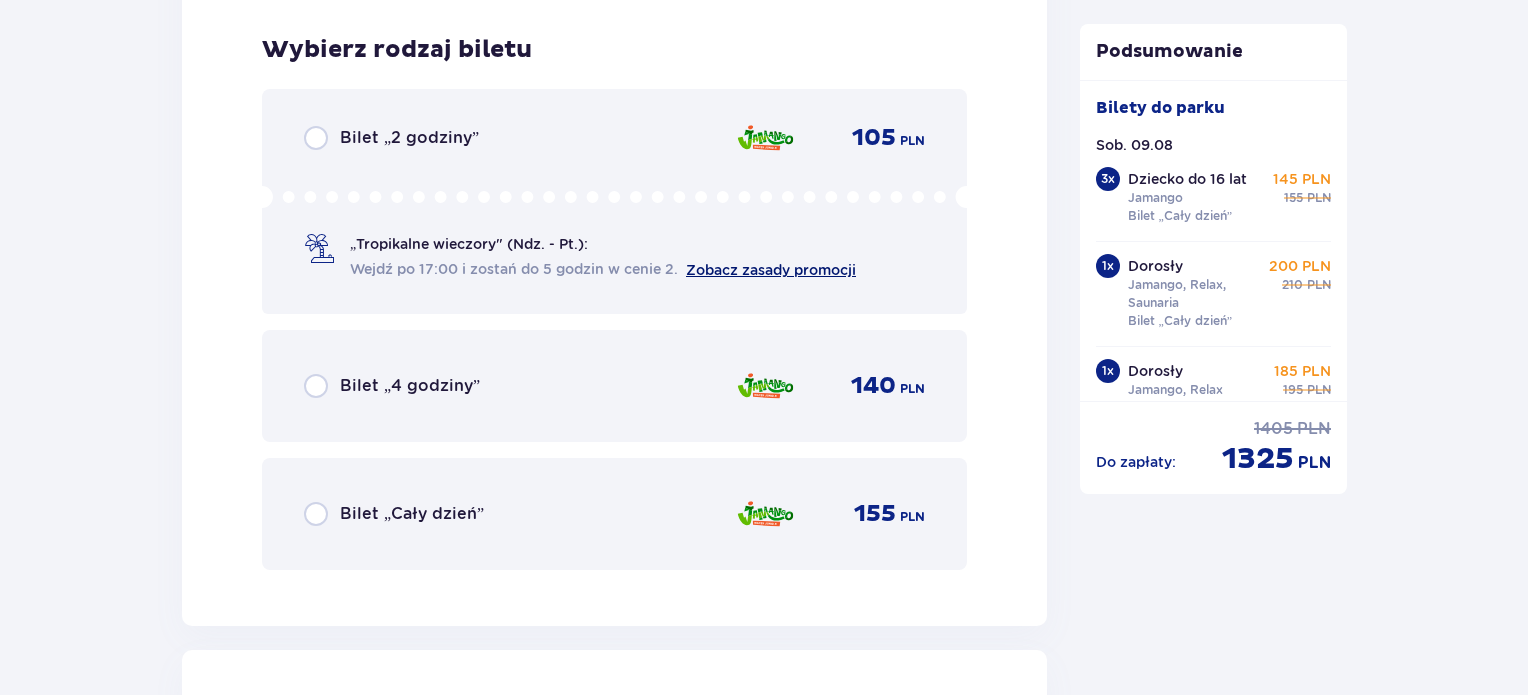scroll, scrollTop: 12680, scrollLeft: 0, axis: vertical 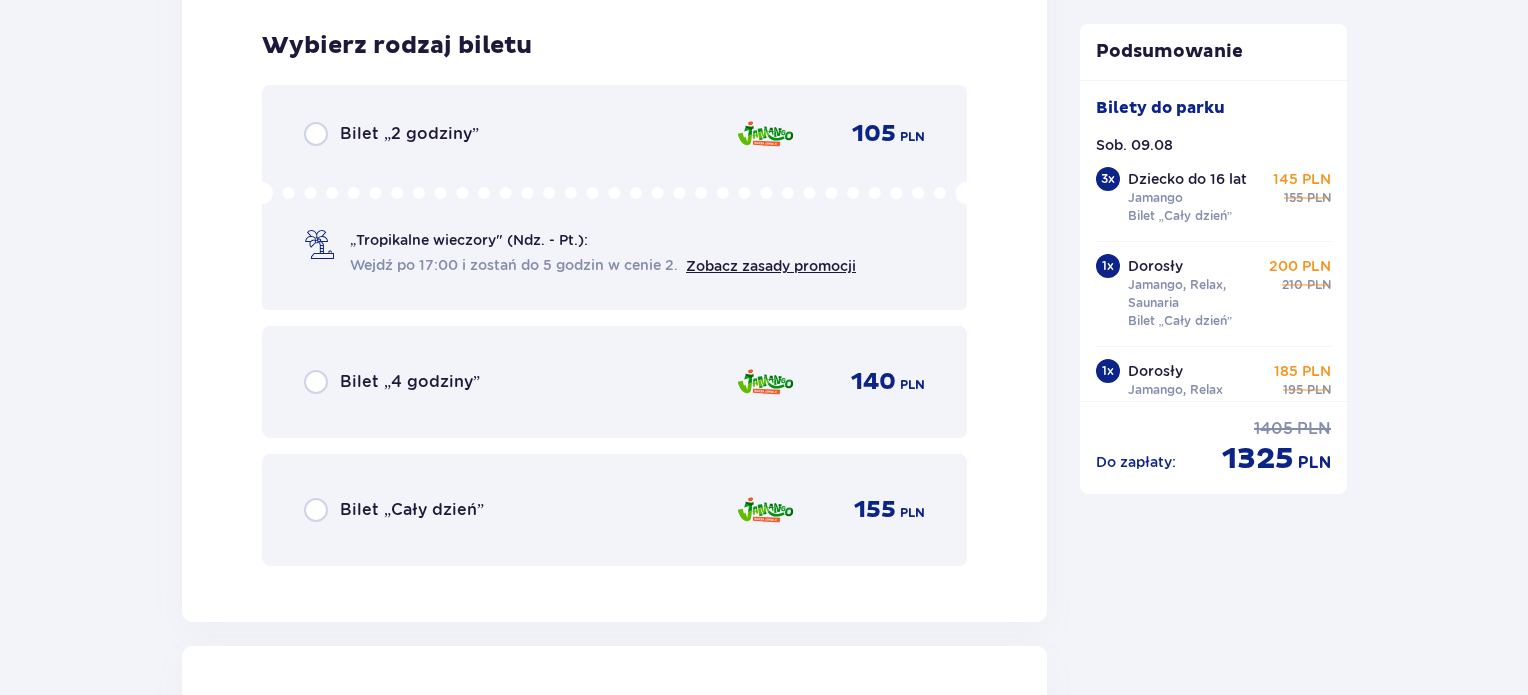 click on "Bilet „Cały dzień”" at bounding box center [412, 510] 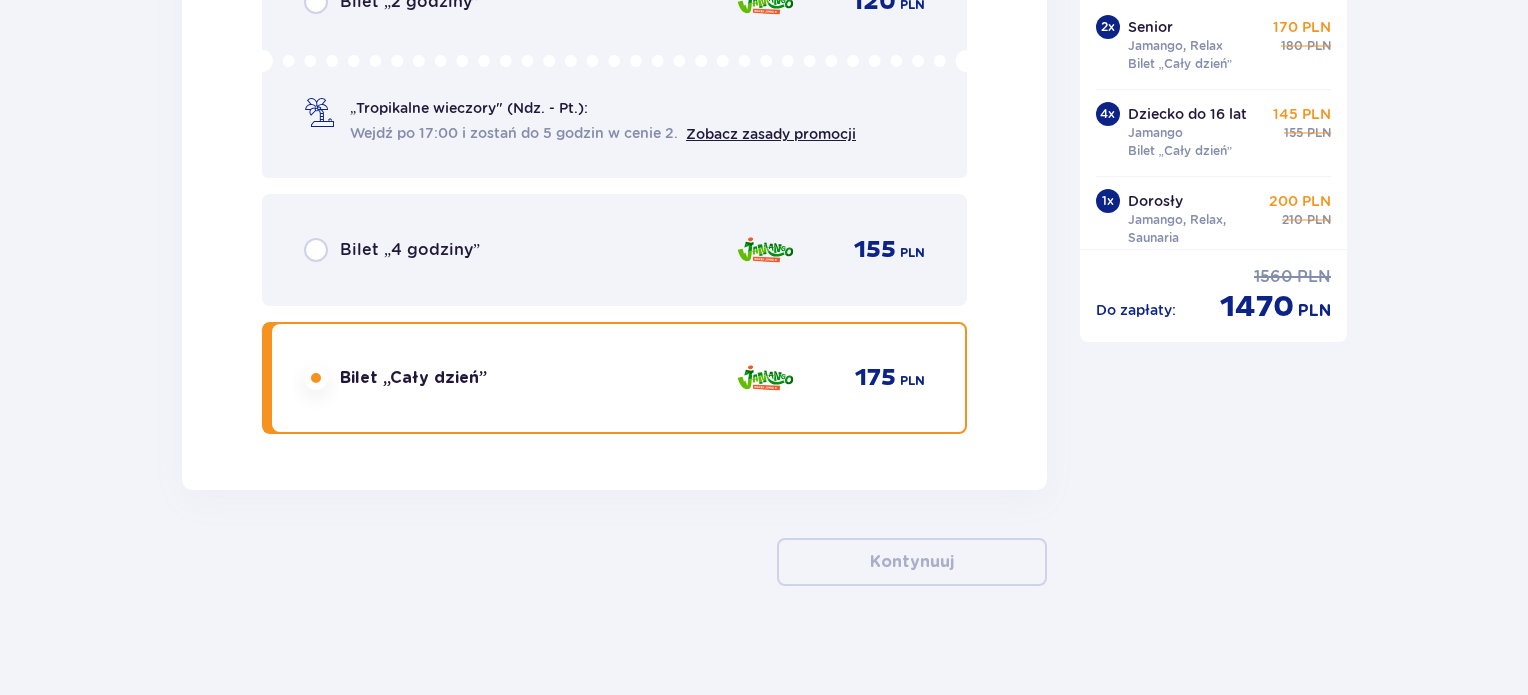 scroll, scrollTop: 14425, scrollLeft: 0, axis: vertical 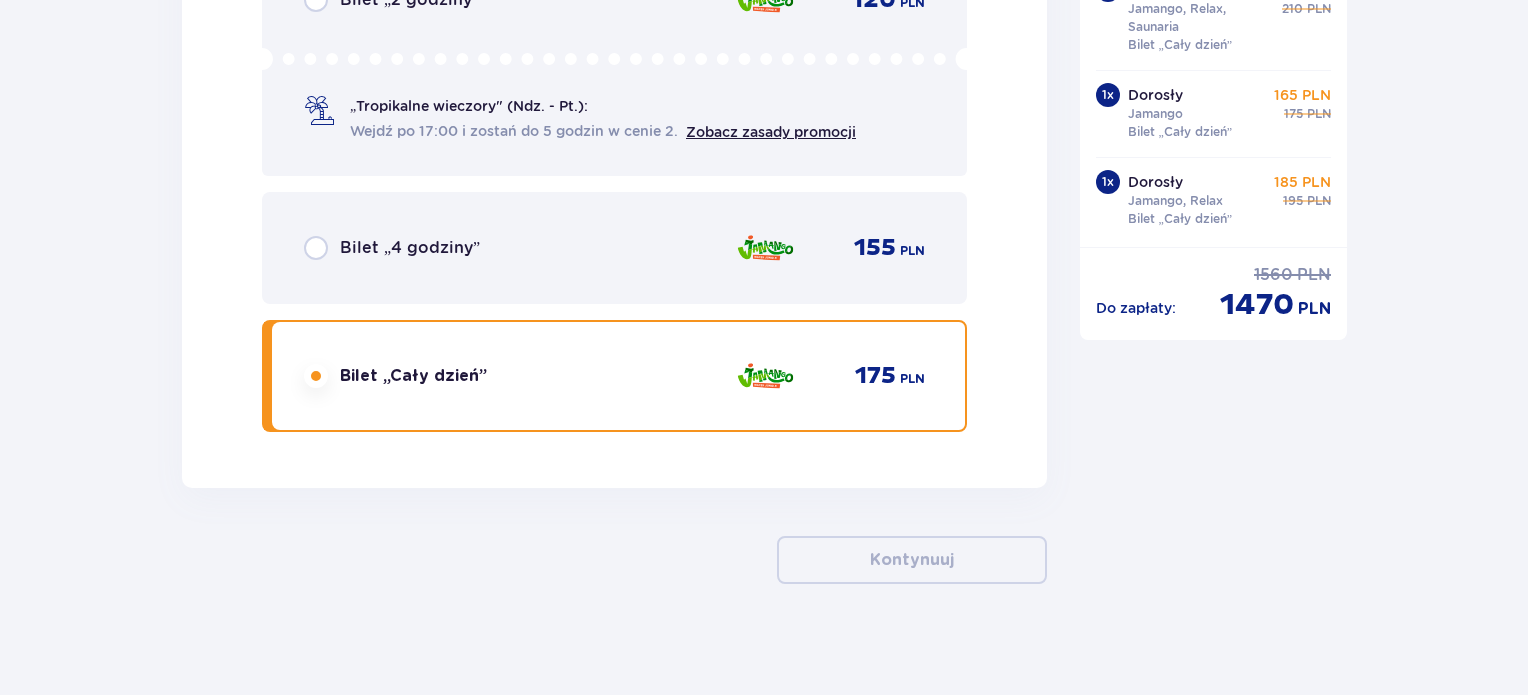 click on "Bilety Pomiń ten krok Znajdź bilety Kupuj bilety online, aby mieć gwarancję wejścia i korzystać z dedykowanych kas szybkiej obsługi. Długość pobytu 1 dzień Dłużej Data przyjazdu 09.08.25 Liczba osób 10 Oferta specjalna Pakiet Family 2+2    -  640 PLN Całodniowe bilety do strefy Jamango (2 dorosłych i 2 dzieci do 16 lat) Voucher 100 zł w cenie: do wykorzystania online lub na miejscu (np. w restauracji) Zasady oferty Kontynuuj bez pakietu Bilet   1 Usuń Wybierz typ gościa Dorosły 18 - 65 lat Dziecko do 90 cm Dziecko do 120 cm Dziecko do 16 lat Nastolatek 16 - 18 lat Senior 65+ lat W ciąży Z niepełno­sprawnością Wybierz strefy Pierwszy raz?  Poznaj strefy Suntago Trzy strefy Dwie strefy Jedna strefa Wybierz rodzaj biletu Bilet „2 godziny” 155 PLN „Tropikalne wieczory" (Ndz. - Pt.): Wejdź po 17:00 i zostań do 5 godzin w cenie 2. Zobacz zasady promocji Bilet „4 godziny” 190 PLN Bilet „Cały dzień” 210 PLN Bilet   2 Usuń Wybierz typ gościa Dorosły 18 - 65 lat Dziecko" at bounding box center (764, -6783) 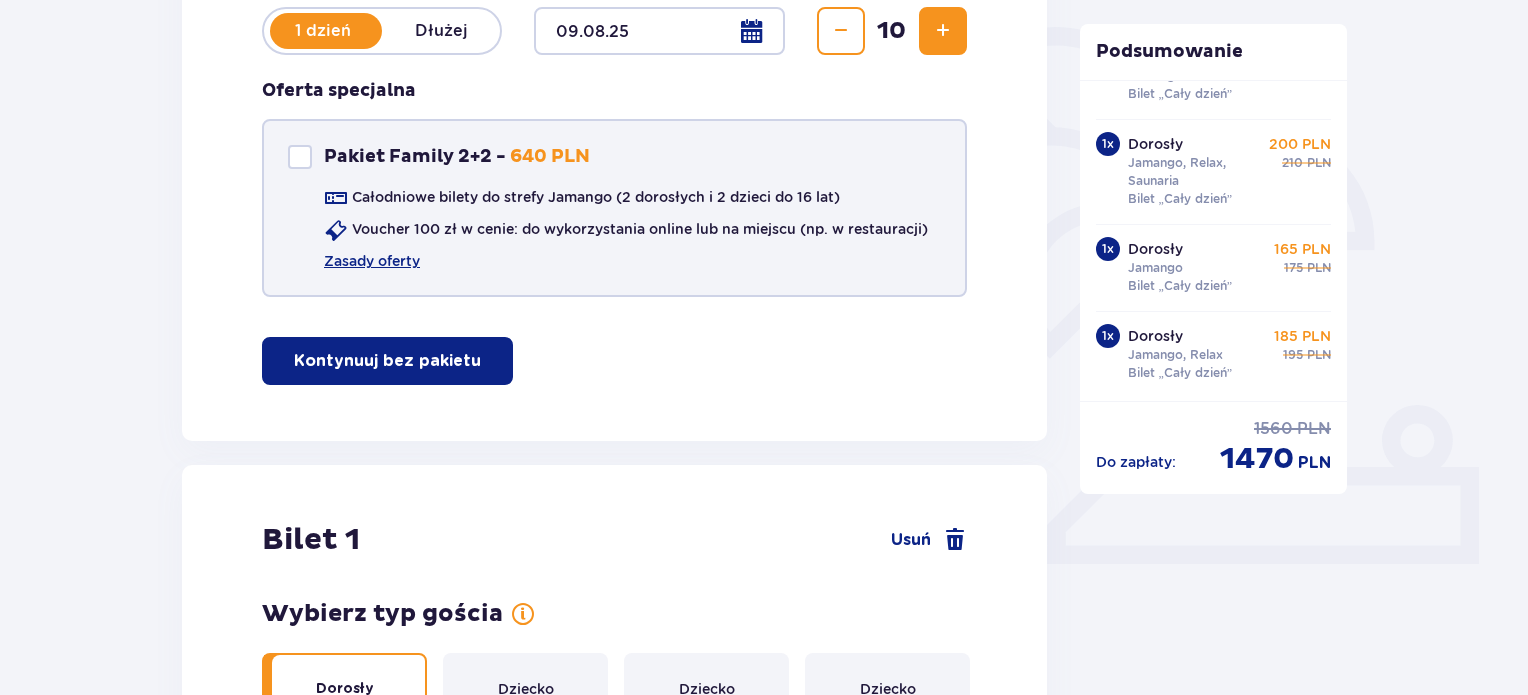 scroll, scrollTop: 0, scrollLeft: 0, axis: both 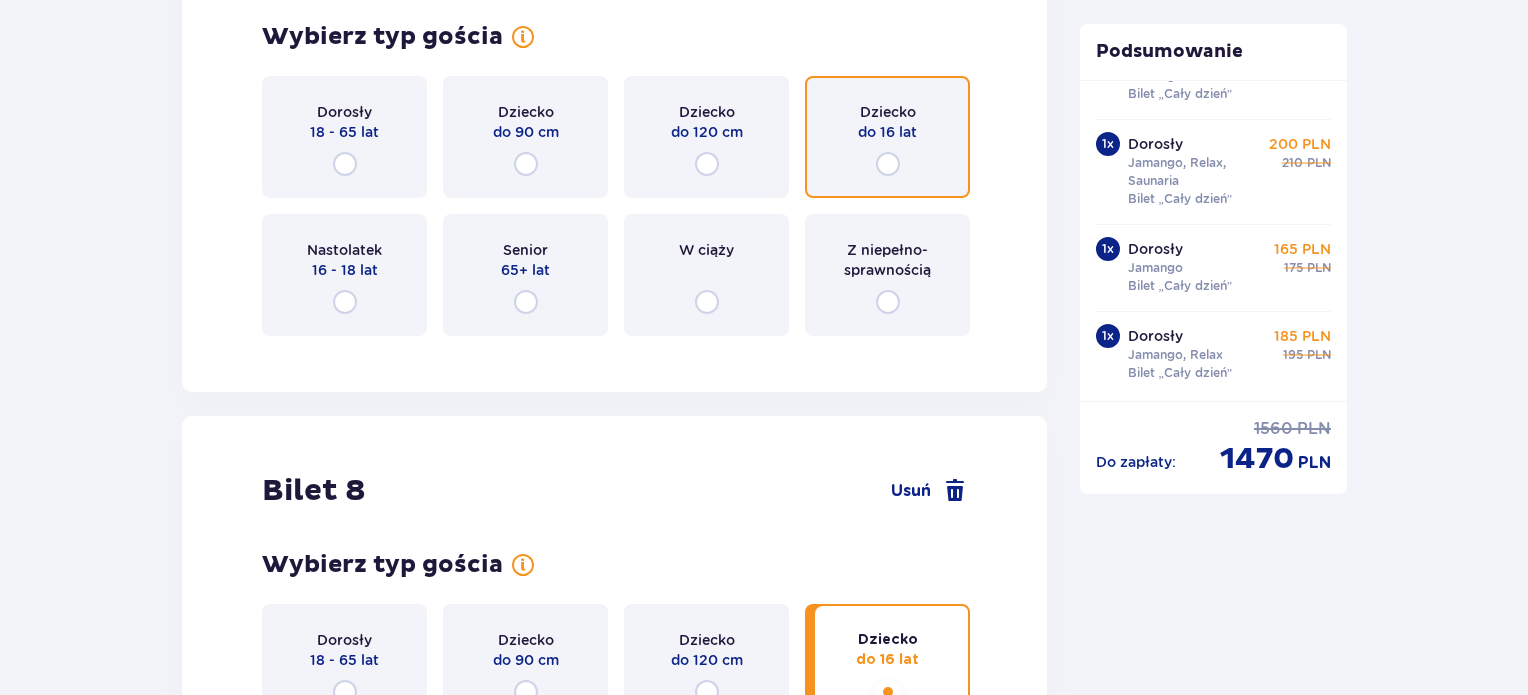 click at bounding box center [888, 164] 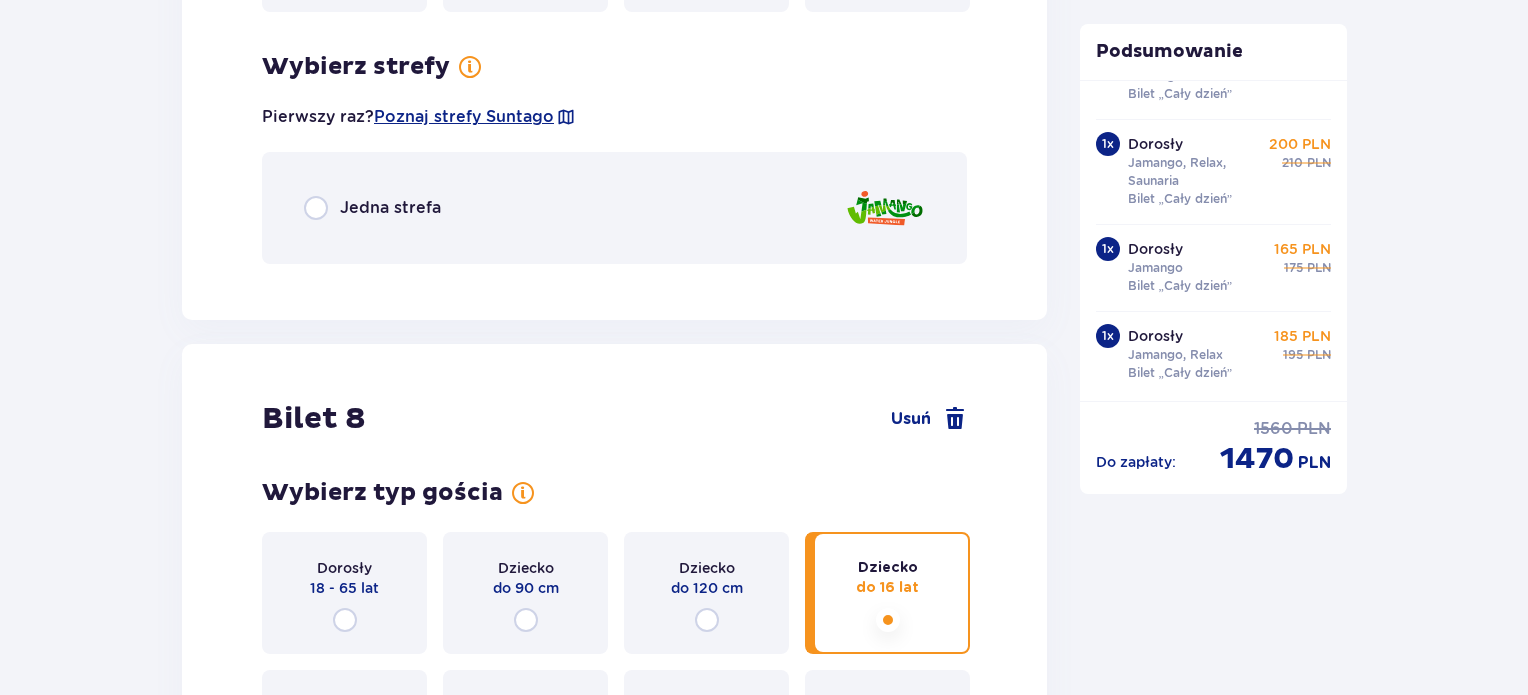 scroll, scrollTop: 10546, scrollLeft: 0, axis: vertical 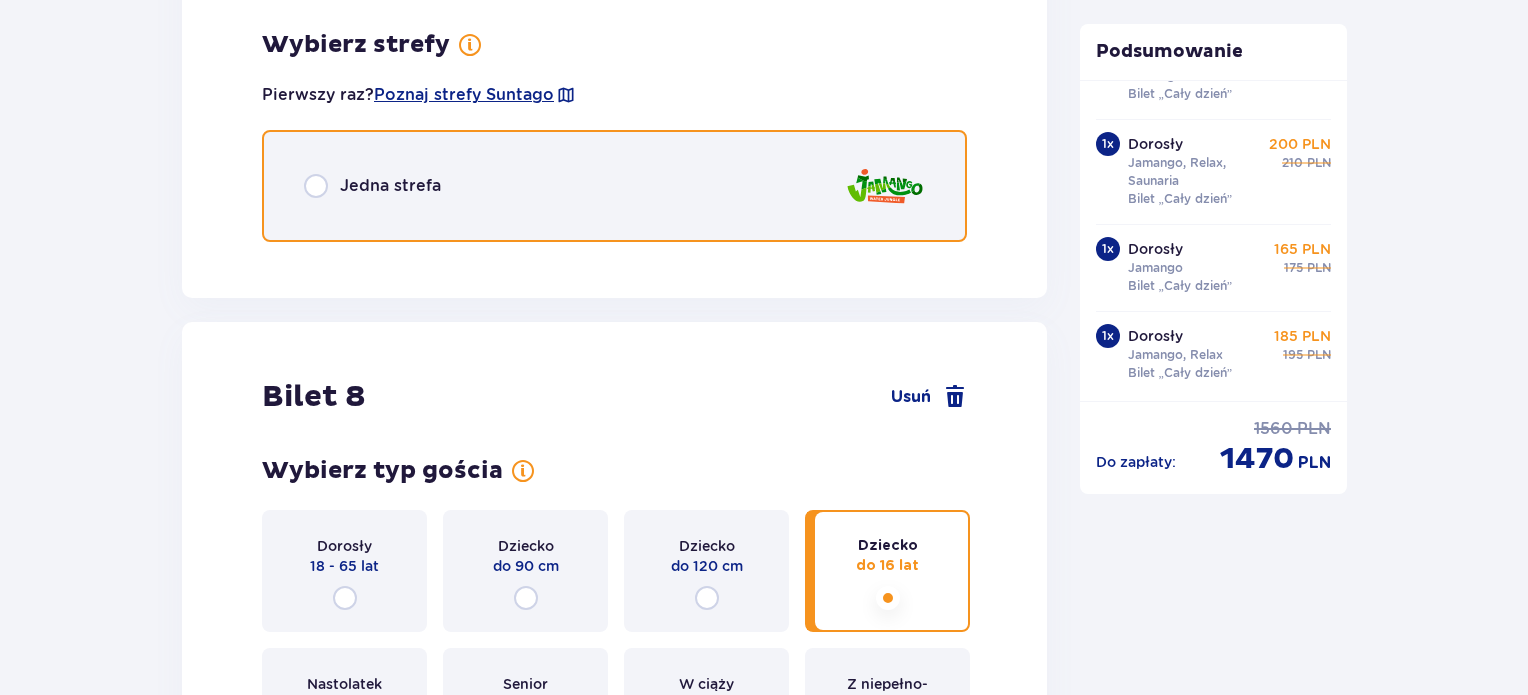 drag, startPoint x: 322, startPoint y: 177, endPoint x: 327, endPoint y: 187, distance: 11.18034 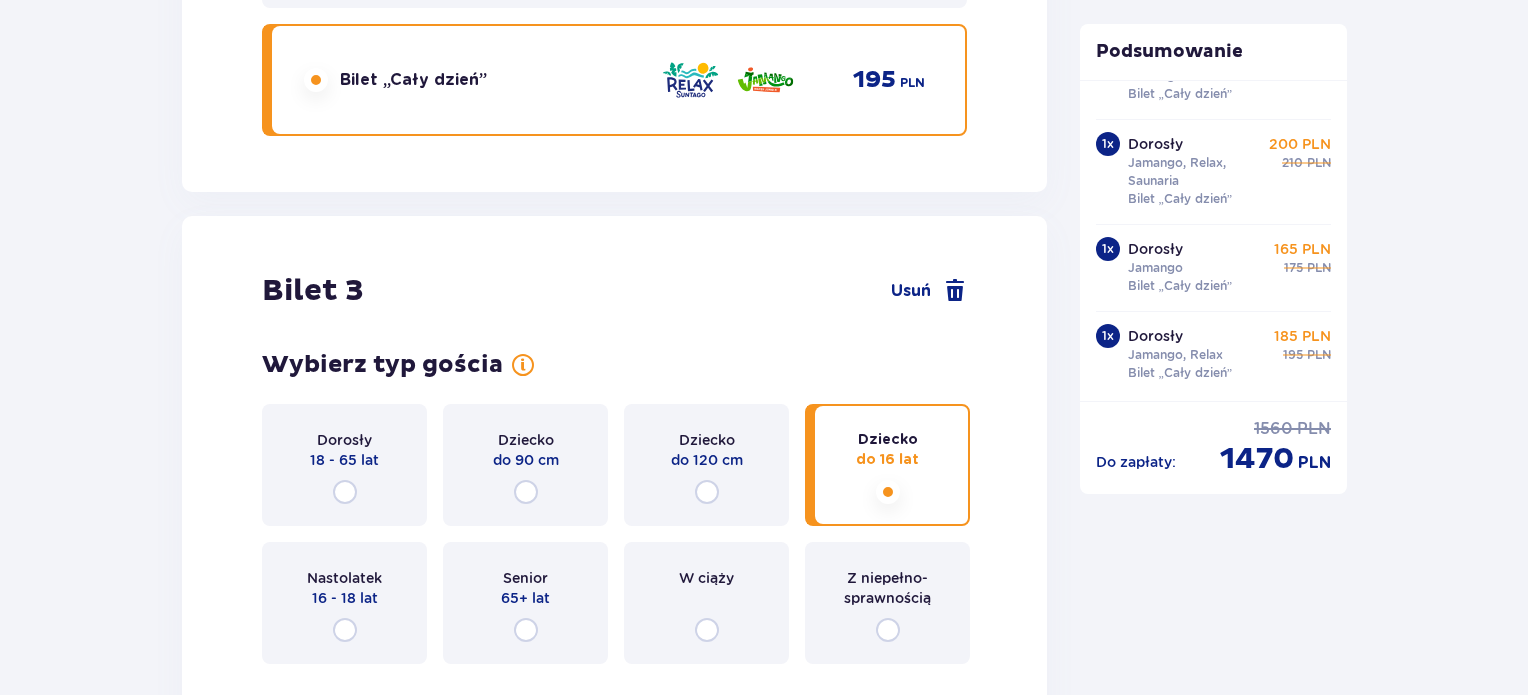 scroll, scrollTop: 3652, scrollLeft: 0, axis: vertical 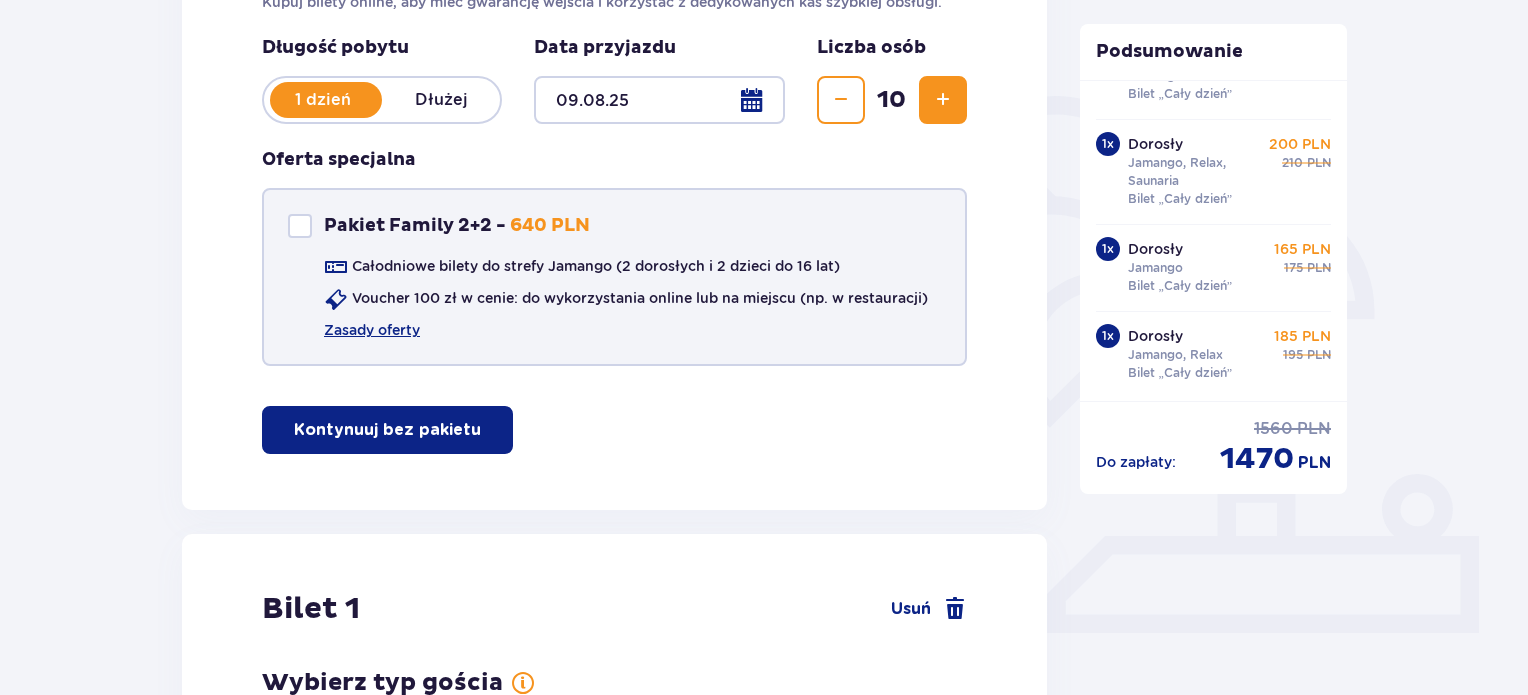 click on "Kontynuuj bez pakietu" at bounding box center (387, 430) 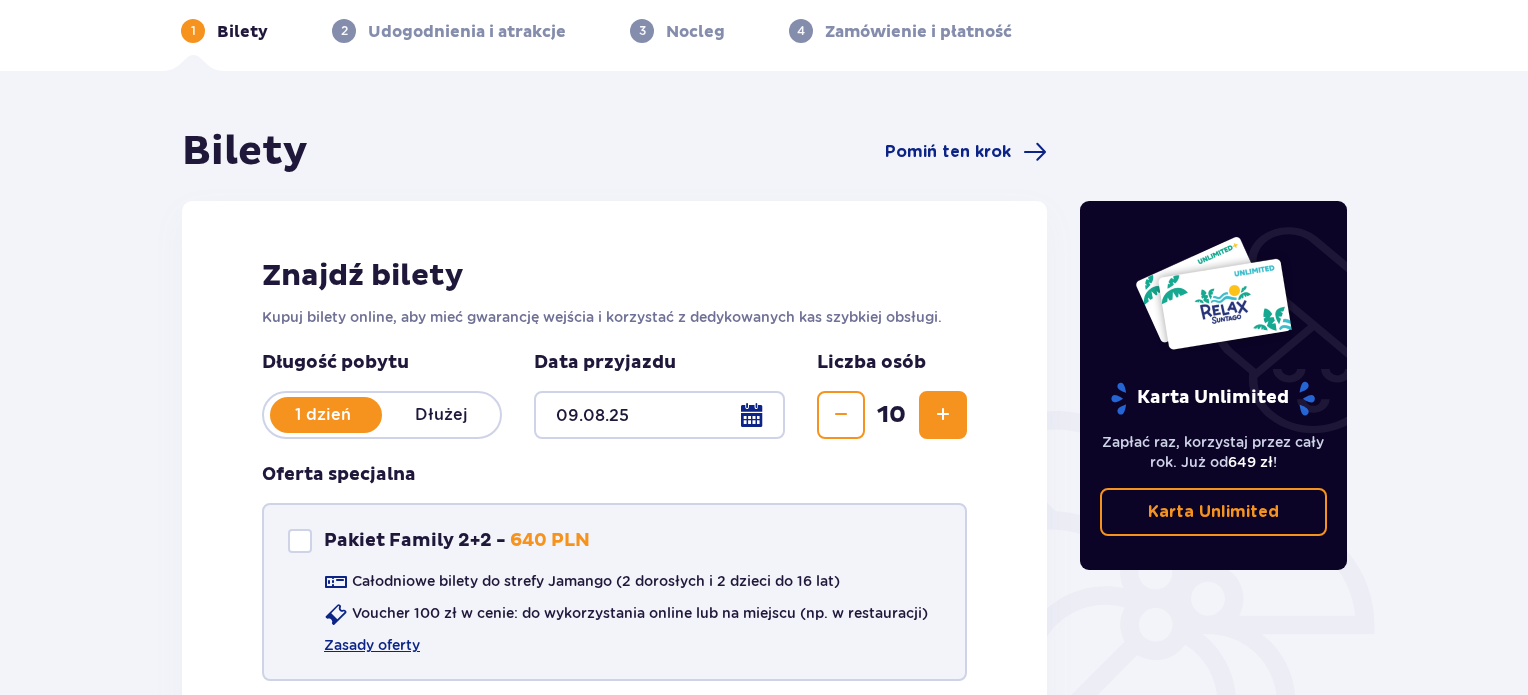 scroll, scrollTop: 0, scrollLeft: 0, axis: both 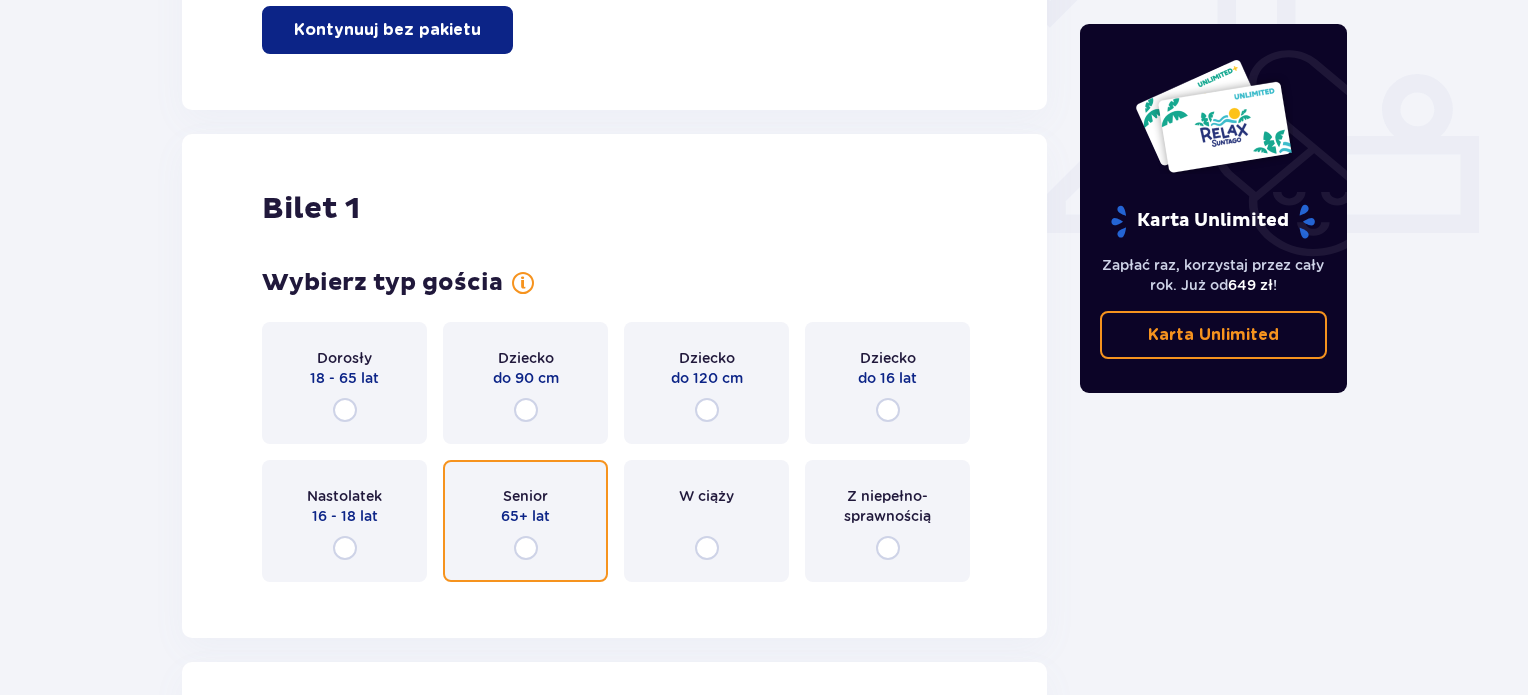 click at bounding box center [526, 548] 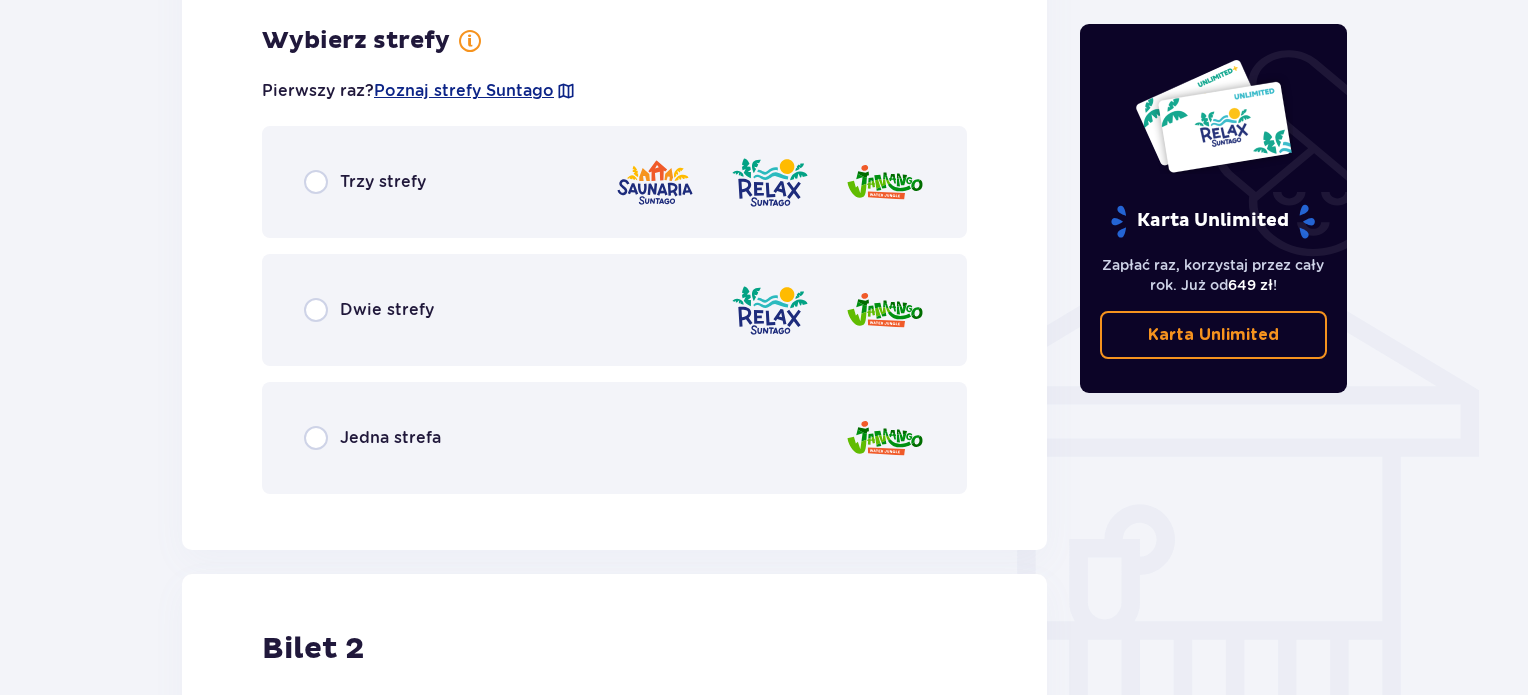 scroll, scrollTop: 1397, scrollLeft: 0, axis: vertical 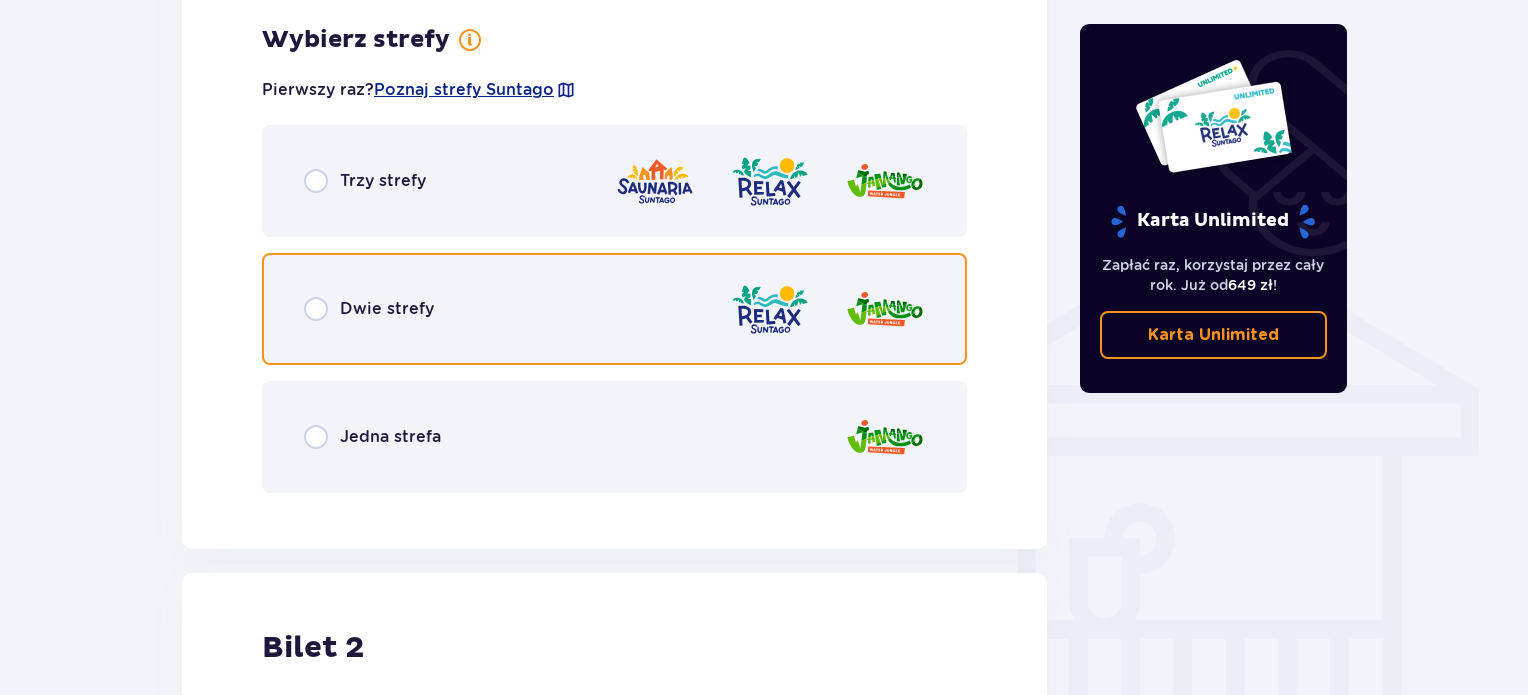 click at bounding box center [316, 309] 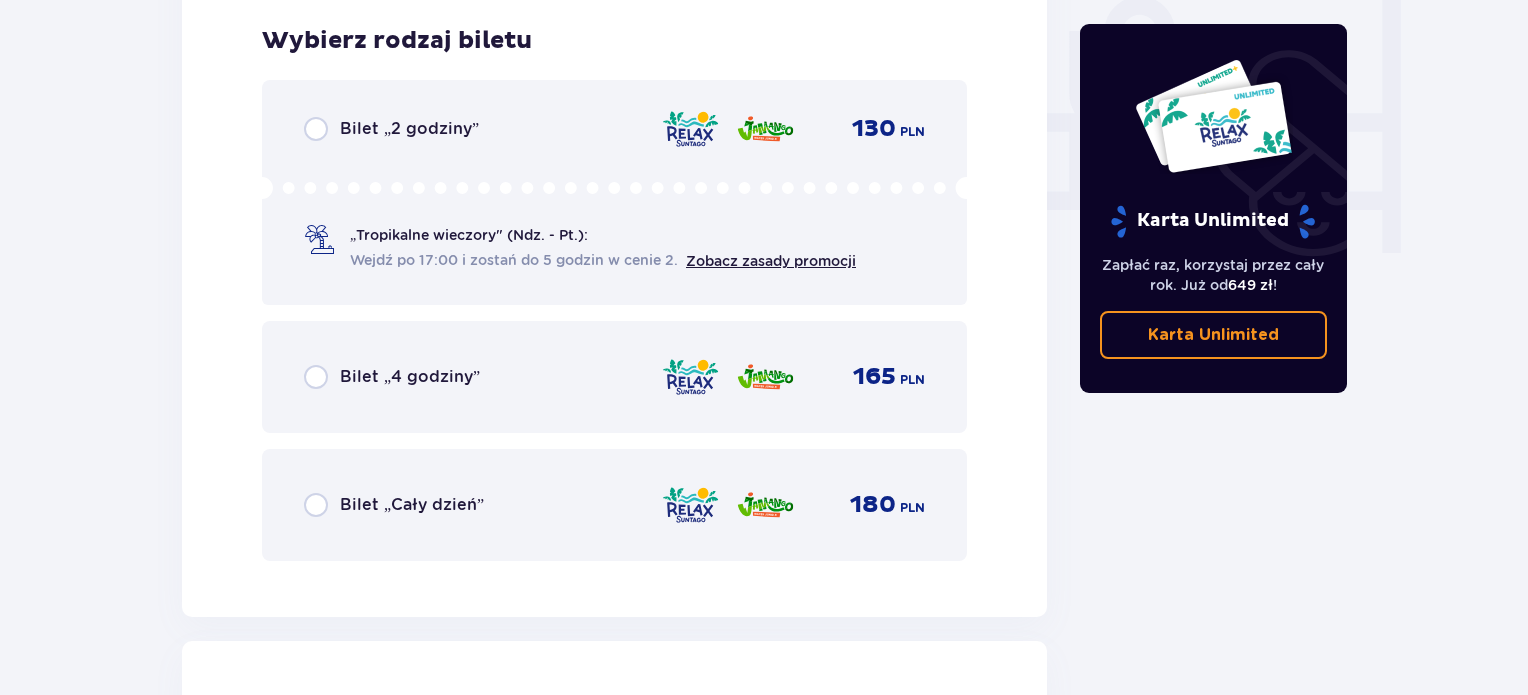 scroll, scrollTop: 1905, scrollLeft: 0, axis: vertical 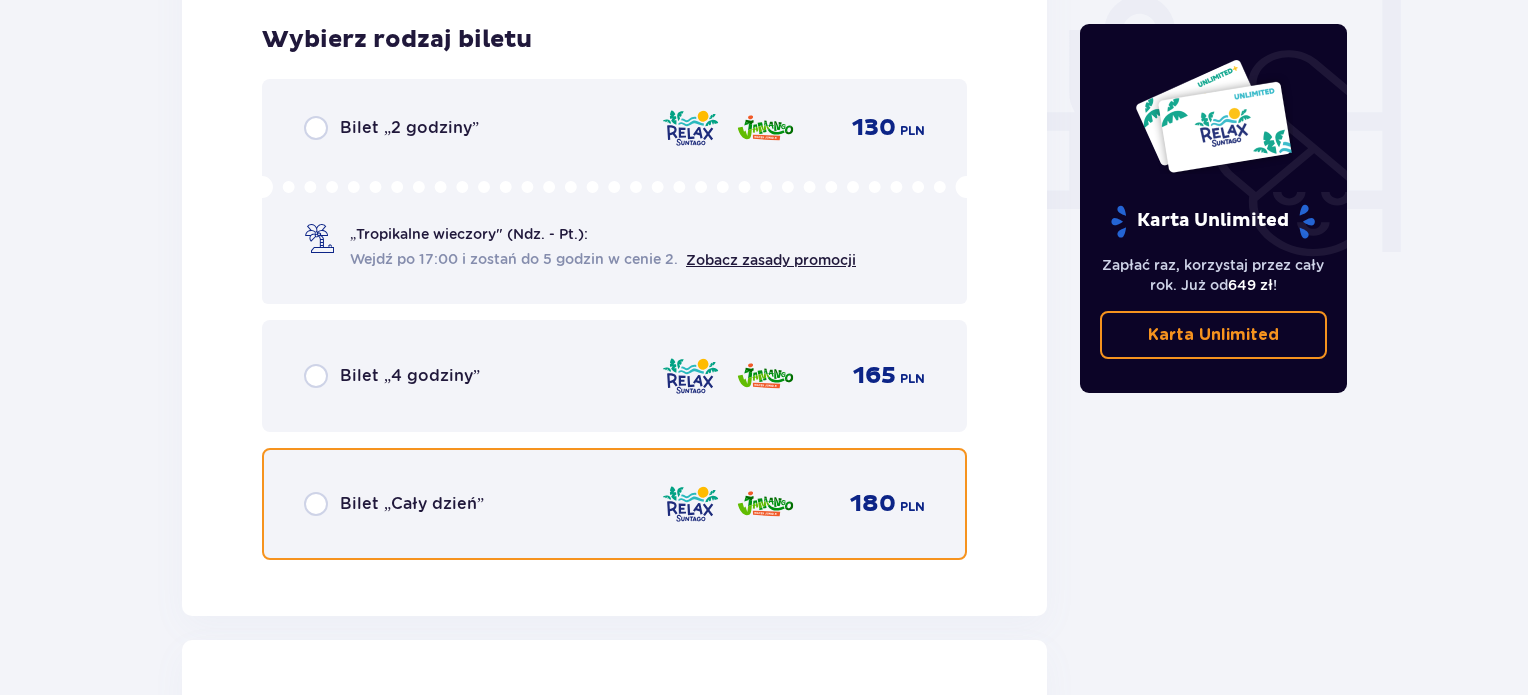 click at bounding box center (316, 504) 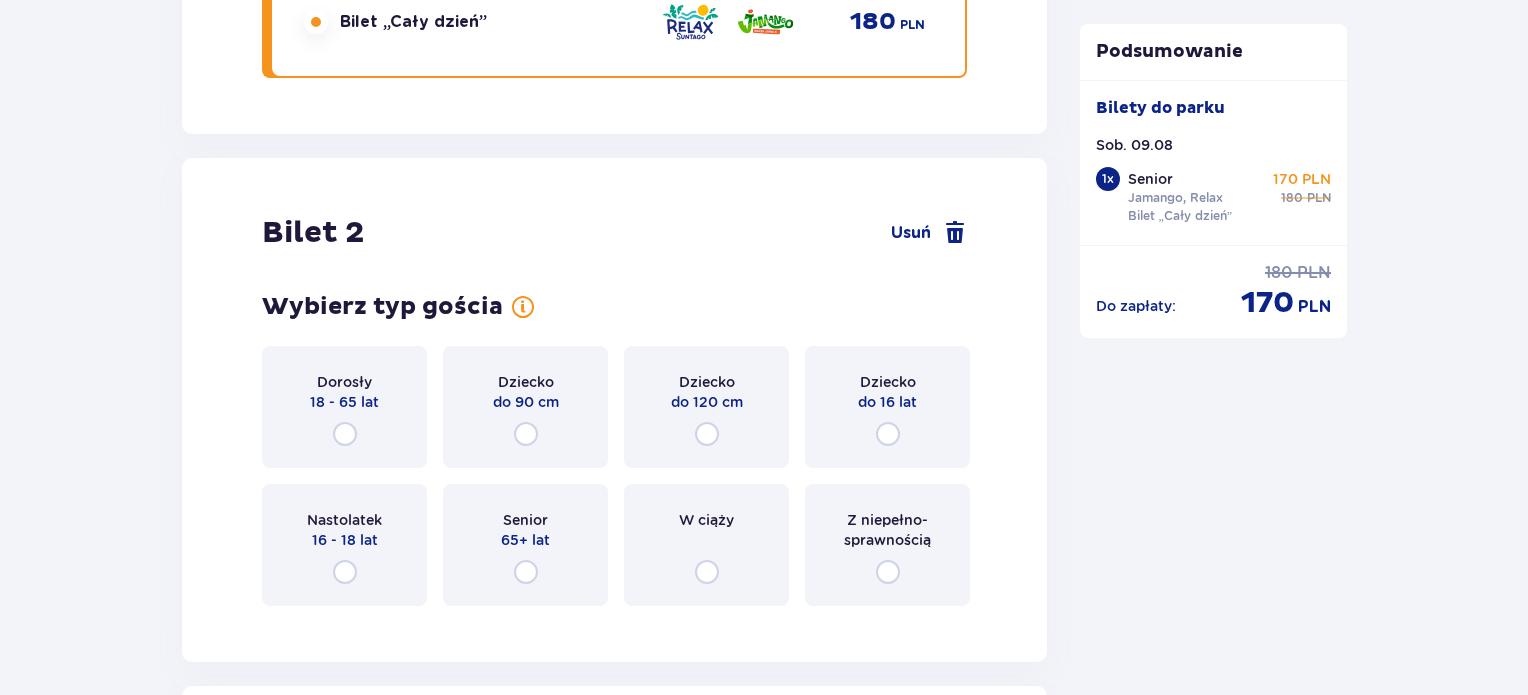 scroll, scrollTop: 2519, scrollLeft: 0, axis: vertical 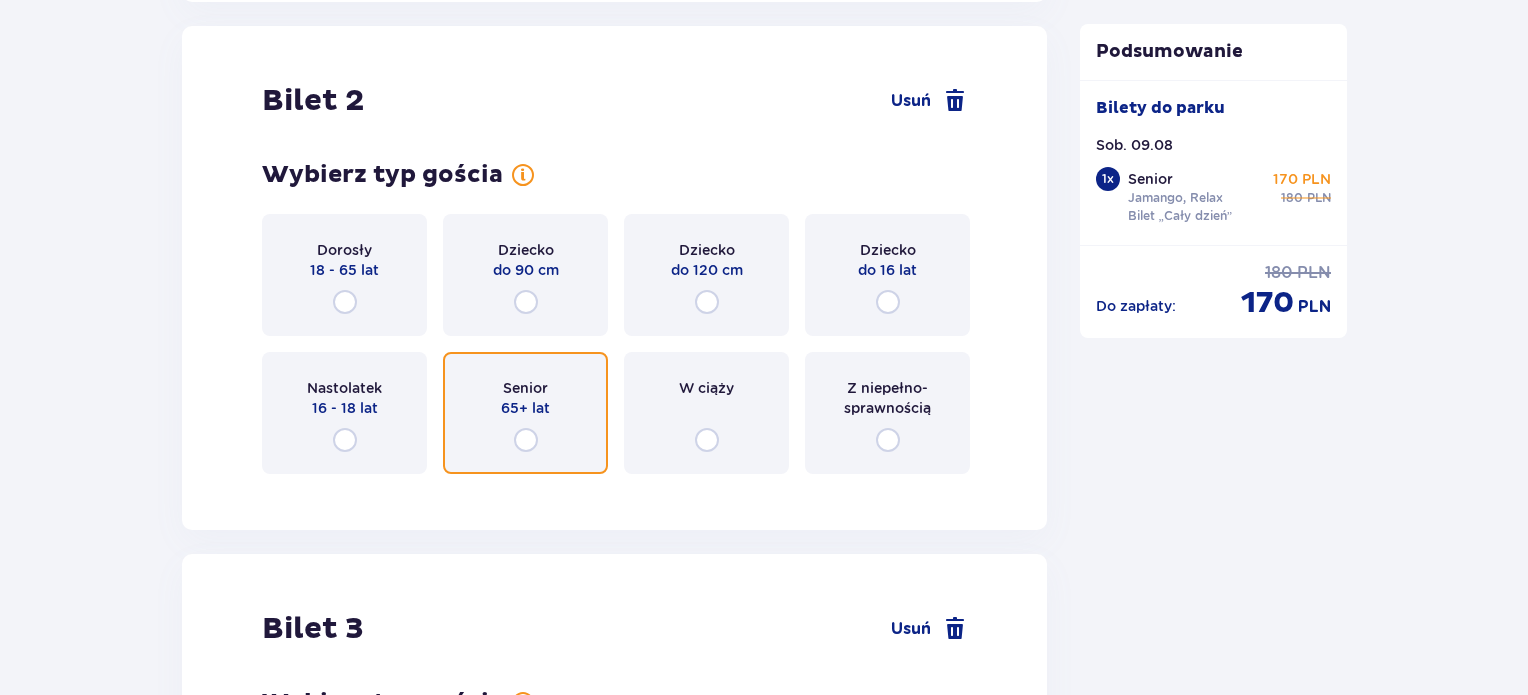 click at bounding box center [526, 440] 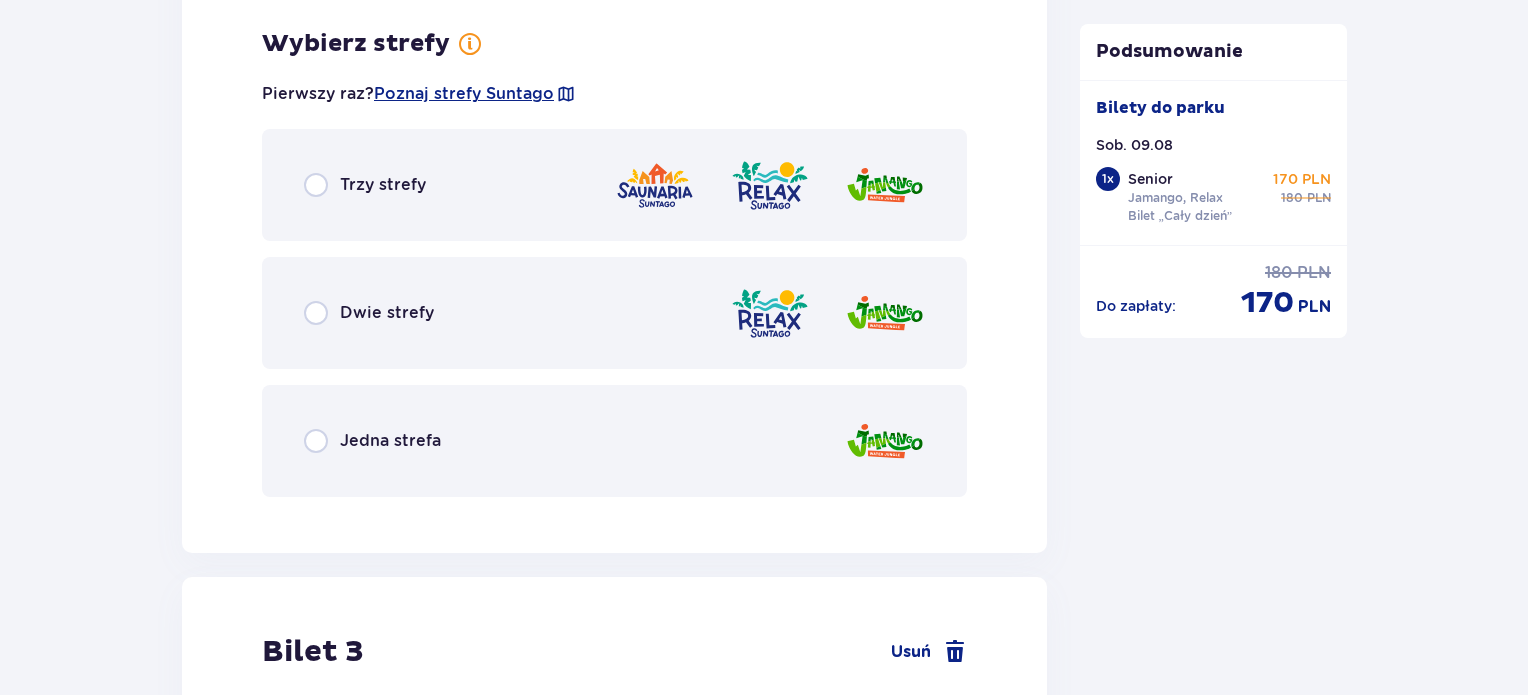 scroll, scrollTop: 3007, scrollLeft: 0, axis: vertical 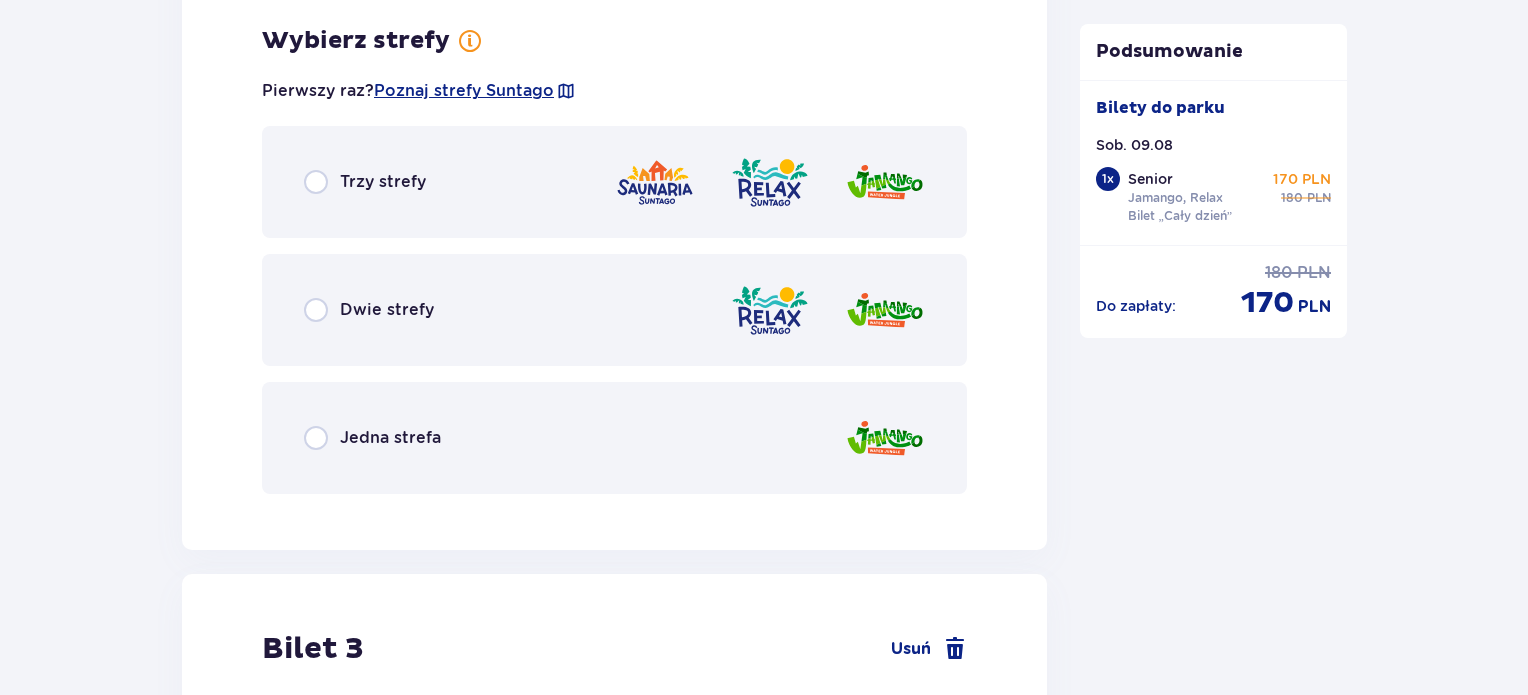 click on "Dwie strefy" at bounding box center [387, 310] 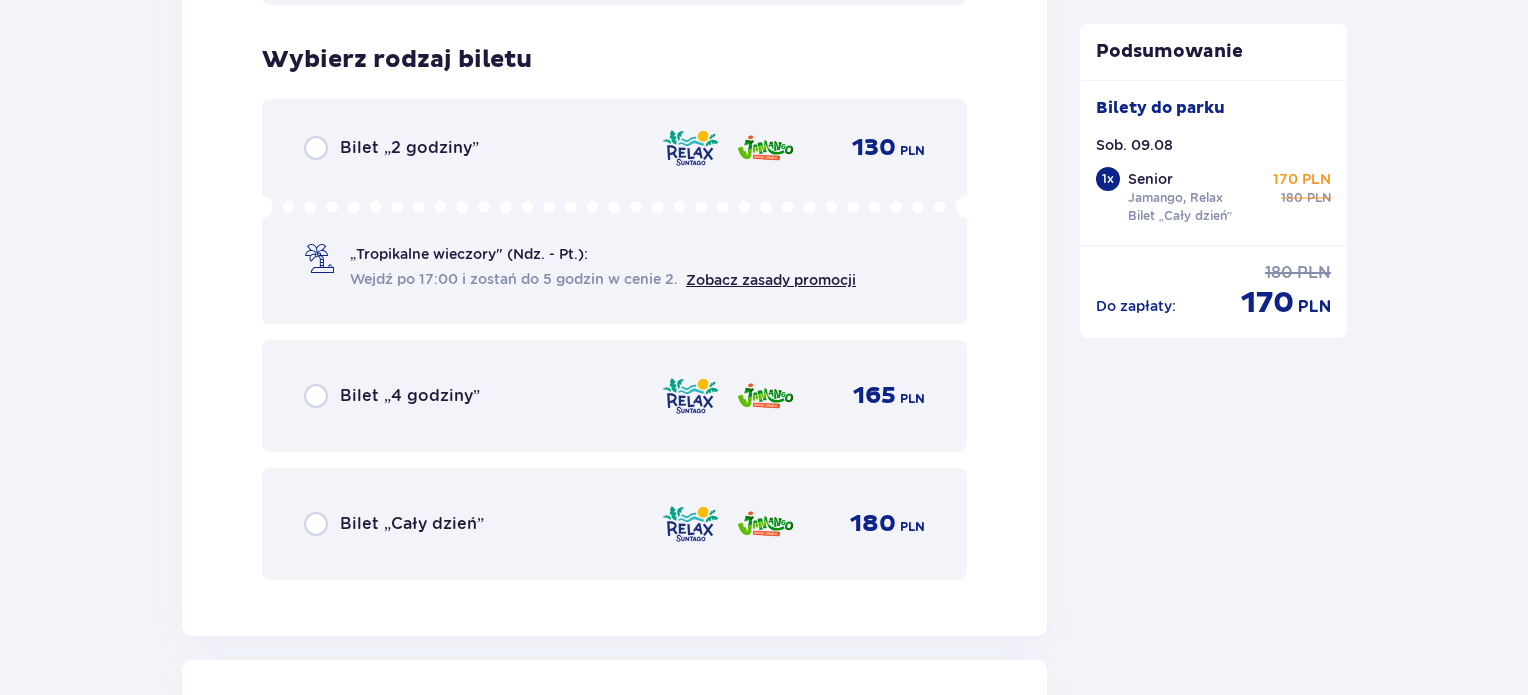 scroll, scrollTop: 3515, scrollLeft: 0, axis: vertical 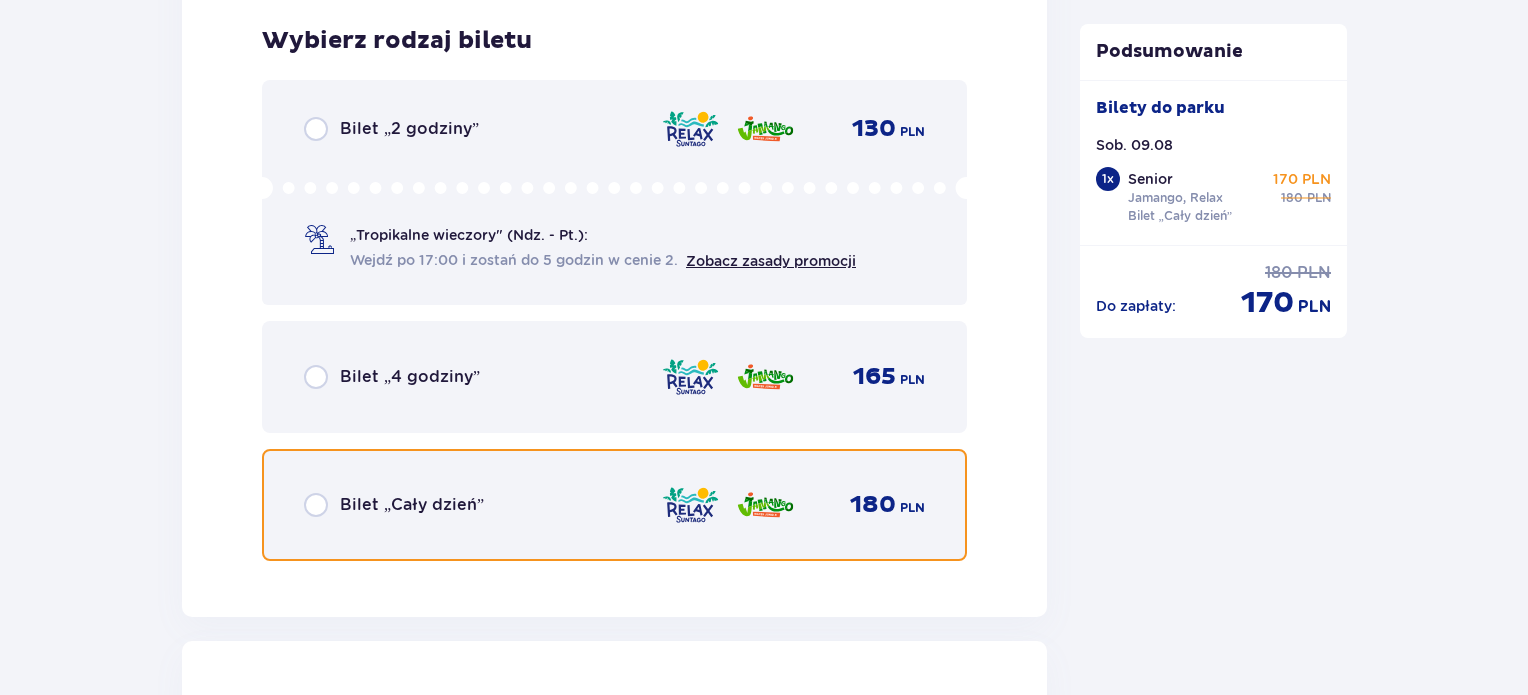 click at bounding box center [316, 505] 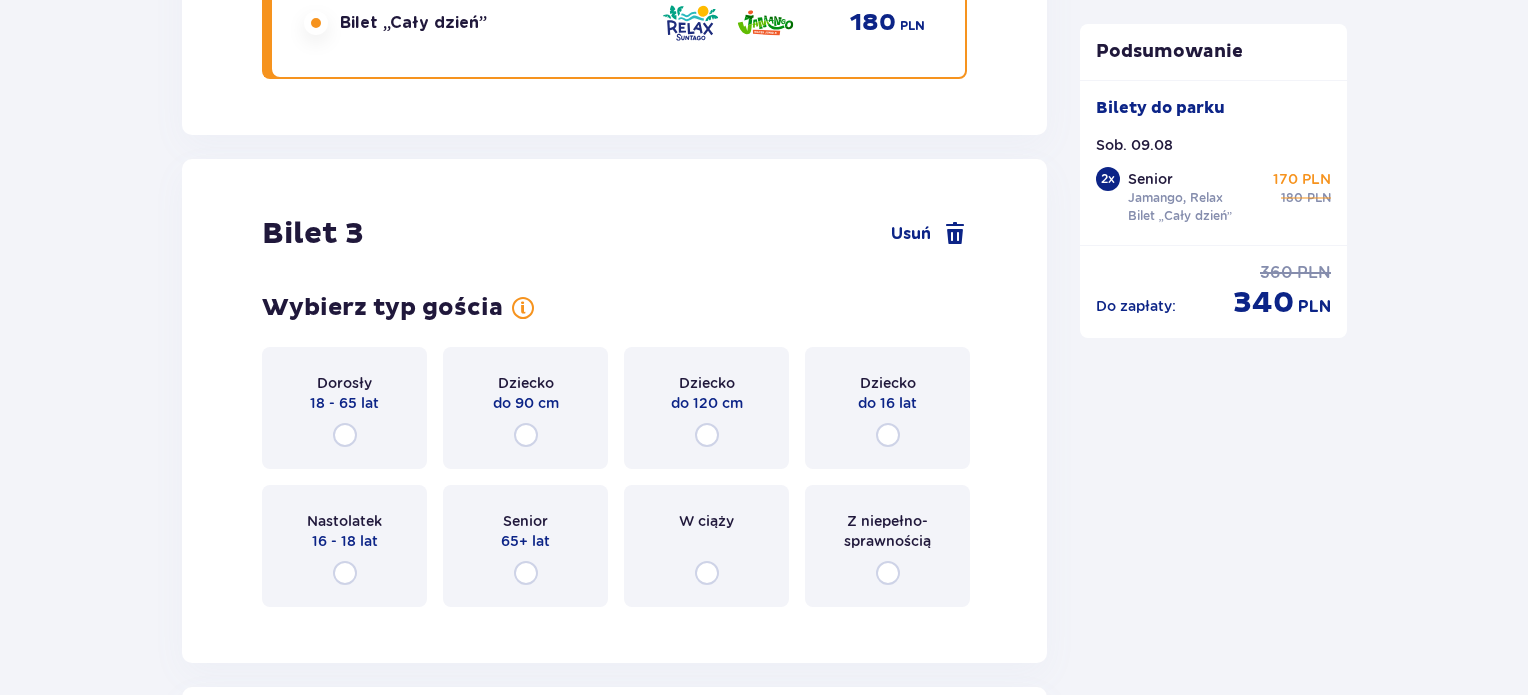 scroll, scrollTop: 4129, scrollLeft: 0, axis: vertical 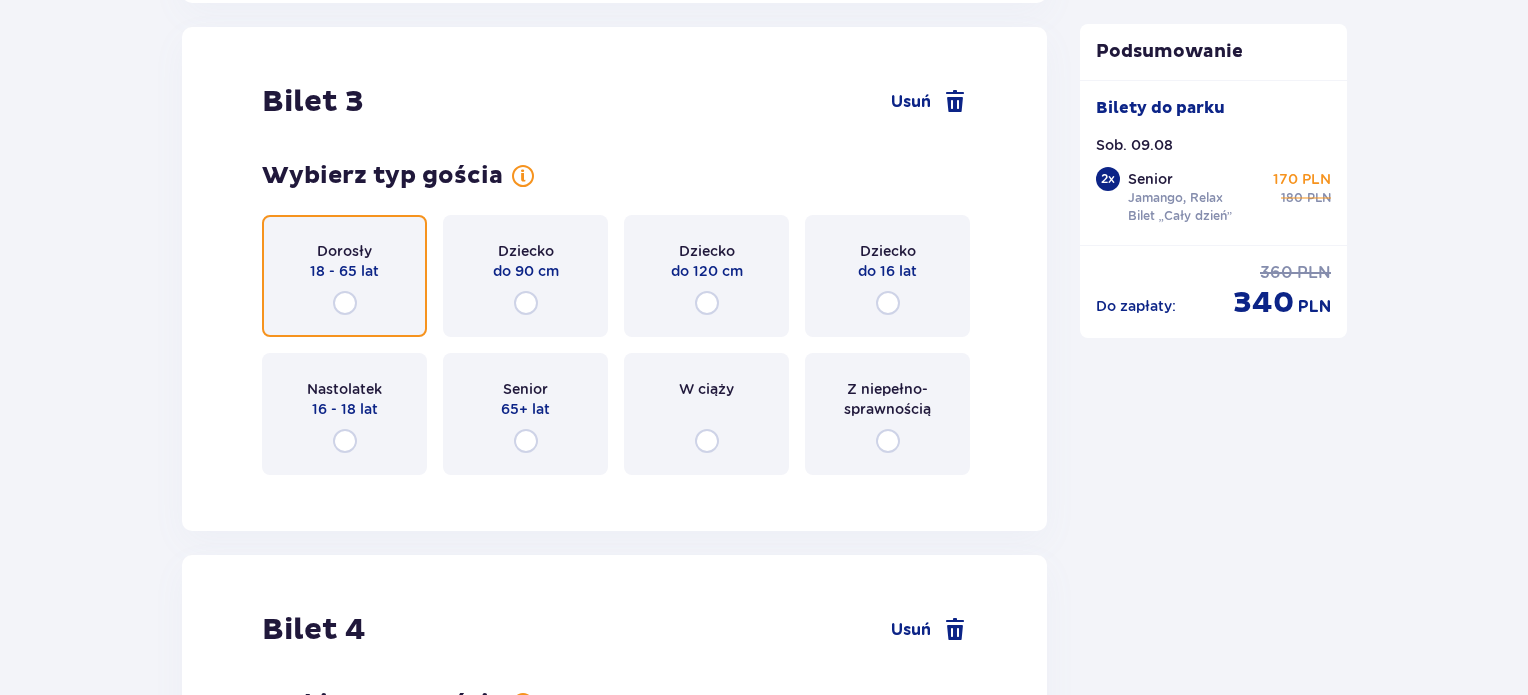 click at bounding box center [345, 303] 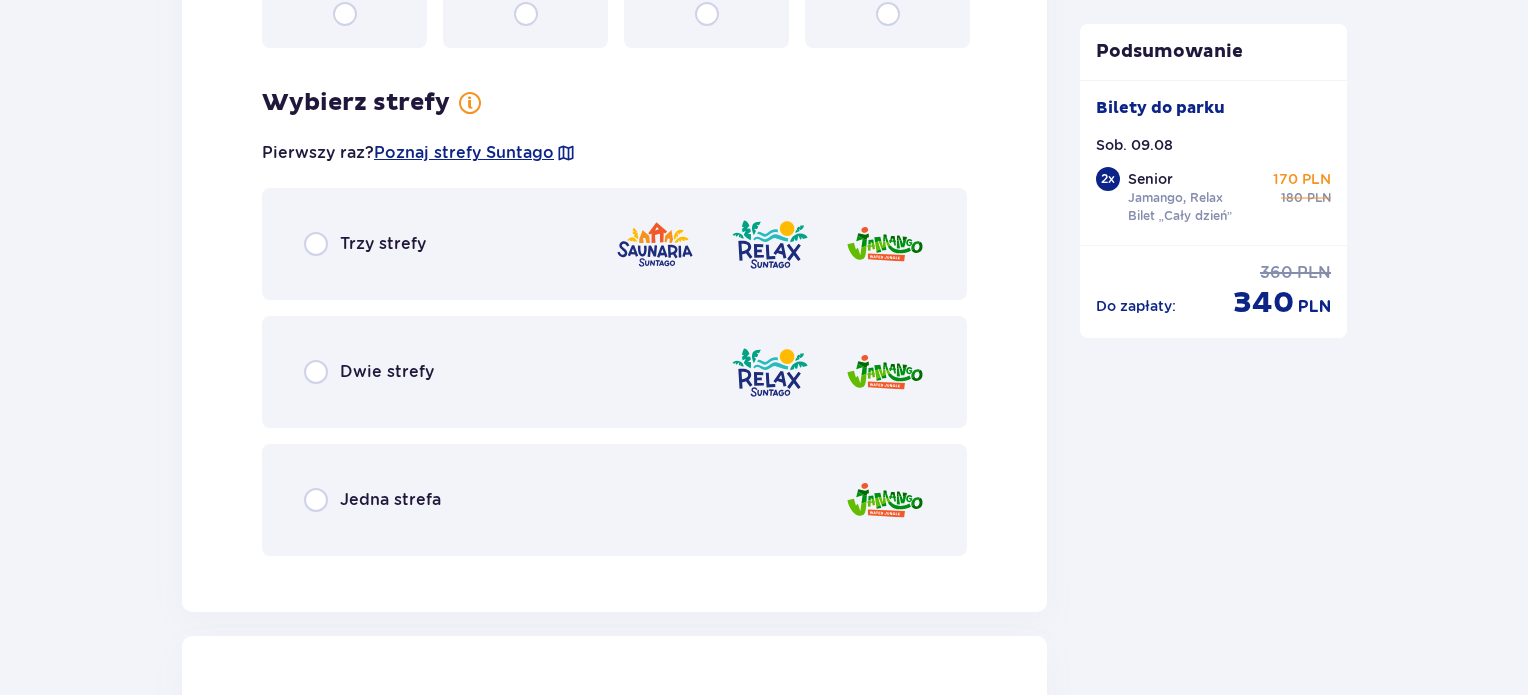 scroll, scrollTop: 4617, scrollLeft: 0, axis: vertical 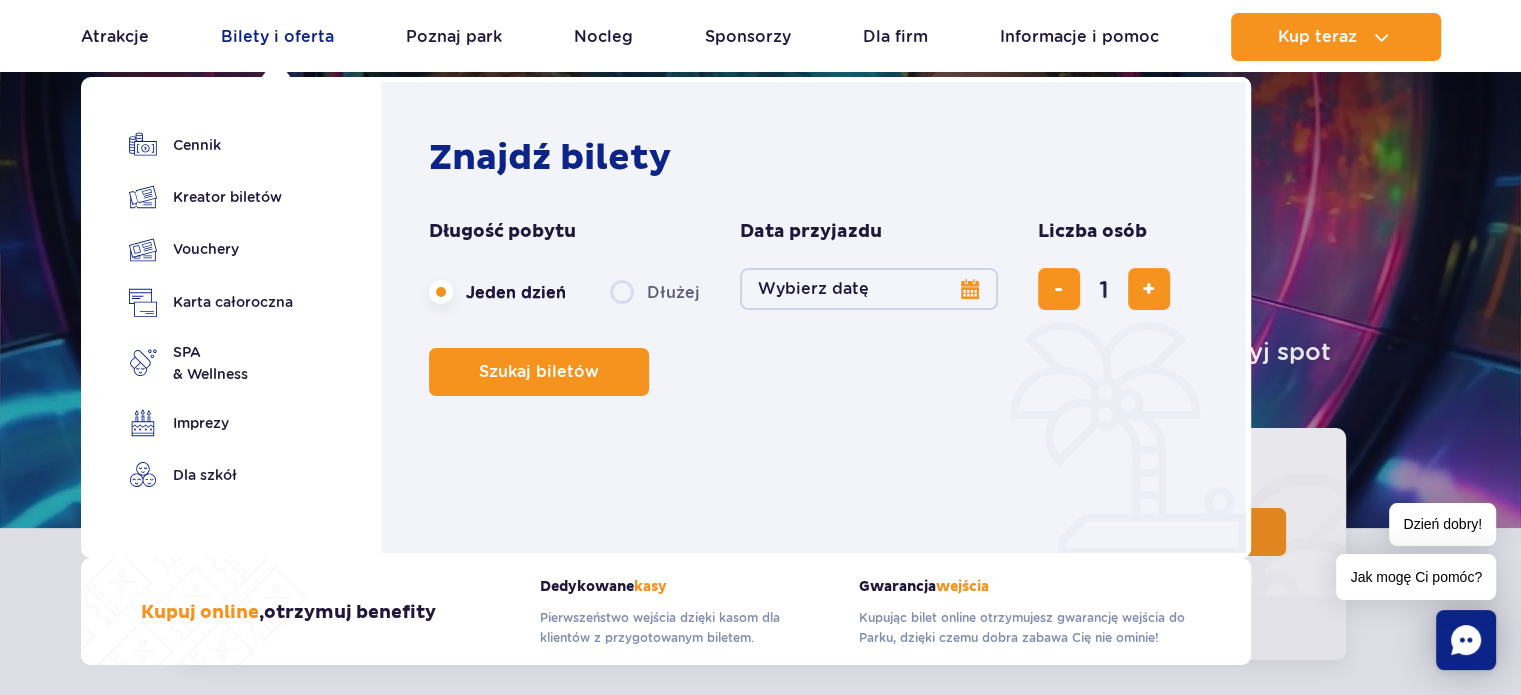 click on "Bilety i oferta" at bounding box center (277, 37) 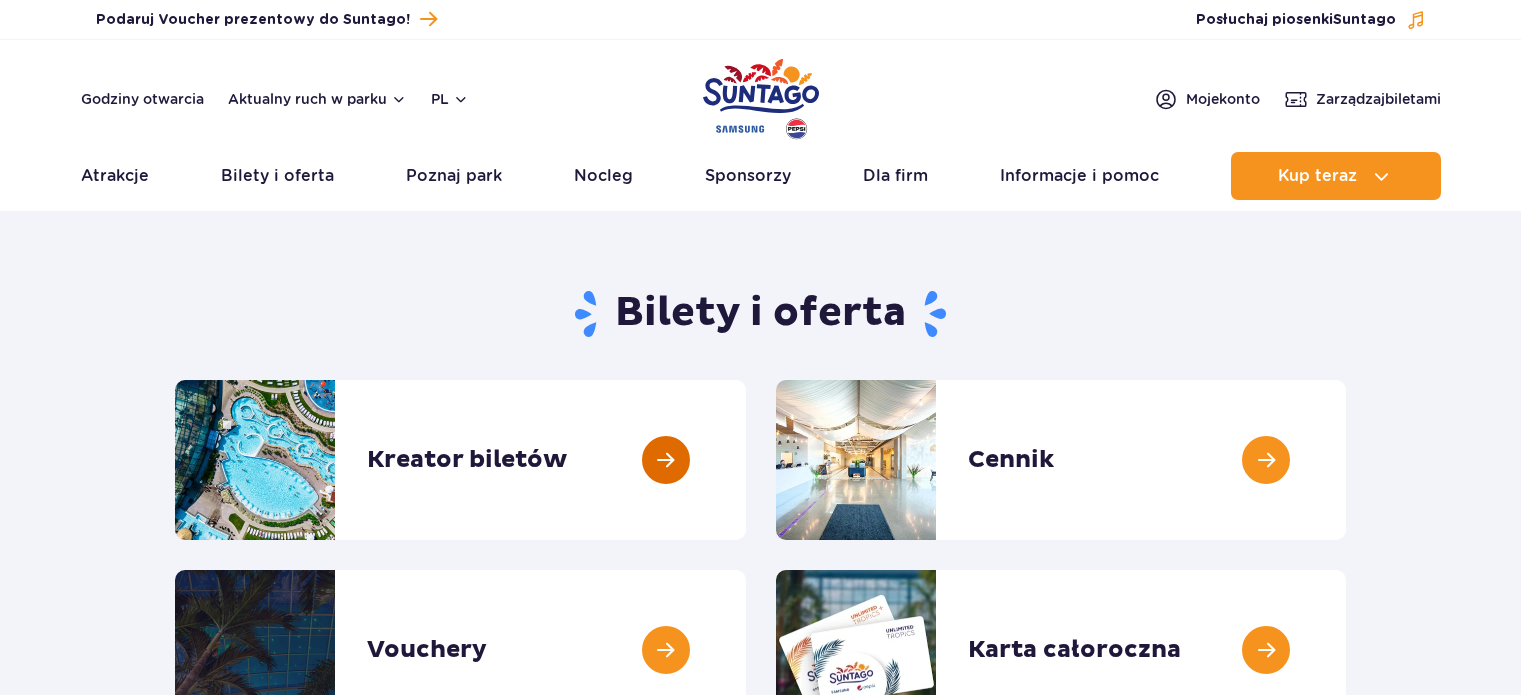 scroll, scrollTop: 0, scrollLeft: 0, axis: both 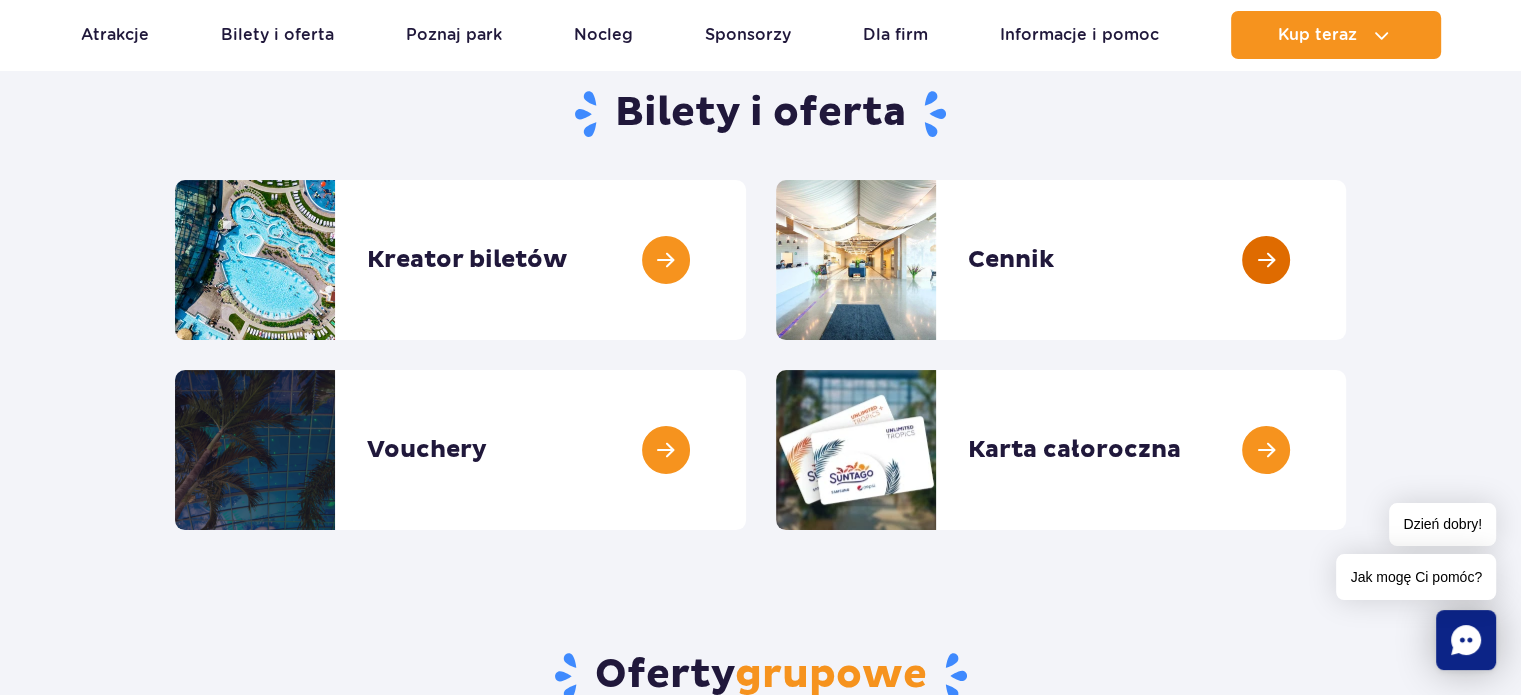 click at bounding box center [1346, 260] 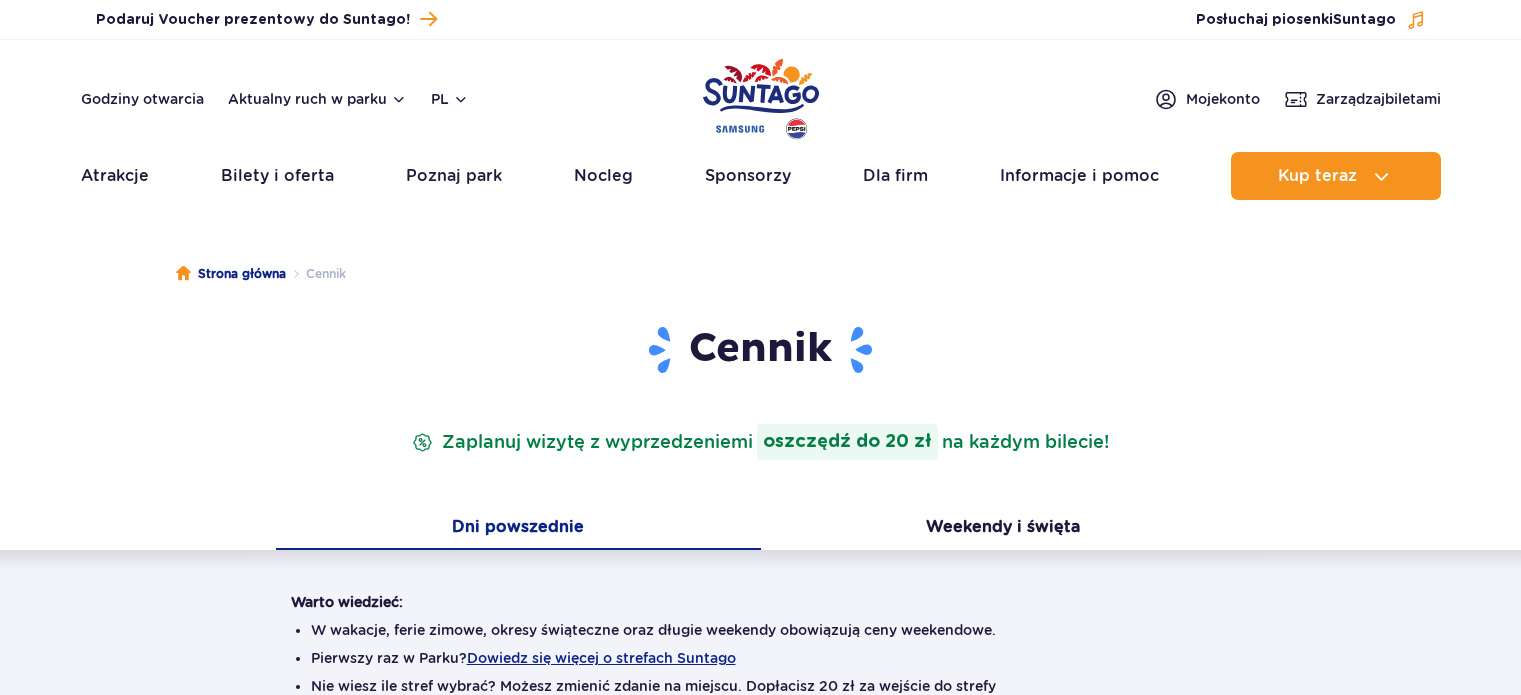scroll, scrollTop: 0, scrollLeft: 0, axis: both 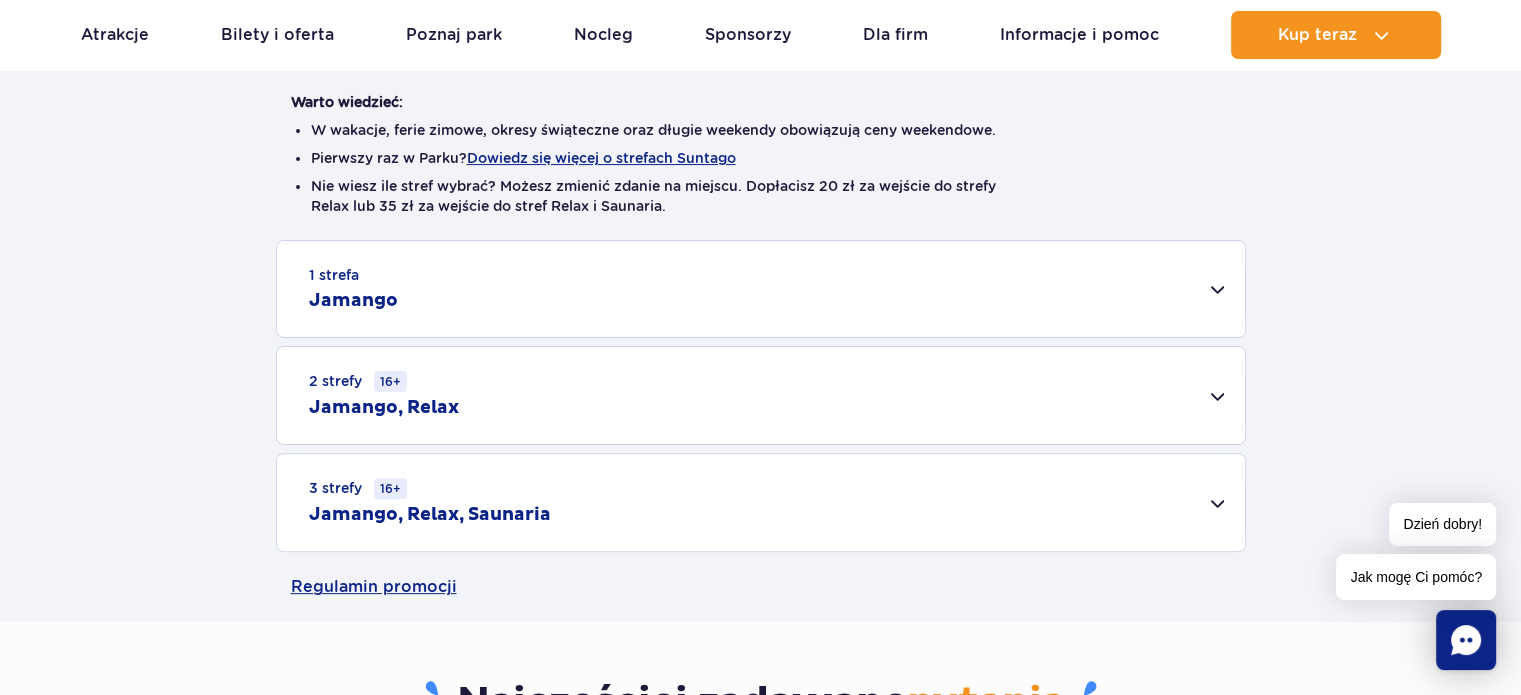 click on "2 strefy  16+
Jamango, Relax" at bounding box center [761, 395] 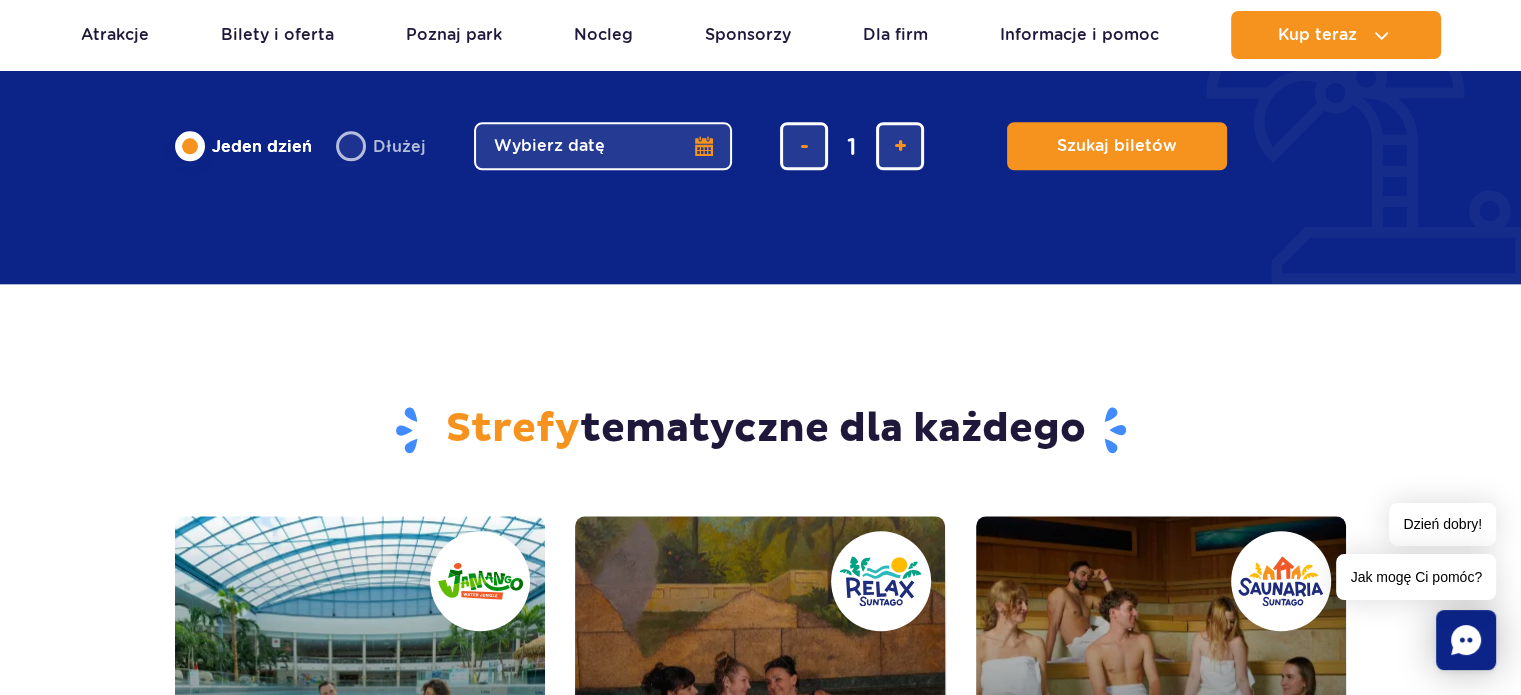 scroll, scrollTop: 2100, scrollLeft: 0, axis: vertical 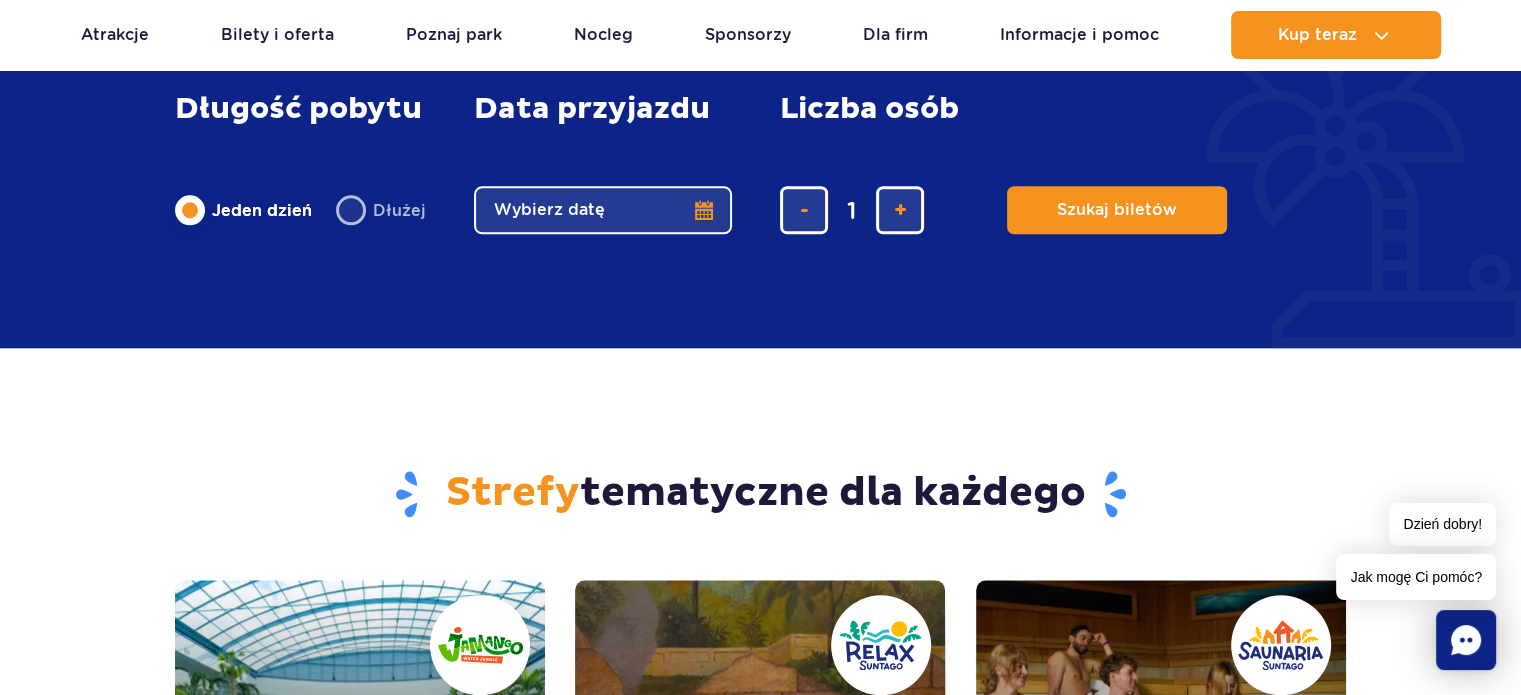 click on "Jak mogę Ci pomóc?" at bounding box center (1416, 577) 